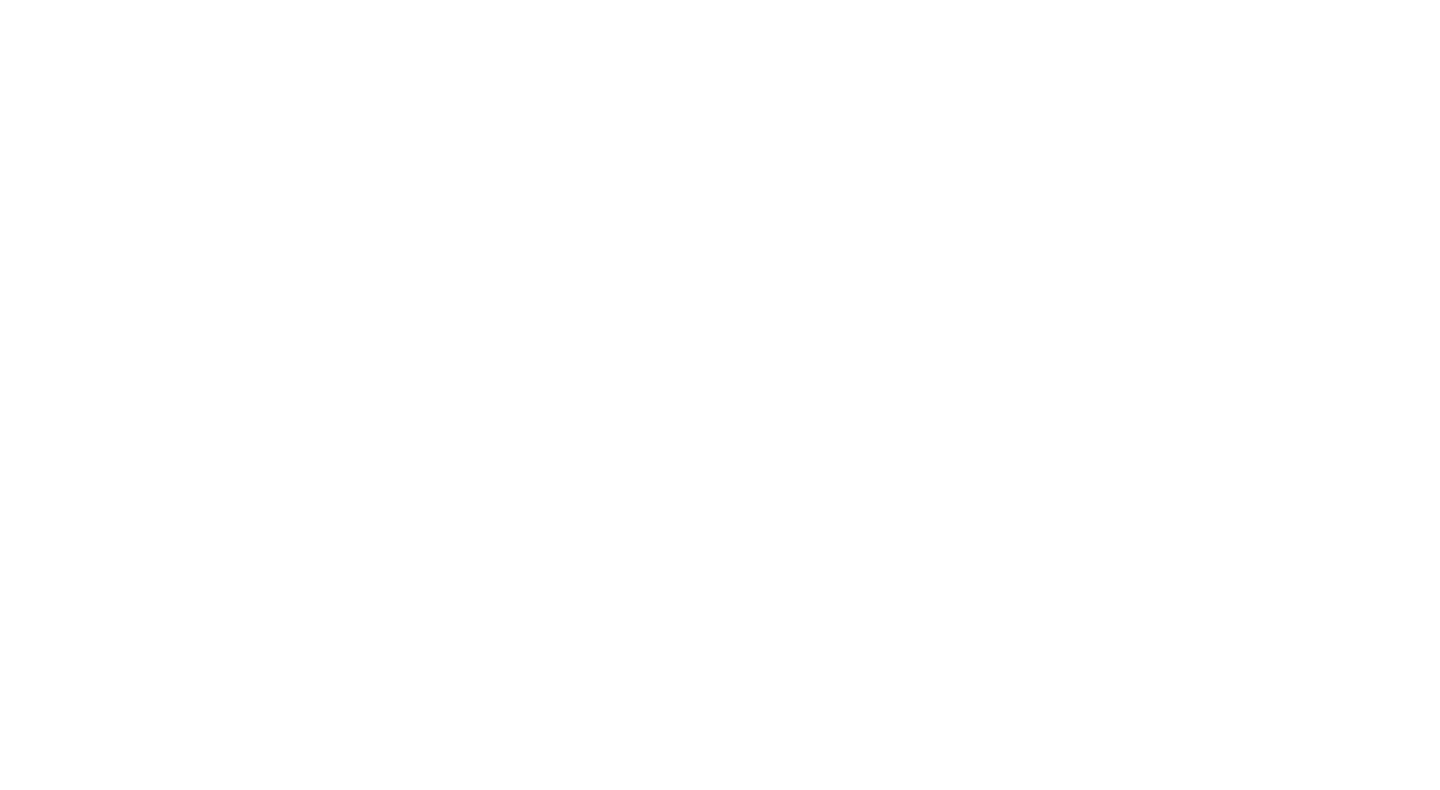 scroll, scrollTop: 0, scrollLeft: 0, axis: both 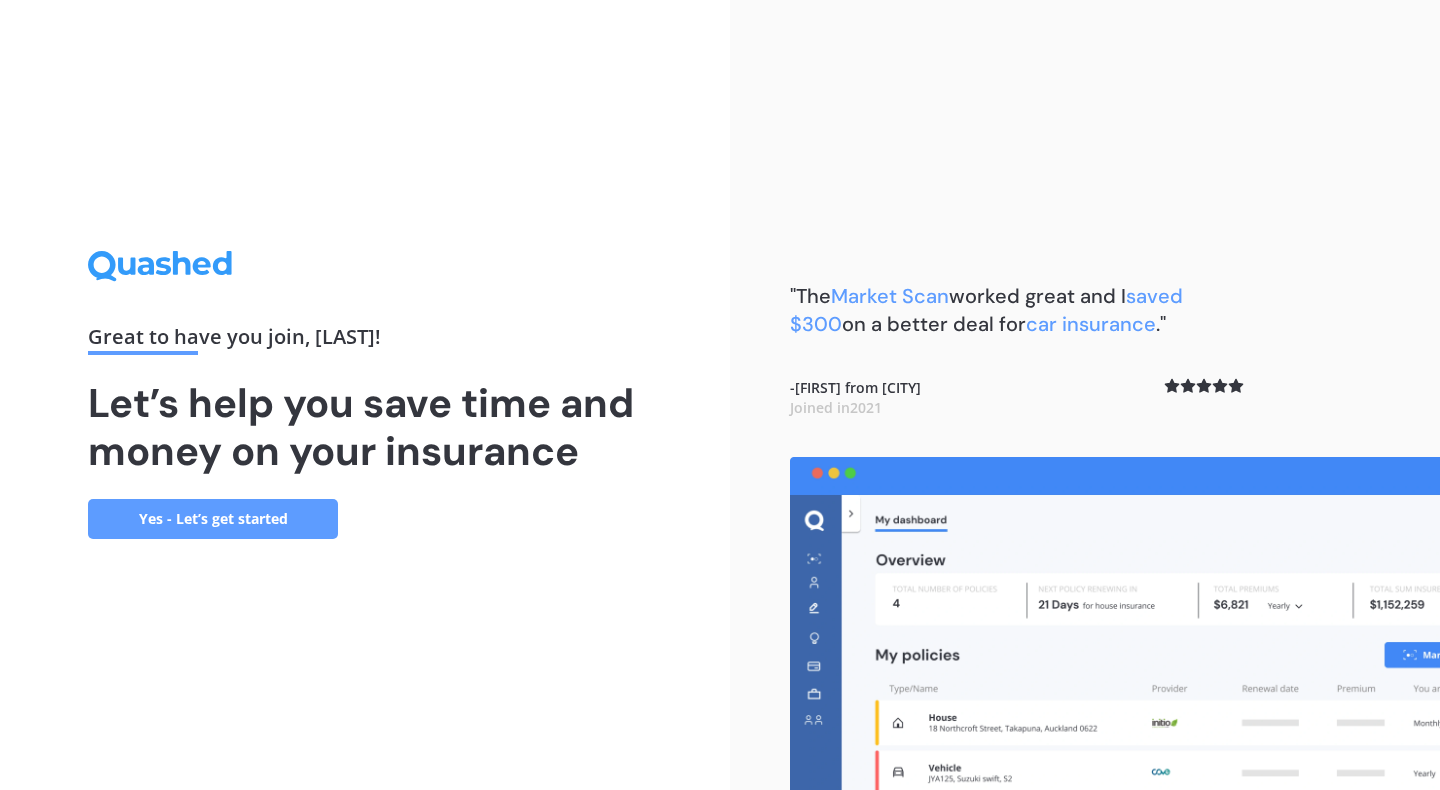 click on "Yes - Let’s get started" at bounding box center [213, 519] 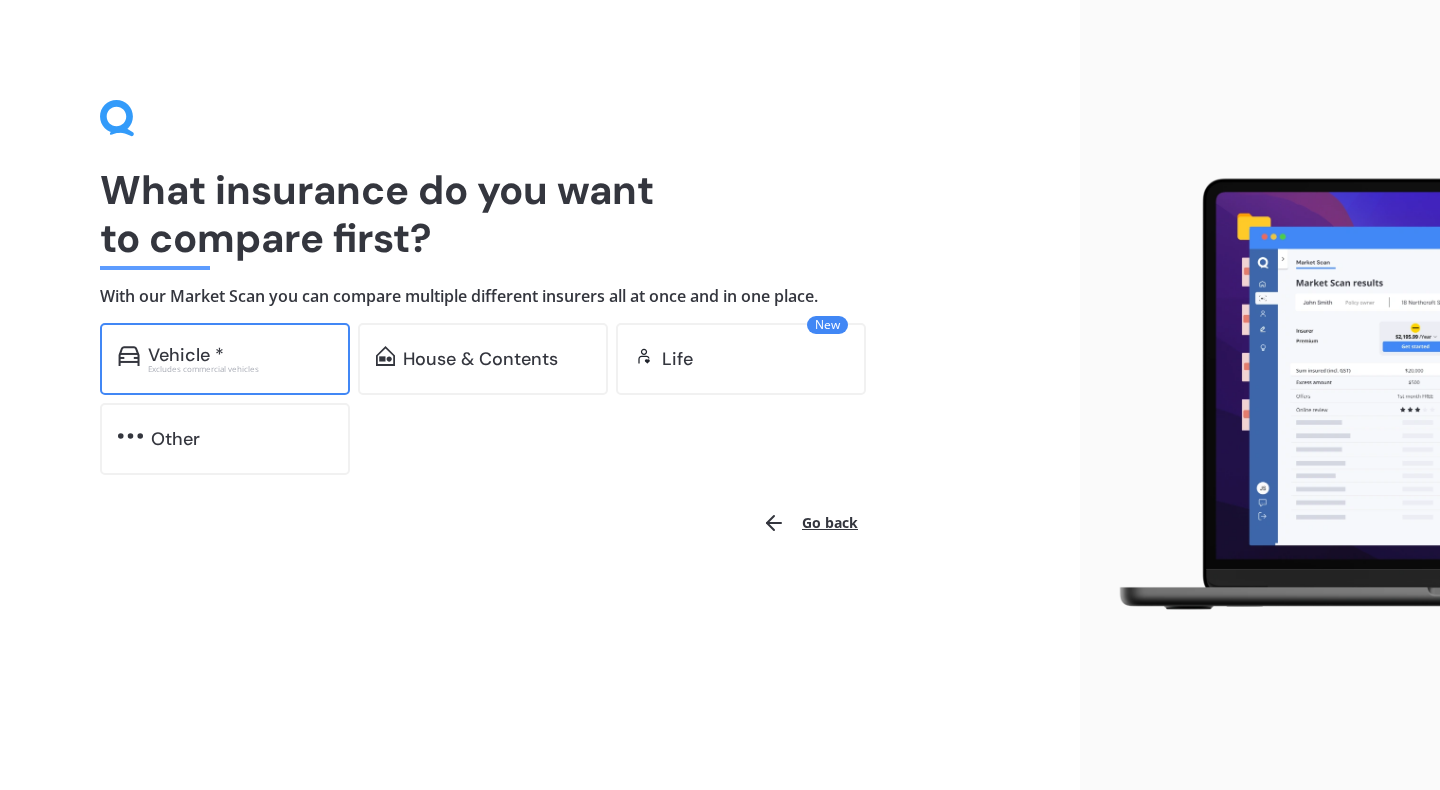 click on "Vehicle *" at bounding box center (240, 355) 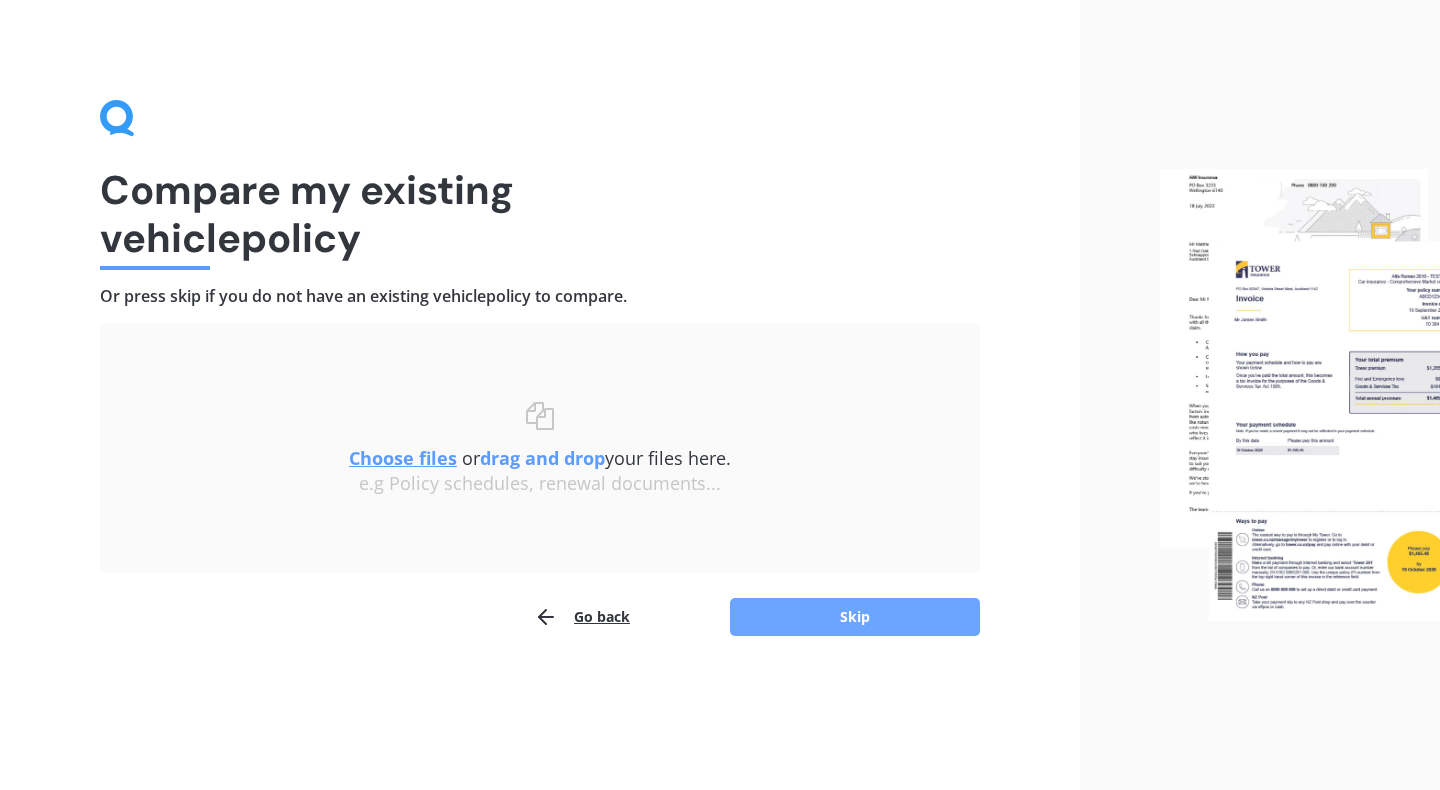 click on "Skip" at bounding box center (855, 617) 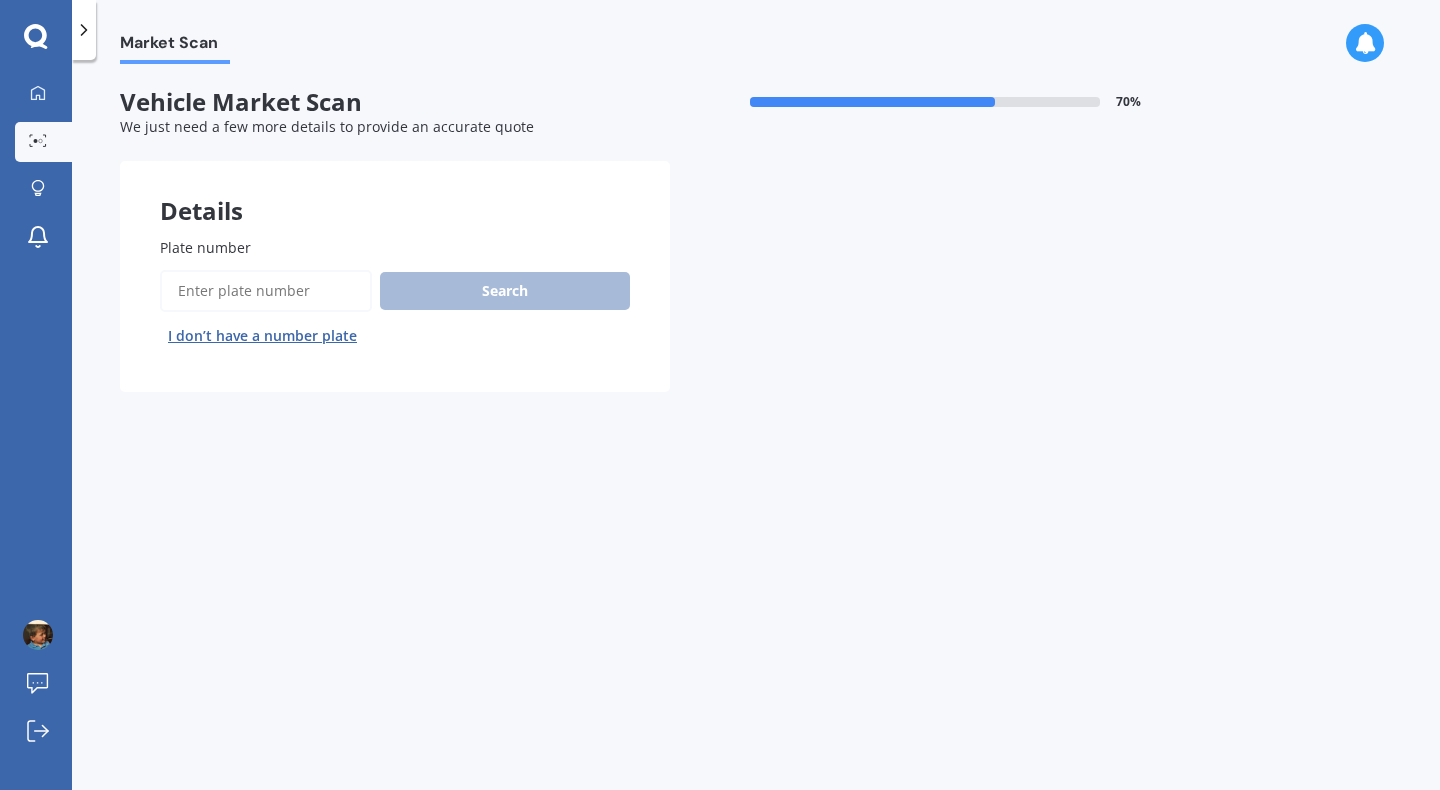 click on "Plate number" at bounding box center [266, 291] 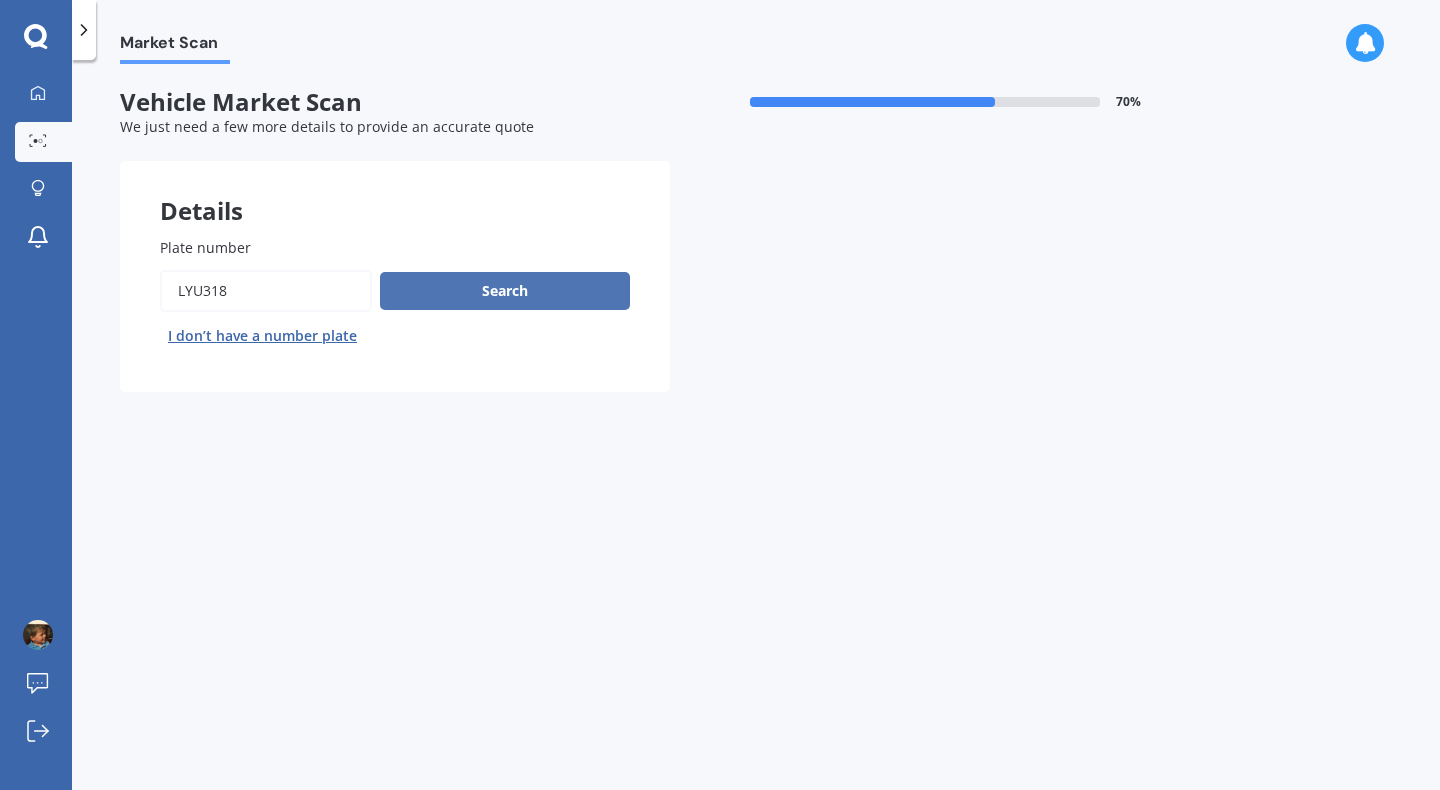type on "lyu318" 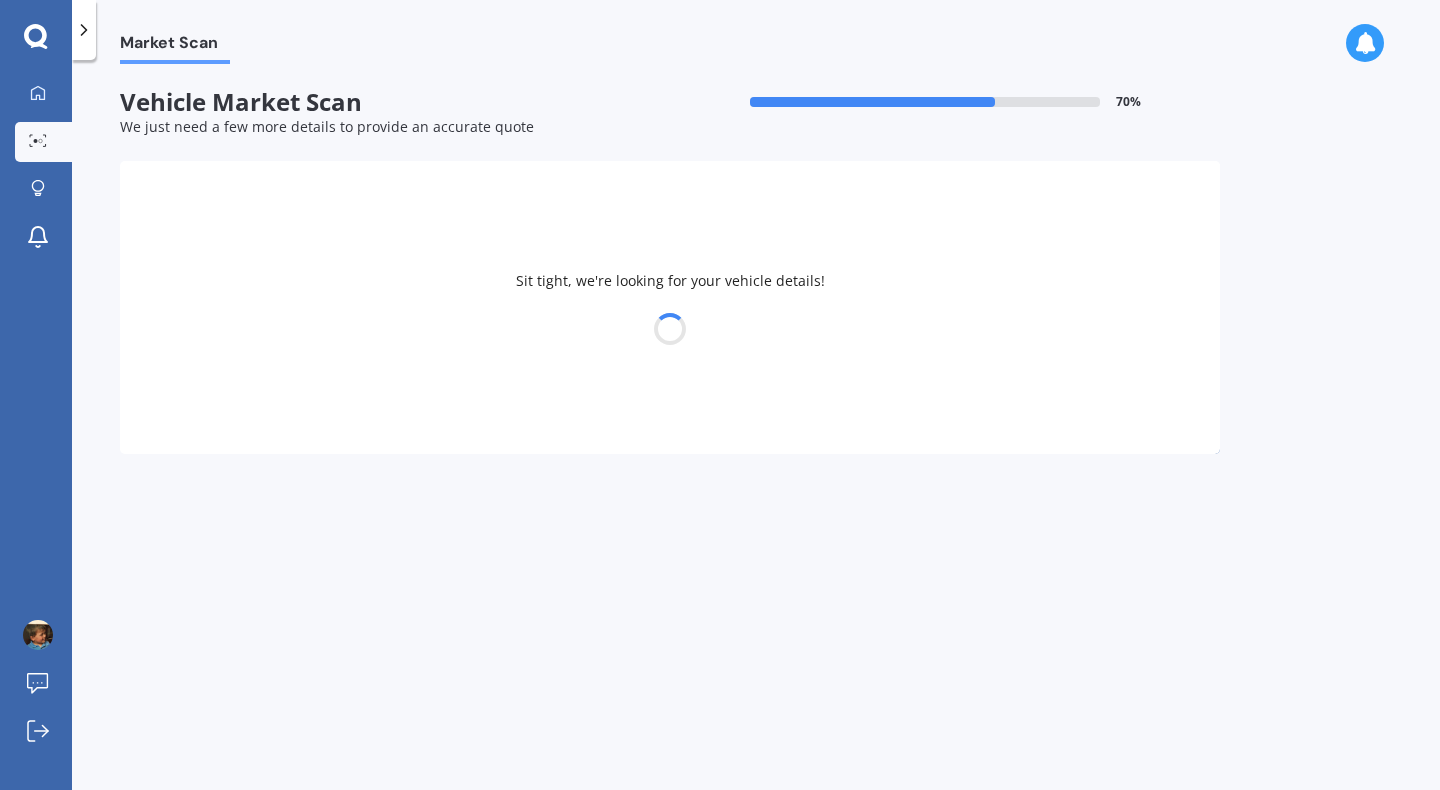select on "MITSUBISHI" 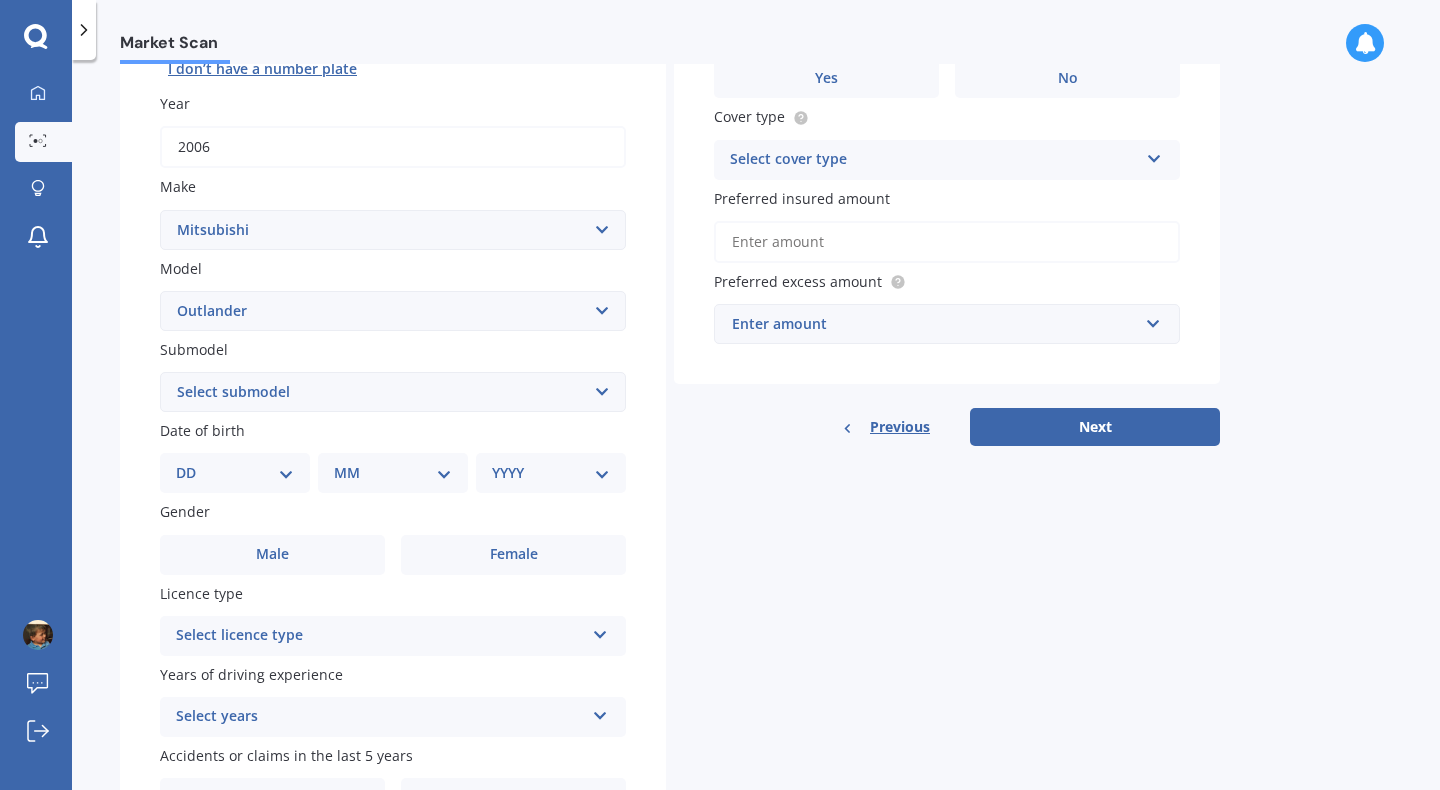 scroll, scrollTop: 275, scrollLeft: 0, axis: vertical 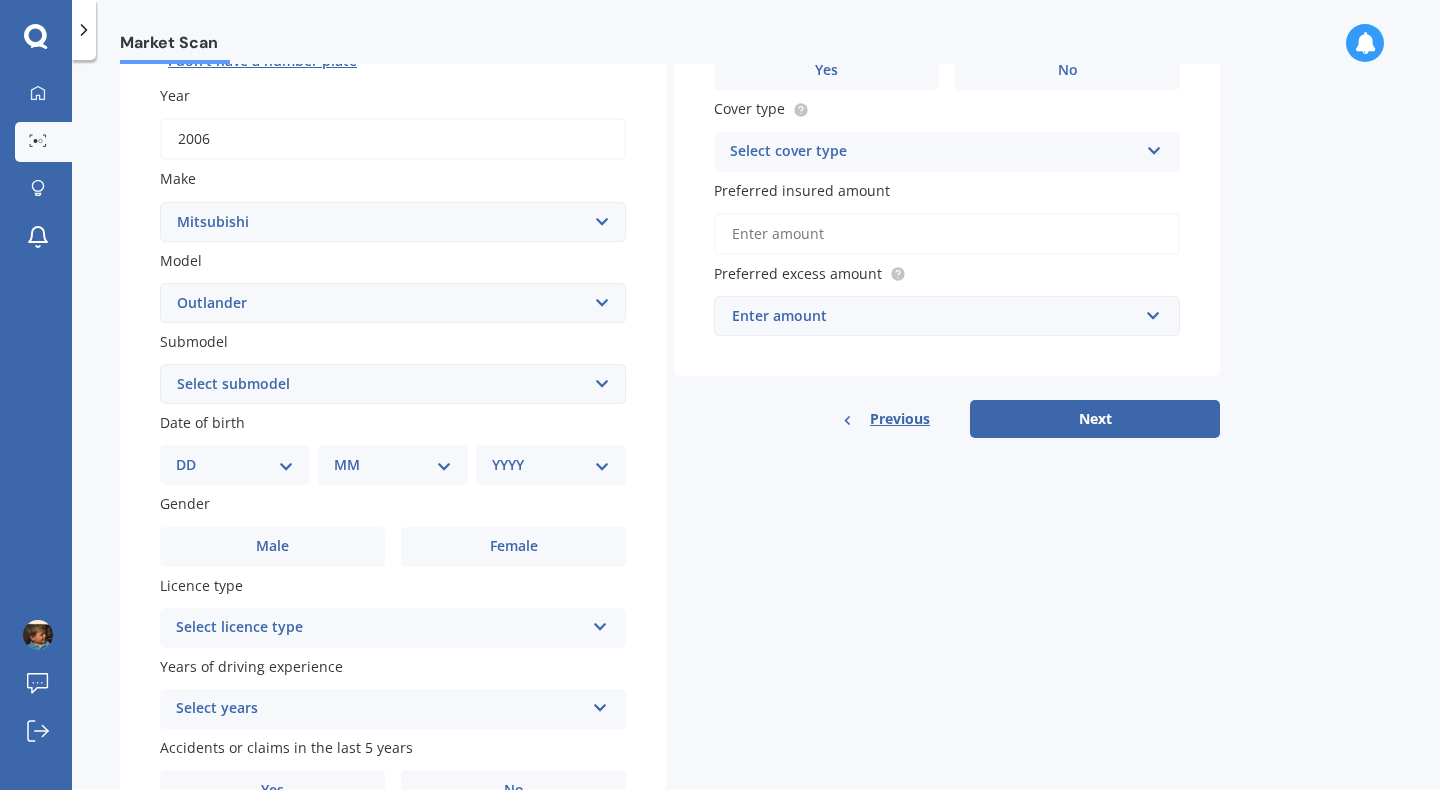 click on "Select submodel (All other) 2.4 Litre Station Wagon 3.0 Litre AWD 3.0 VRX Auto 4WD Petrol Hybrid LS LS 2.0P/CVT LS 2.4P/CVT PHEV Petrol/Hybrid PHEV VRX 4WD Hybrid PHEV XLS 4WD Hybrid SP Station Wagon turbo SPORT 2.5P/CVT VRX 2.5P/4WD/CVT VRX 2.5P/CVT VRX turbo diesel XLS XLS Diesel" at bounding box center (393, 384) 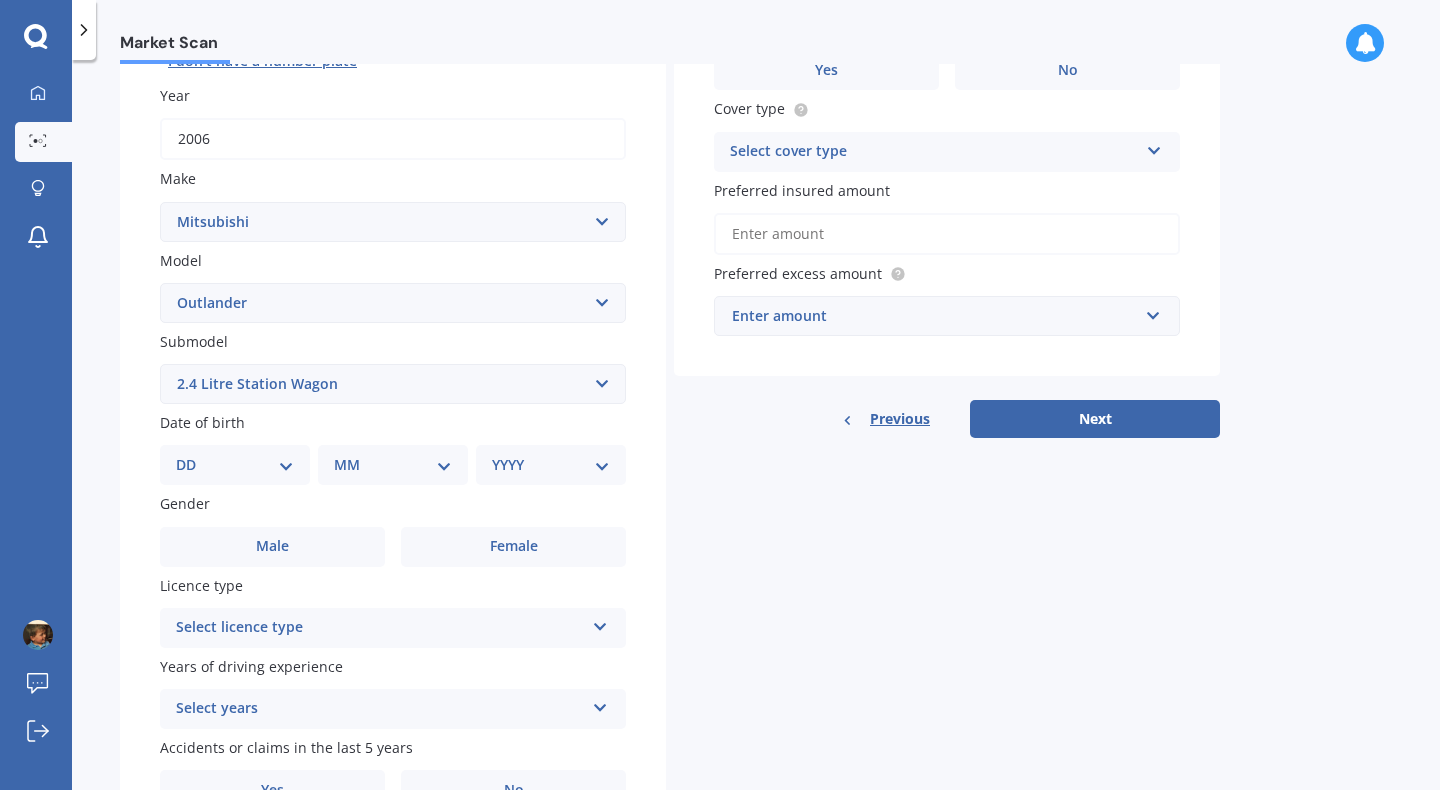 click on "Select model 380 Airtrek Aspire ASX Canter Carisma Challenger Challenger Diesel Challenger Petrol Chariot Colt Debonair Delica Diamante Dingo Dion Eclipse Cross EK Emeraude Eterna Express FE series trucks (Over 3 Tonnes GVM) FE series trucks (Under 3 Tonnes GVM) FG series trucks (Over 3 Tonnes GVM FG series trucks (Under 3 Tonnes GVM) FH series trucks (under 3 Tonnes GVM) FH series trucks, (Over 3 Tonnes GVM) FK series trucks (Over 3 Tonnes GVM) FK series trucks (Under 3 Tonnes GVM) FM series trucks (Over 3 Tonnes GVM FM series trucks (Under 3 Tonnes GVM) FP series trucks (under 3 Tonnes GVM) FP series trucks, (Over 3 Tonnes GVM) FS series trucks (Over 3 Tonnes GVM) FS series trucks (Under 3 Tonnes GVM) FTO Fuso Fighter FV series trucks (Over 3 Tonnes GVM FV series trucks (Under 3 Tonnes GVM) Galant Grandis GTO i-car i-MiEV Jeep l L200 L300 L400 Lancer Legnum Libero Magna Minicab Mirage Nimbus Outlander Pajero Rosa Bus RVR Shogun Sigma Strada Ute Tredia Triton V2000 V3000 Verada" at bounding box center (393, 303) 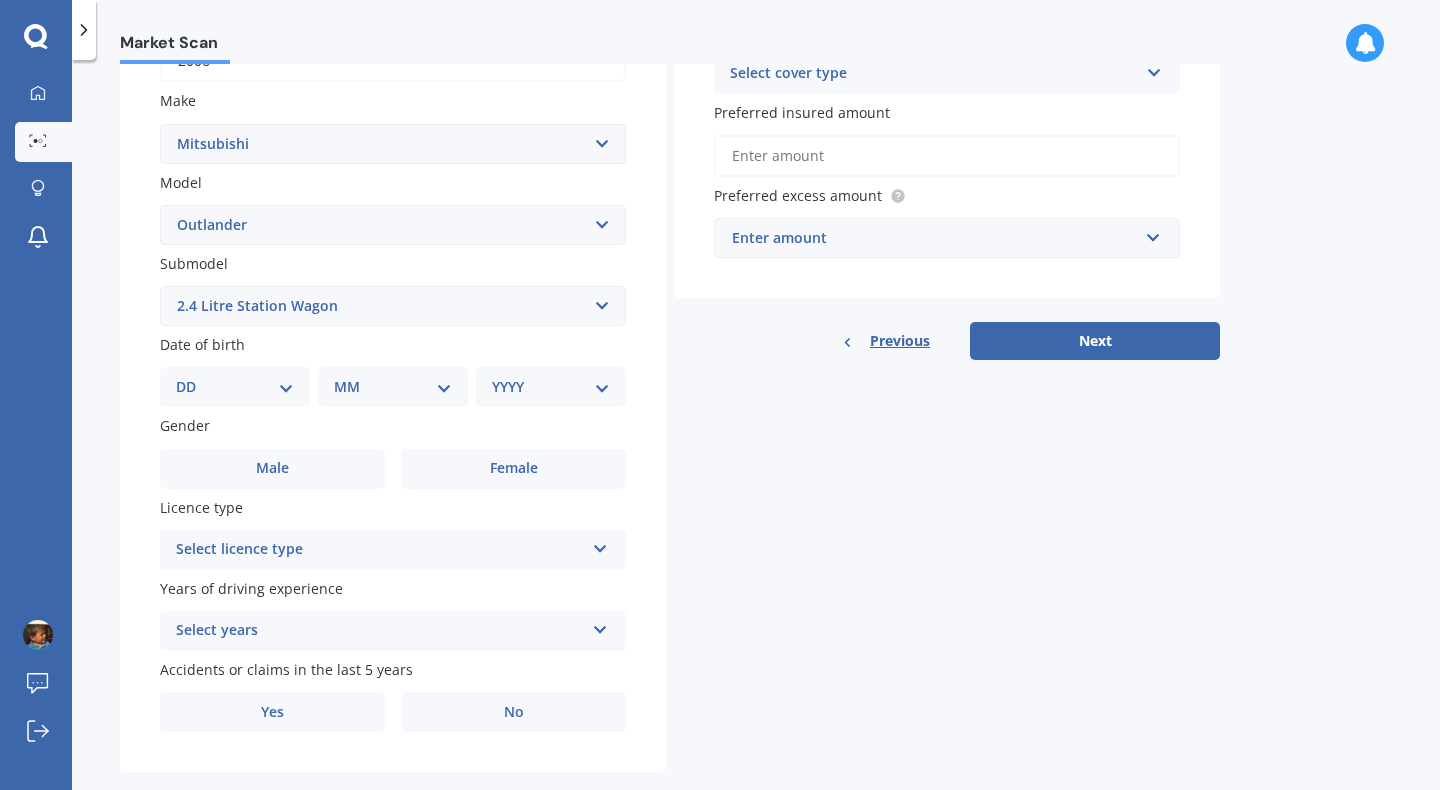 scroll, scrollTop: 370, scrollLeft: 0, axis: vertical 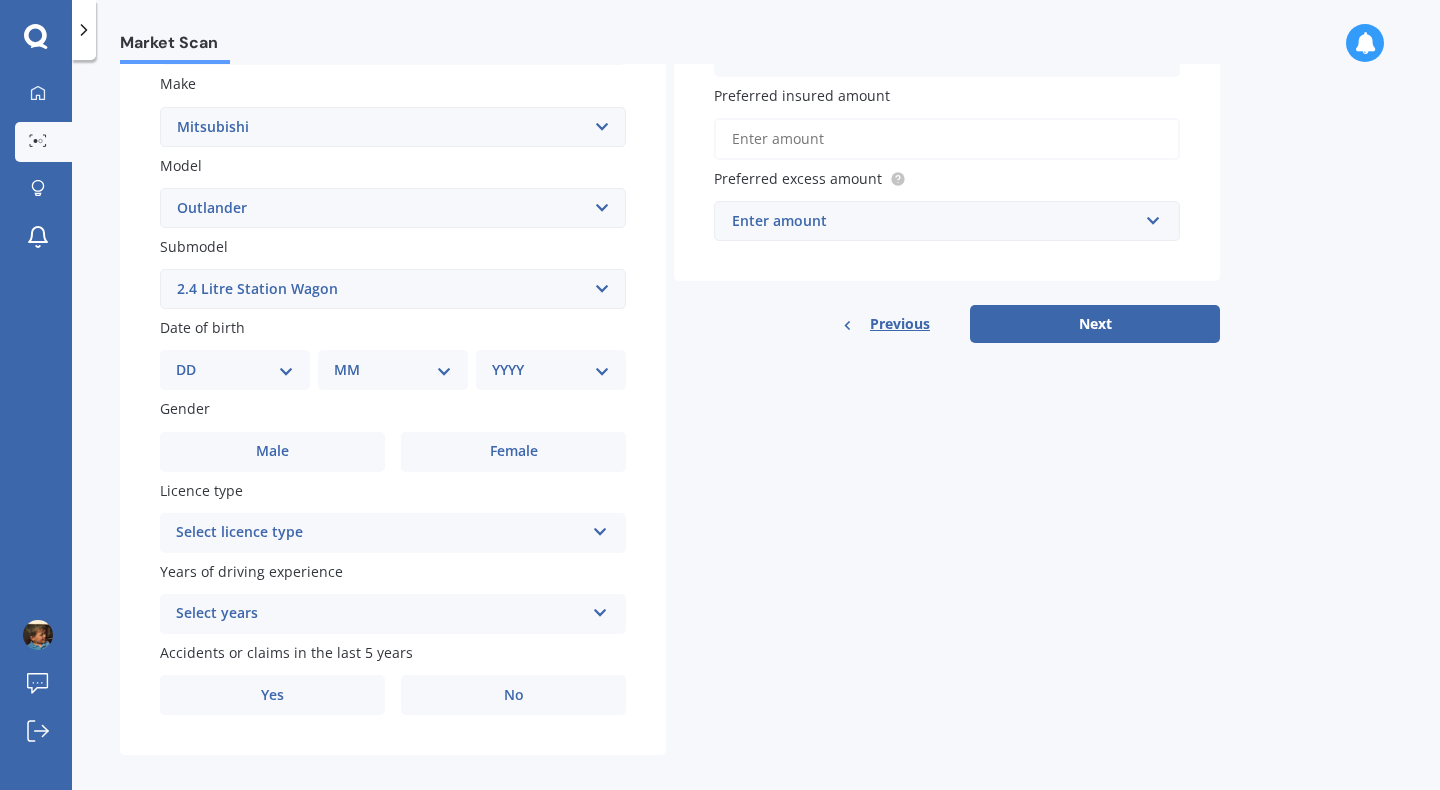 click on "DD 01 02 03 04 05 06 07 08 09 10 11 12 13 14 15 16 17 18 19 20 21 22 23 24 25 26 27 28 29 30 31" at bounding box center (235, 370) 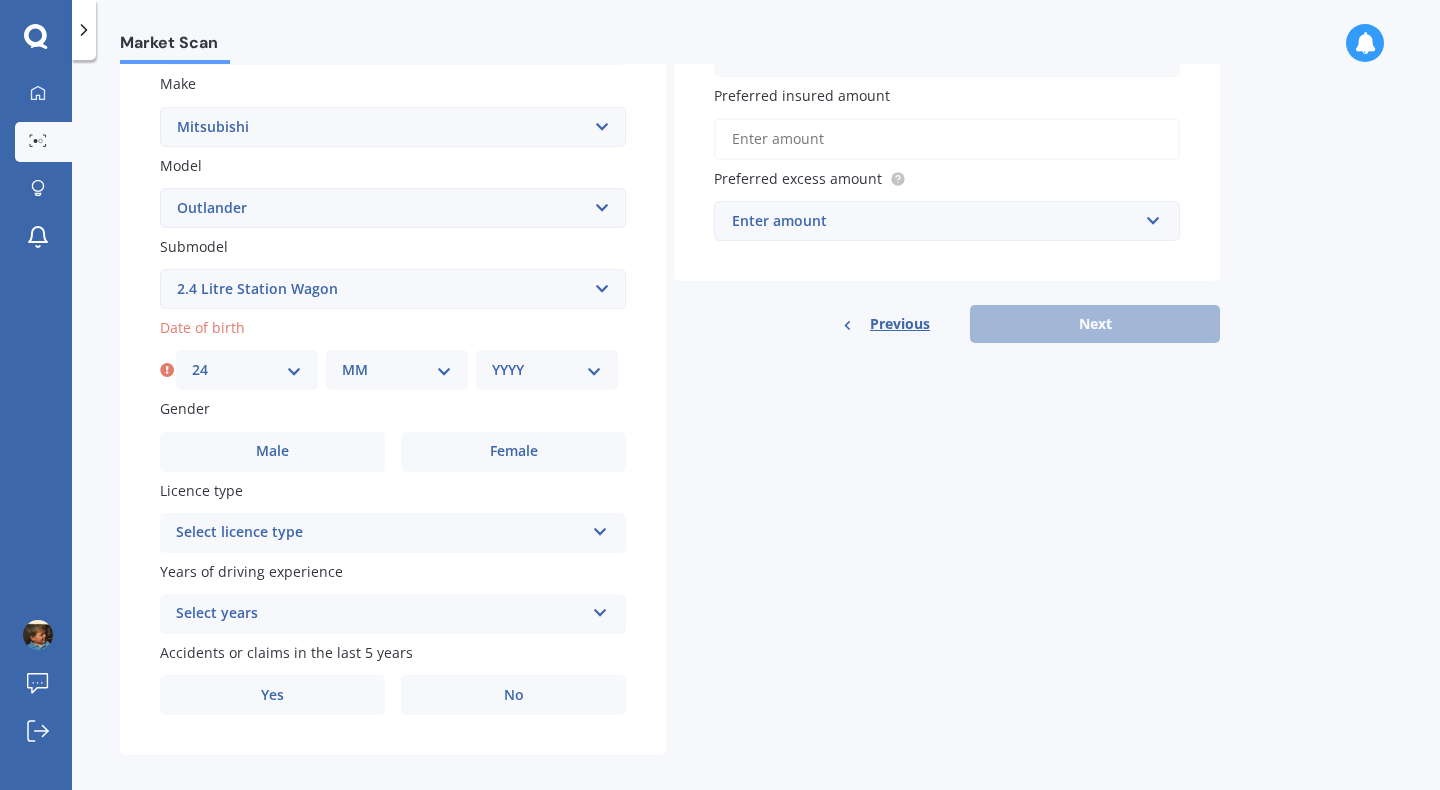 click on "MM 01 02 03 04 05 06 07 08 09 10 11 12" at bounding box center [397, 370] 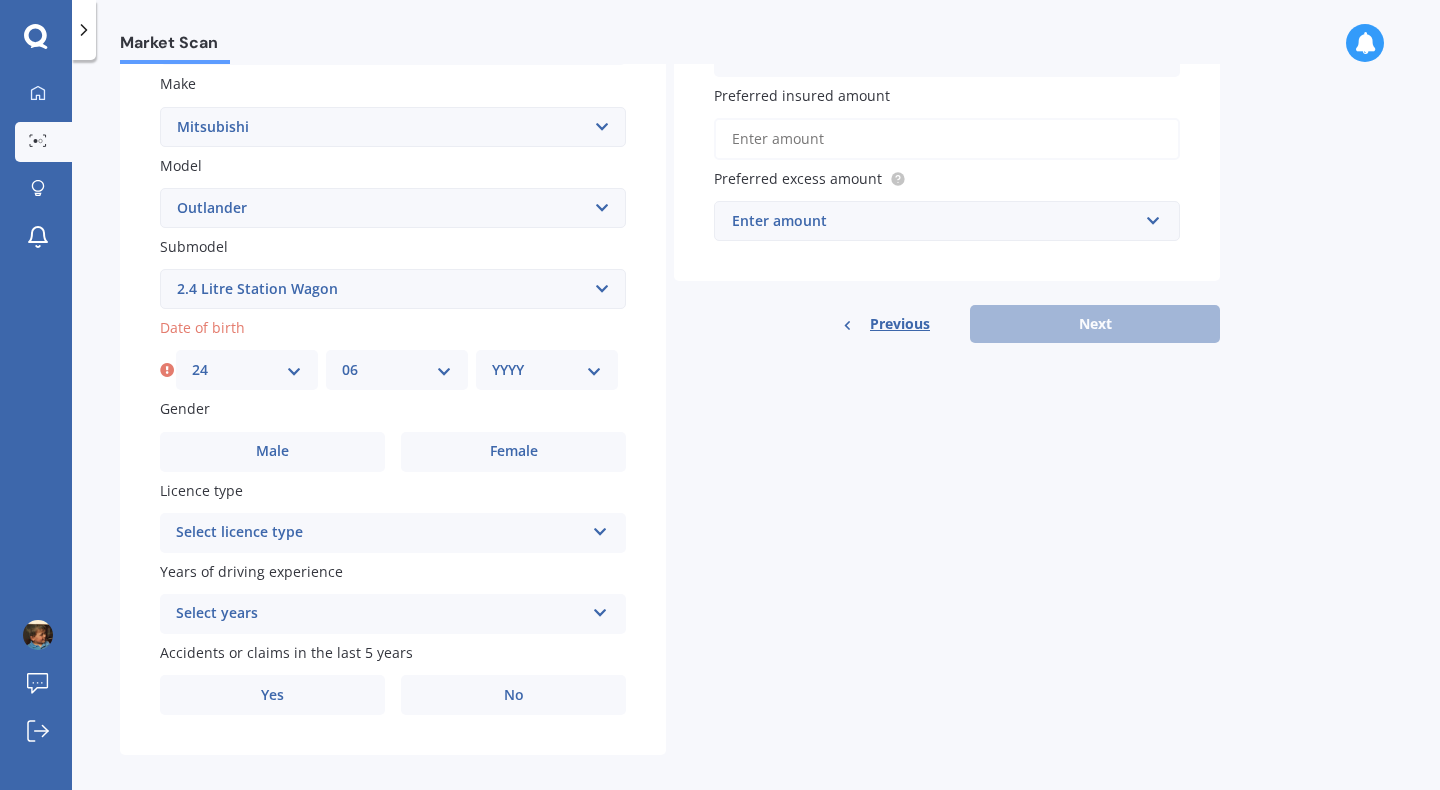 click on "YYYY 2025 2024 2023 2022 2021 2020 2019 2018 2017 2016 2015 2014 2013 2012 2011 2010 2009 2008 2007 2006 2005 2004 2003 2002 2001 2000 1999 1998 1997 1996 1995 1994 1993 1992 1991 1990 1989 1988 1987 1986 1985 1984 1983 1982 1981 1980 1979 1978 1977 1976 1975 1974 1973 1972 1971 1970 1969 1968 1967 1966 1965 1964 1963 1962 1961 1960 1959 1958 1957 1956 1955 1954 1953 1952 1951 1950 1949 1948 1947 1946 1945 1944 1943 1942 1941 1940 1939 1938 1937 1936 1935 1934 1933 1932 1931 1930 1929 1928 1927 1926" at bounding box center (547, 370) 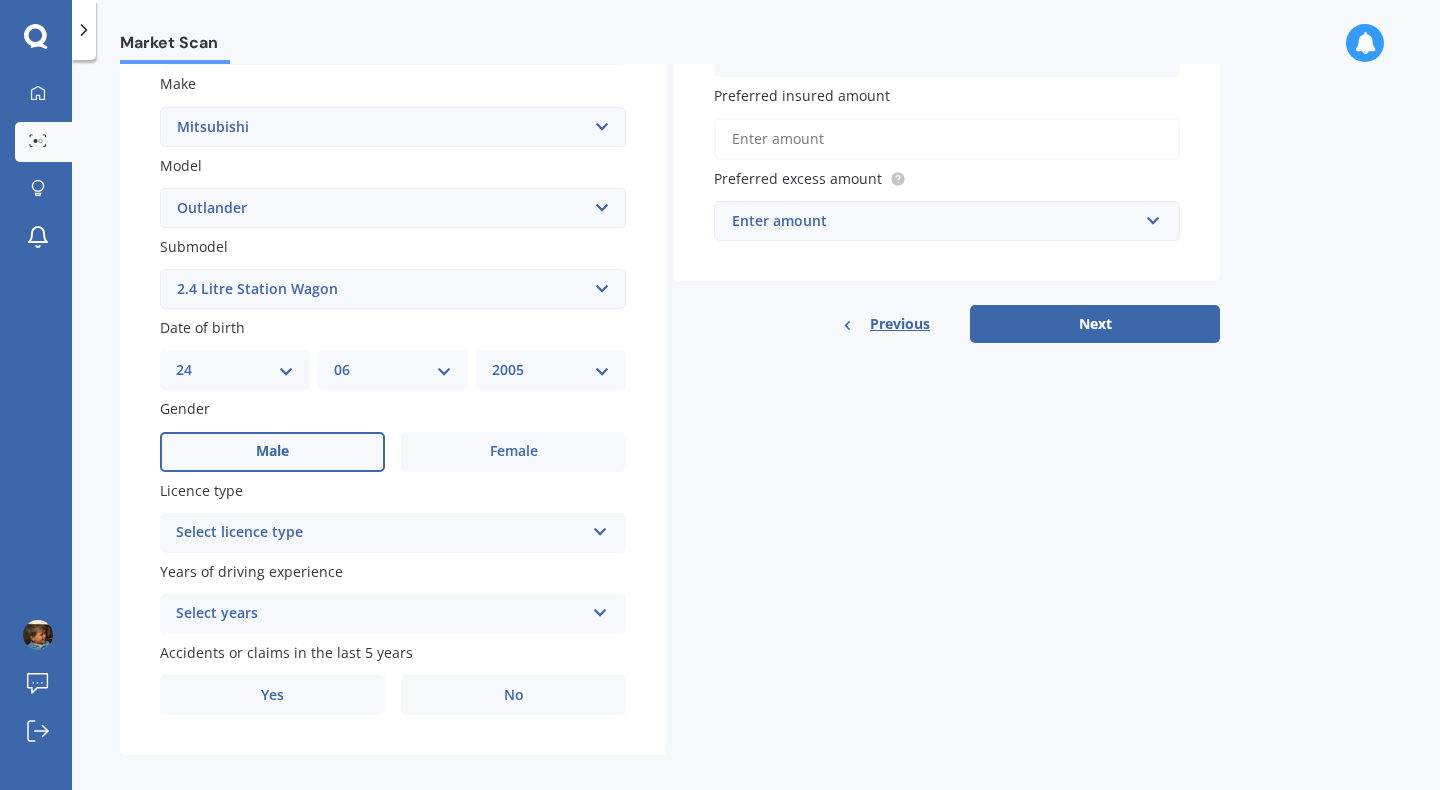 click on "Male" at bounding box center (272, 452) 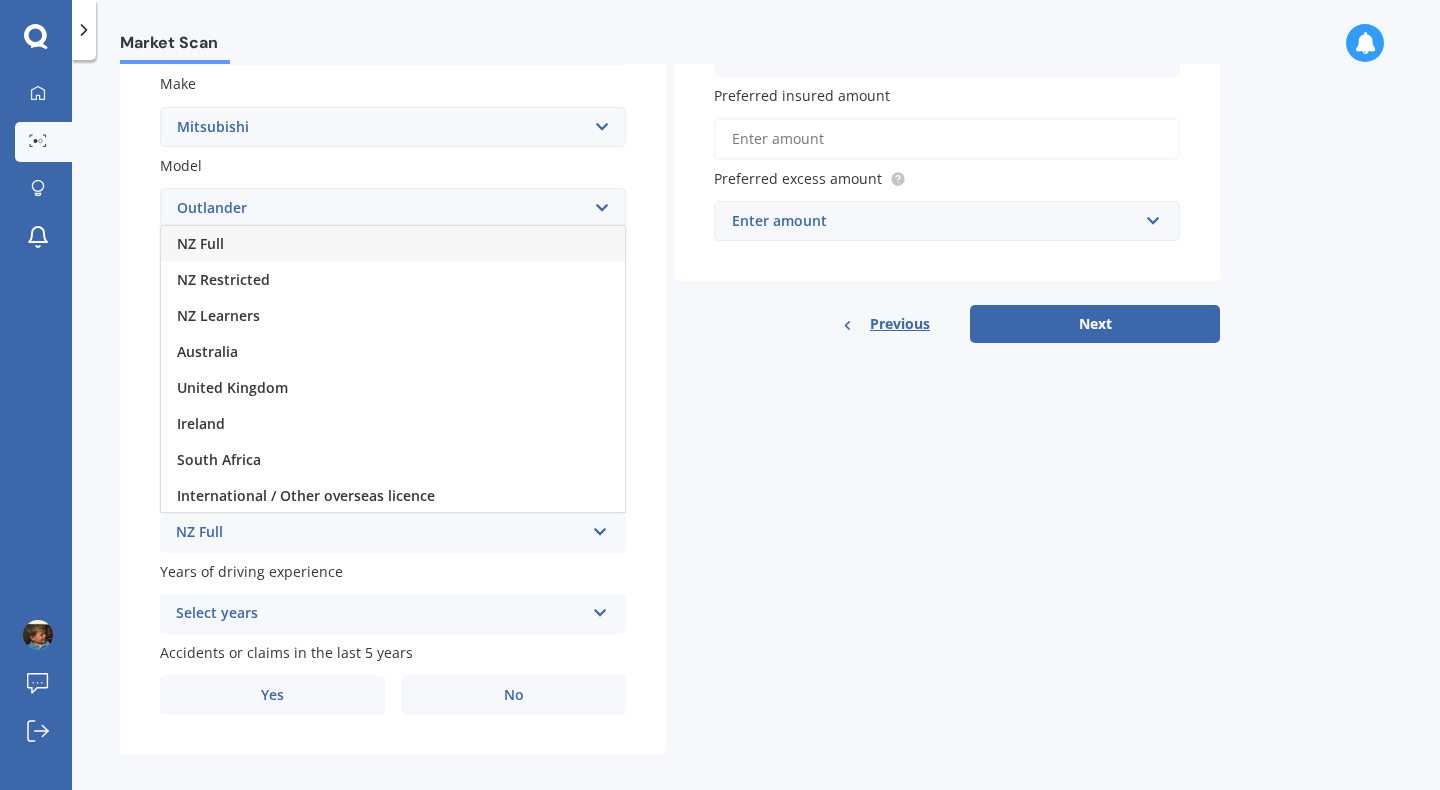 click on "NZ Full" at bounding box center [200, 243] 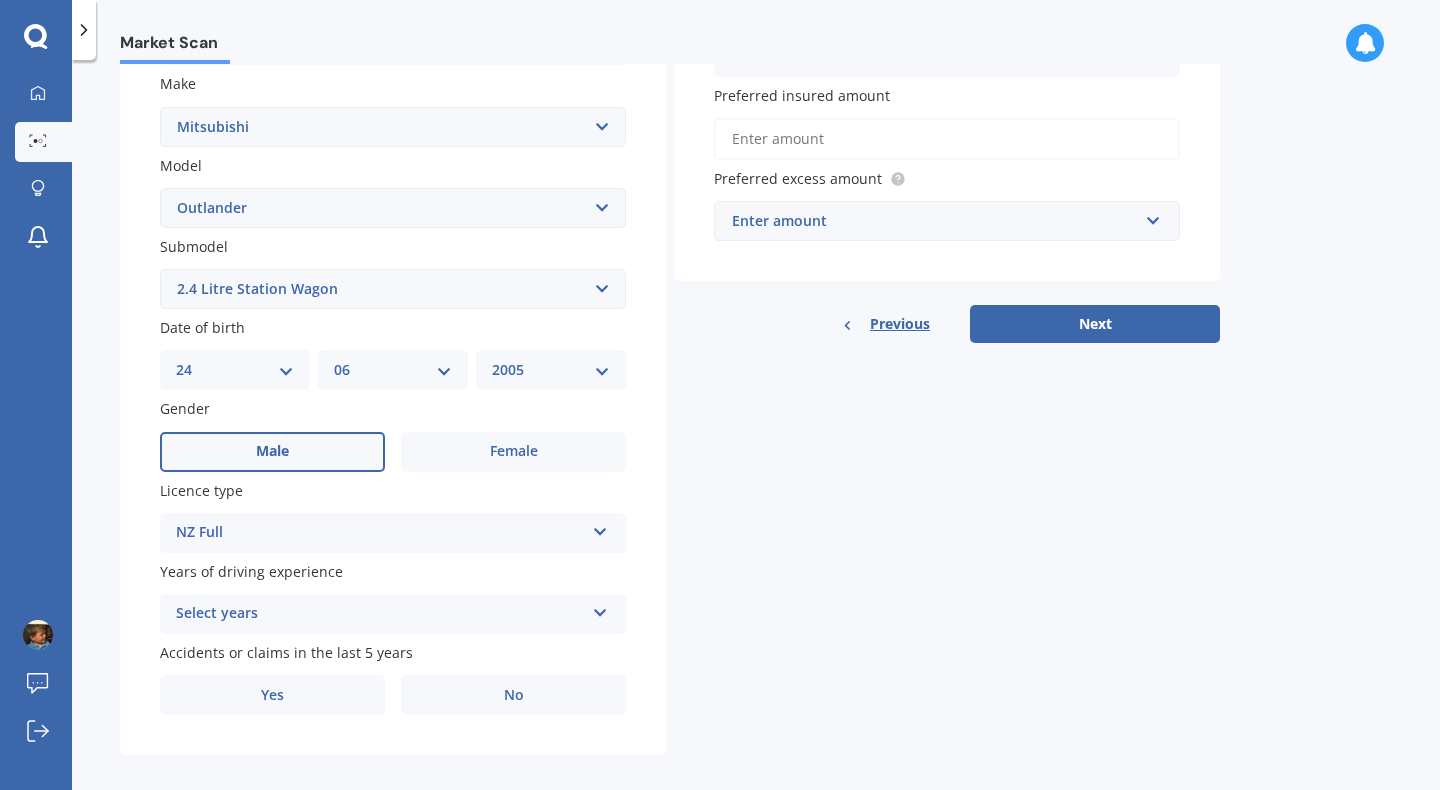 click at bounding box center (600, 609) 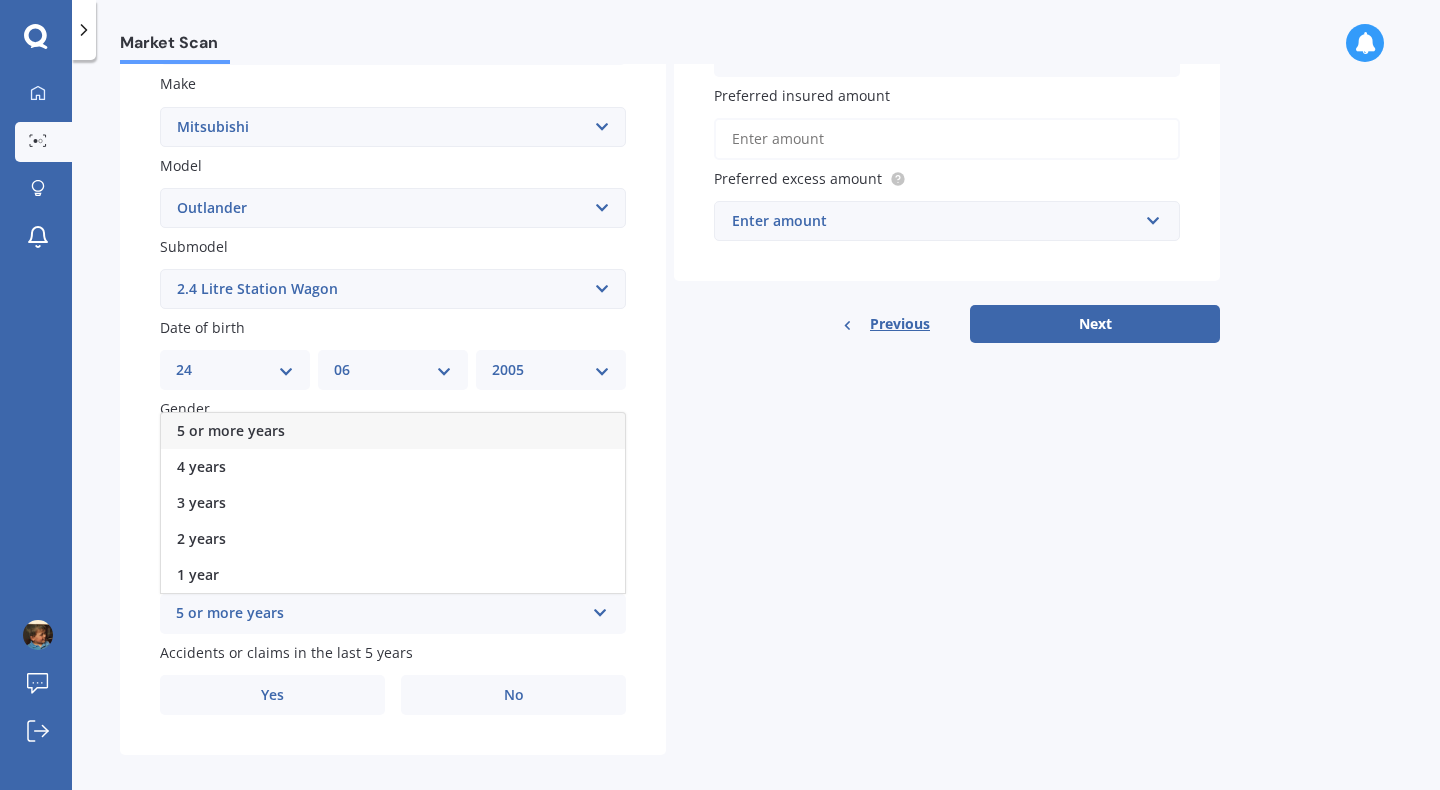 click on "Plate number Search I don’t have a number plate Year 2006 Make Select make AC ALFA ROMEO ASTON MARTIN AUDI AUSTIN BEDFORD Bentley BMW BYD CADILLAC CAN-AM CHERY CHEVROLET CHRYSLER Citroen CRUISEAIR CUPRA DAEWOO DAIHATSU DAIMLER DAMON DIAHATSU DODGE EXOCET FACTORY FIVE FERRARI FIAT Fiord FLEETWOOD FORD FOTON FRASER GEELY GENESIS GEORGIE BOY GMC GREAT WALL GWM HAVAL HILLMAN HINO HOLDEN HOLIDAY RAMBLER HONDA HUMMER HYUNDAI INFINITI ISUZU IVECO JAC JAECOO JAGUAR JEEP KGM KIA LADA LAMBORGHINI LANCIA LANDROVER LDV LEAPMOTOR LEXUS LINCOLN LOTUS LUNAR M.G M.G. MAHINDRA MASERATI MAZDA MCLAREN MERCEDES AMG Mercedes Benz MERCEDES-AMG MERCURY MINI Mitsubishi MORGAN MORRIS NEWMAR Nissan OMODA OPEL OXFORD PEUGEOT Plymouth Polestar PONTIAC PORSCHE PROTON RAM Range Rover Rayne RENAULT ROLLS ROYCE ROVER SAAB SATURN SEAT SHELBY SKODA SMART SSANGYONG SUBARU SUZUKI TATA TESLA TIFFIN Toyota TRIUMPH TVR Vauxhall VOLKSWAGEN VOLVO WESTFIELD WINNEBAGO ZX Model Select model 380 Airtrek Aspire ASX Canter Carisma Challenger Chariot EK" at bounding box center [393, 291] 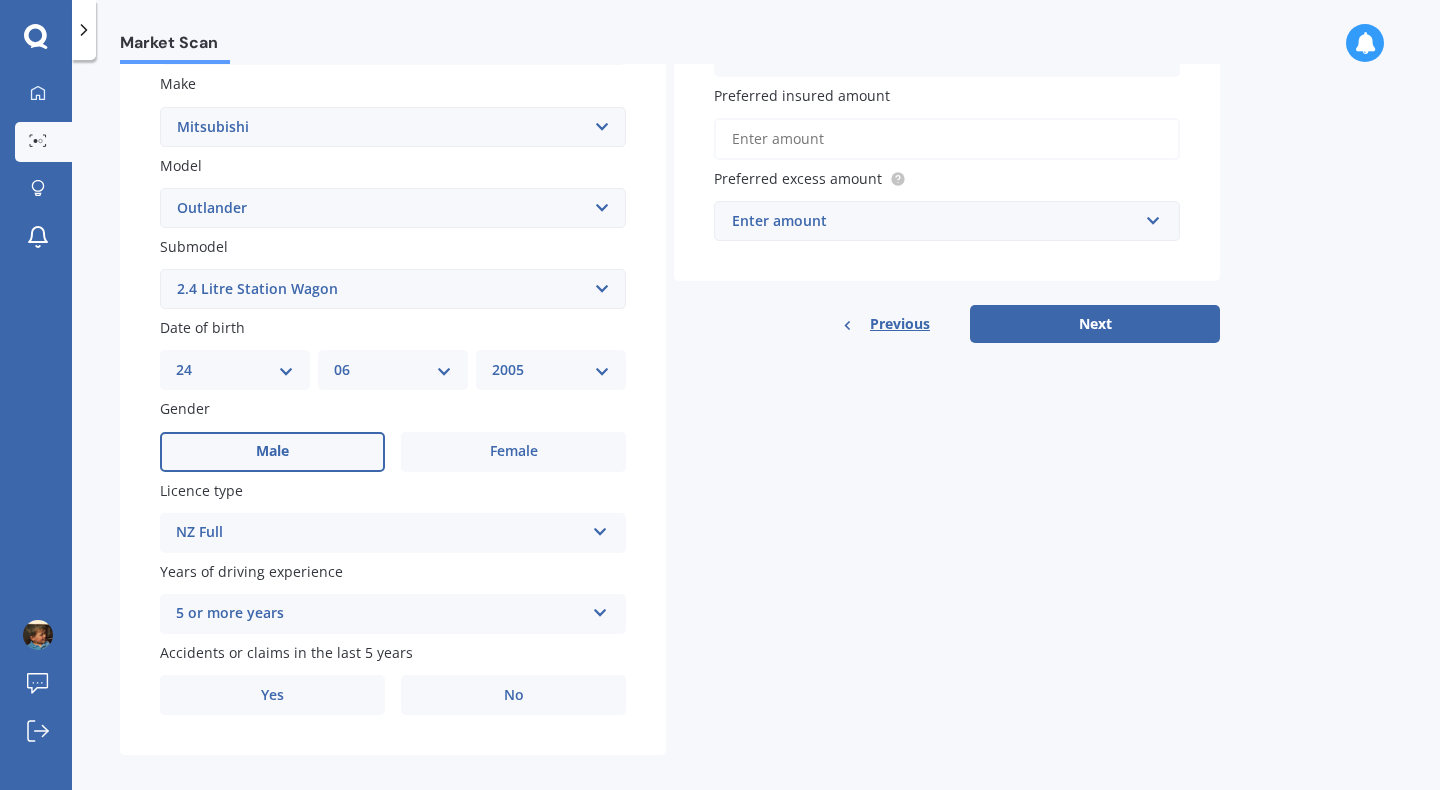 click at bounding box center [600, 609] 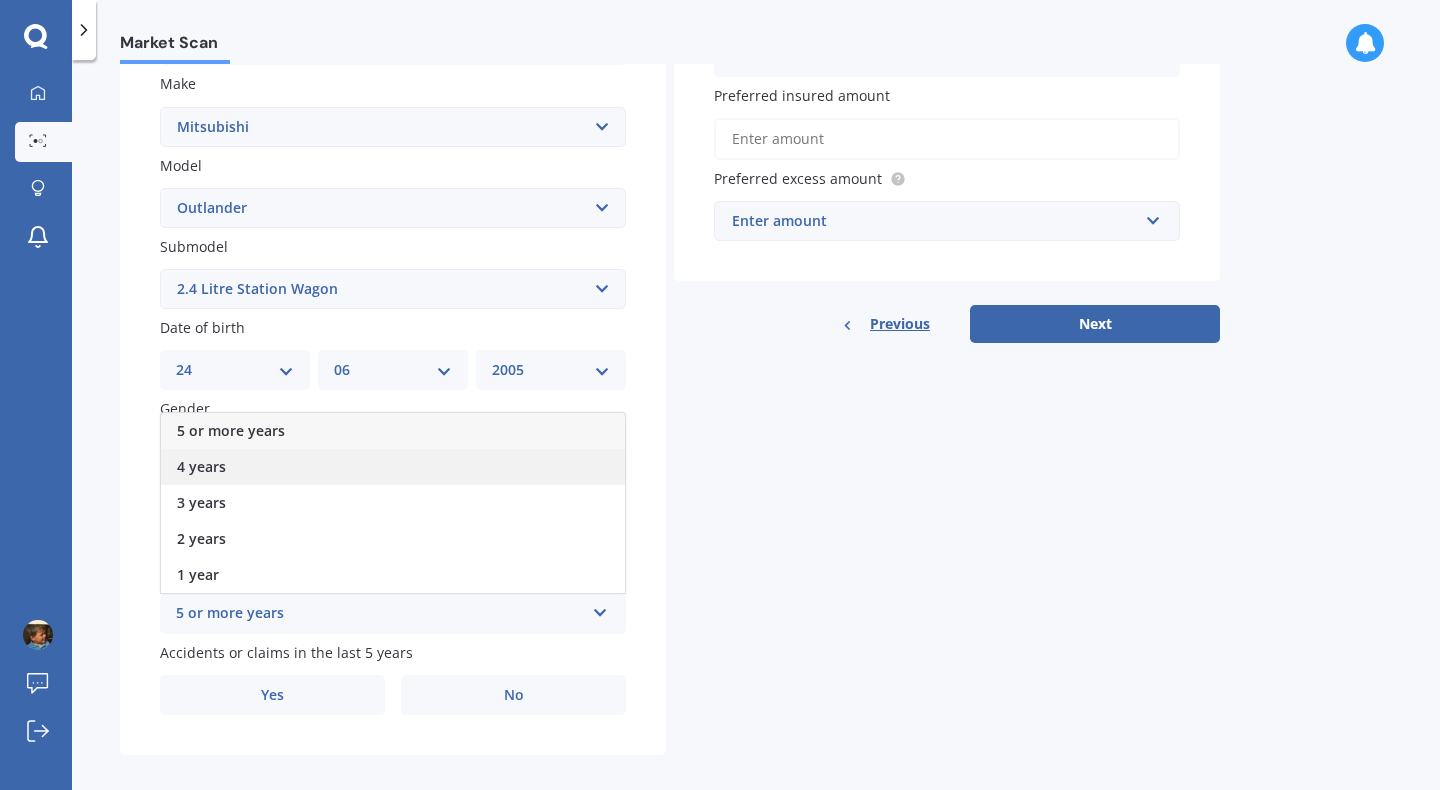 click on "4 years" at bounding box center (201, 466) 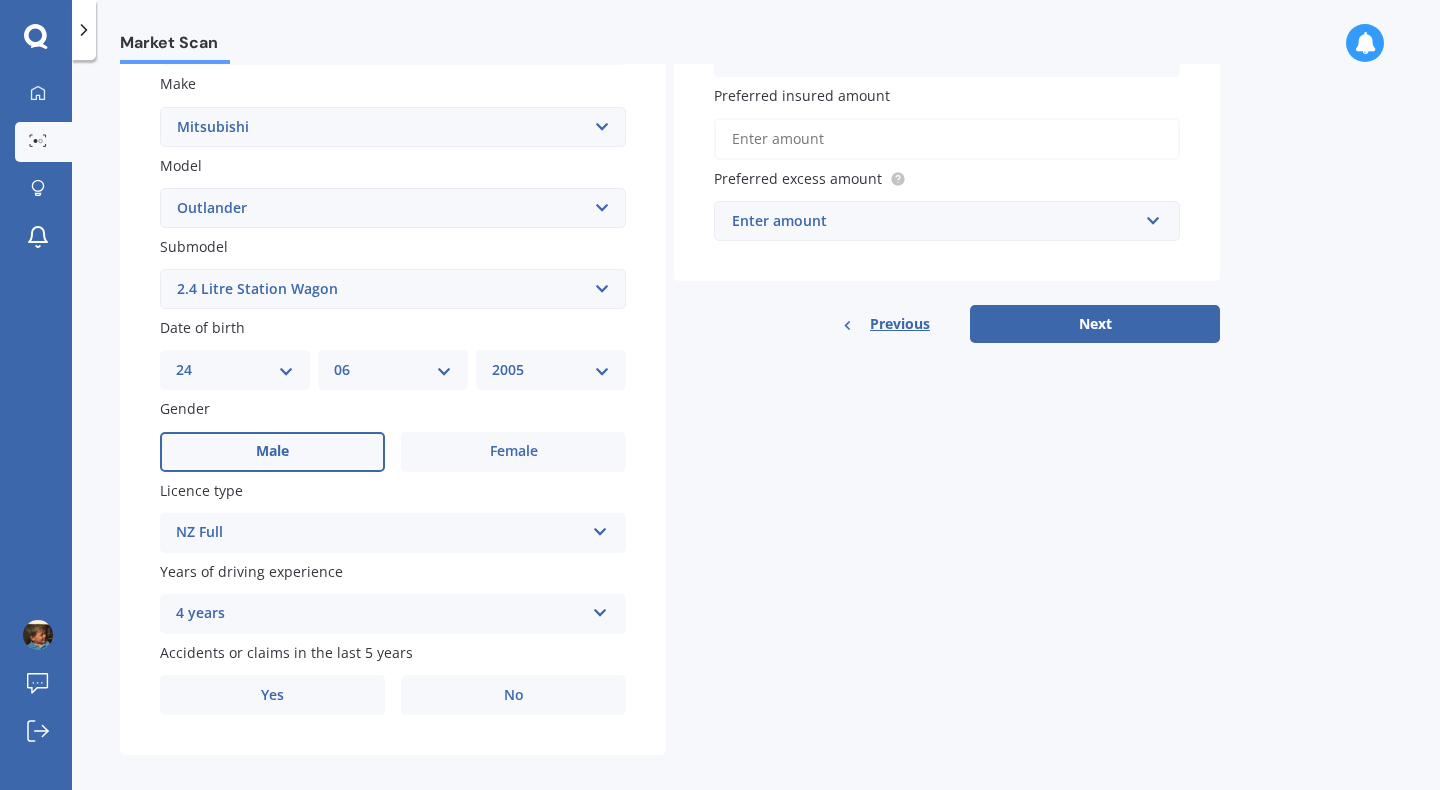 scroll, scrollTop: 387, scrollLeft: 0, axis: vertical 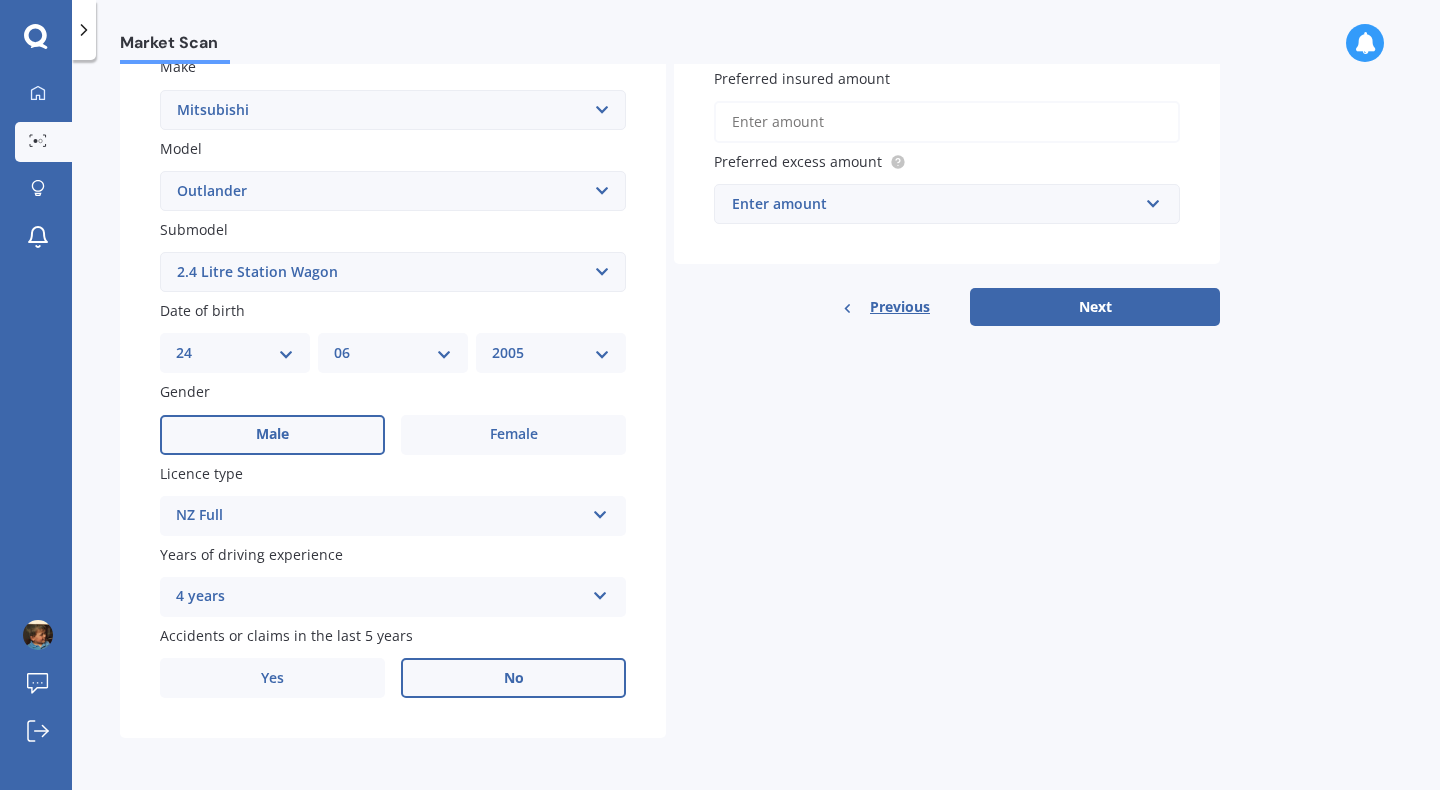 click on "No" at bounding box center (513, 678) 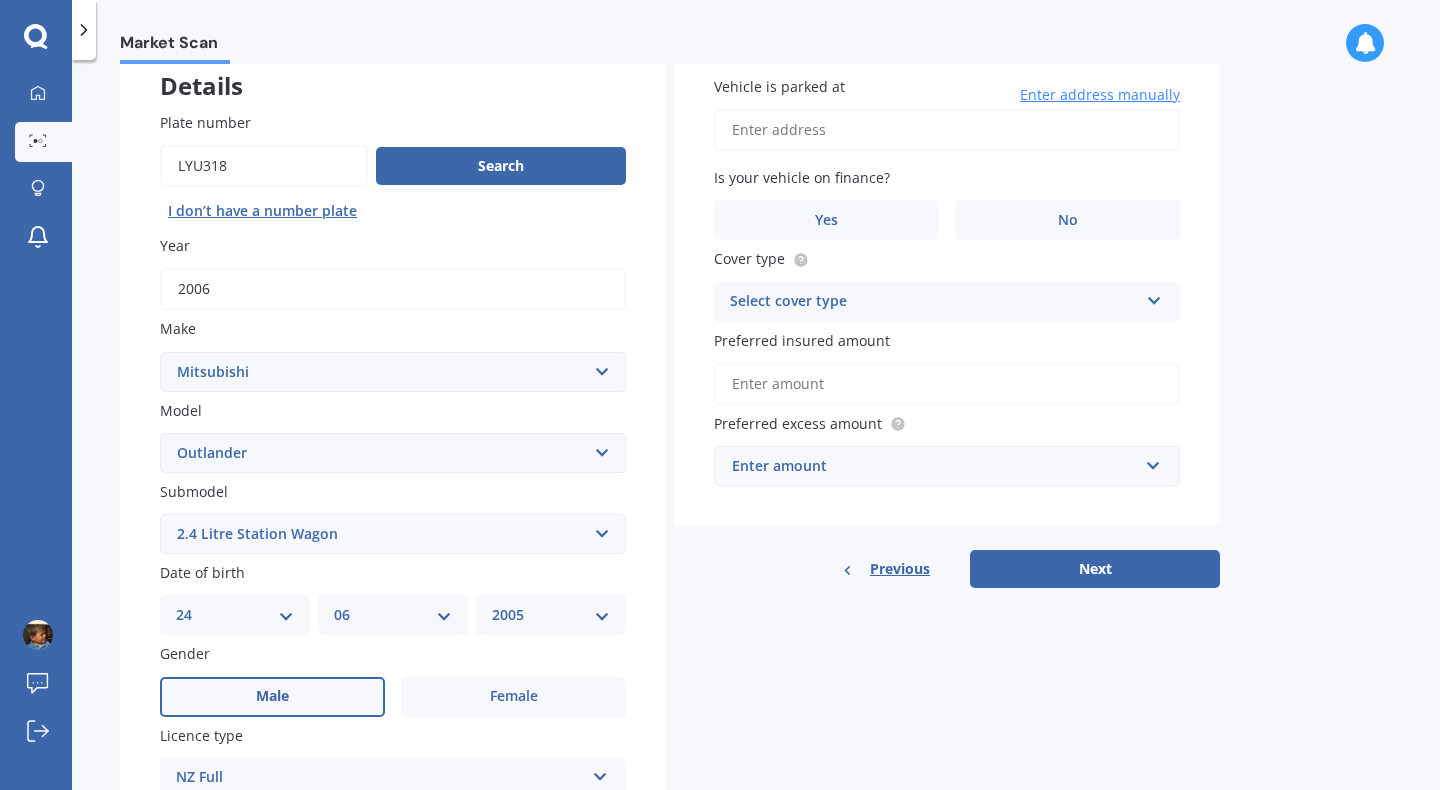 scroll, scrollTop: 0, scrollLeft: 0, axis: both 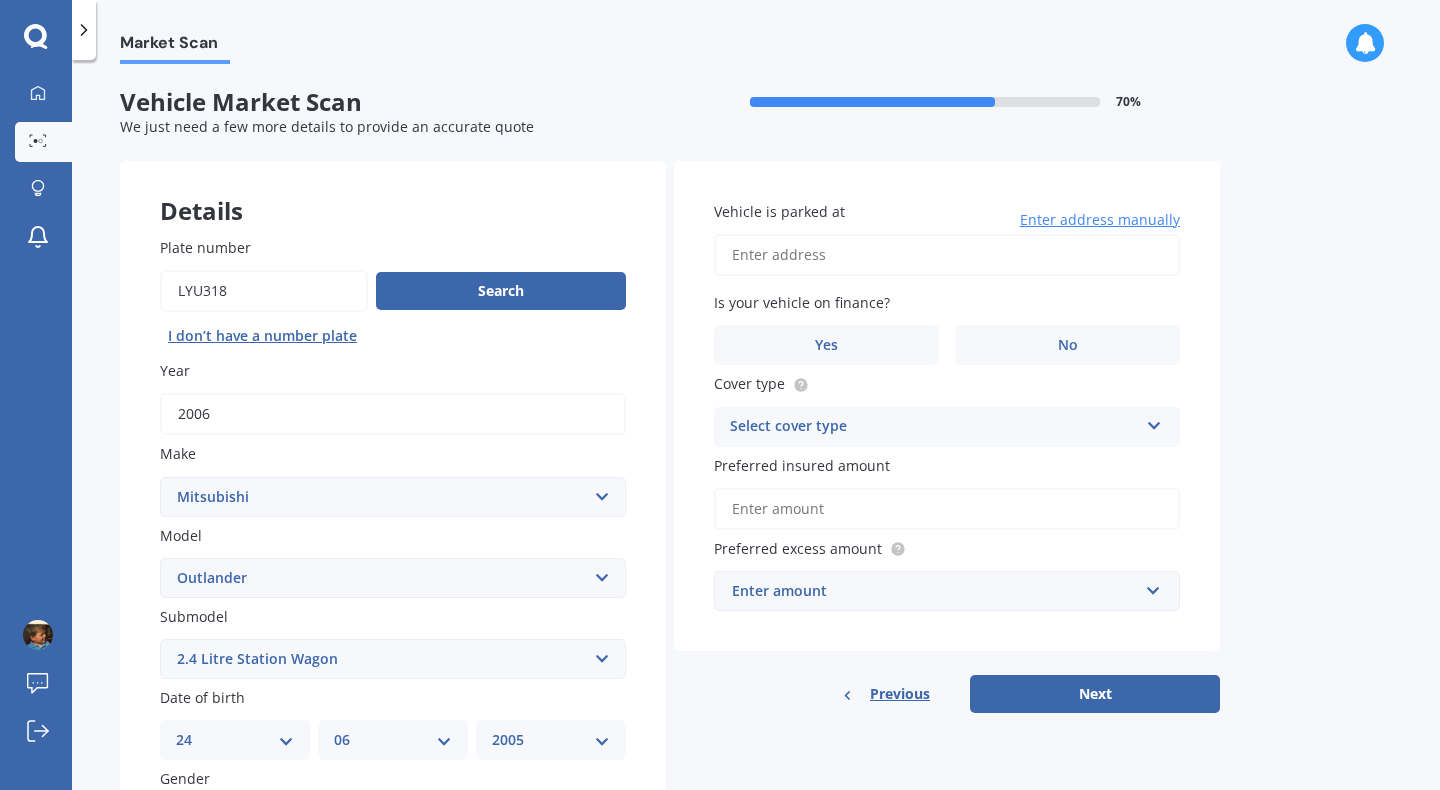click on "Vehicle is parked at" at bounding box center (947, 255) 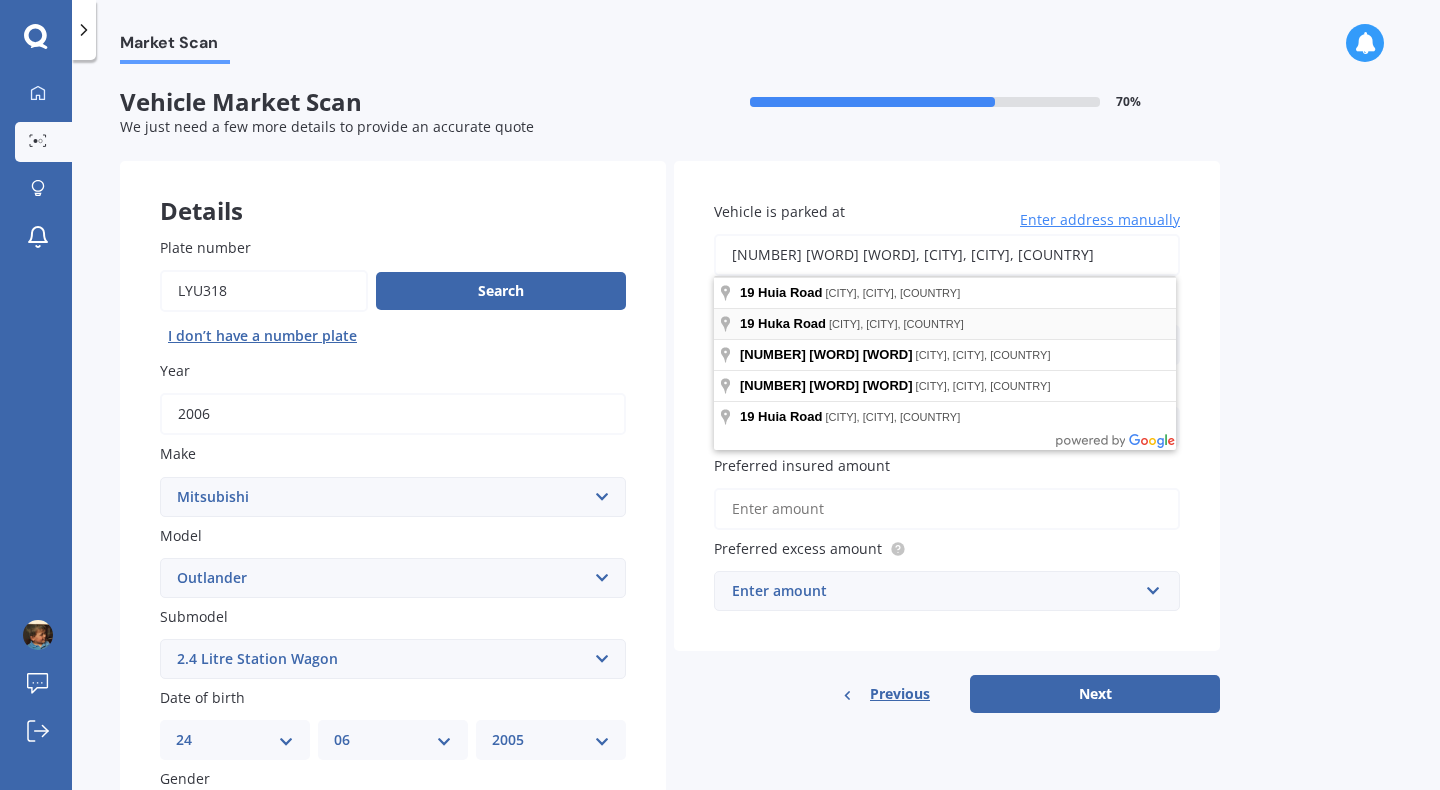 type on "[NUMBER] [WORD] [WORD], [CITY], [CITY] [POSTCODE]" 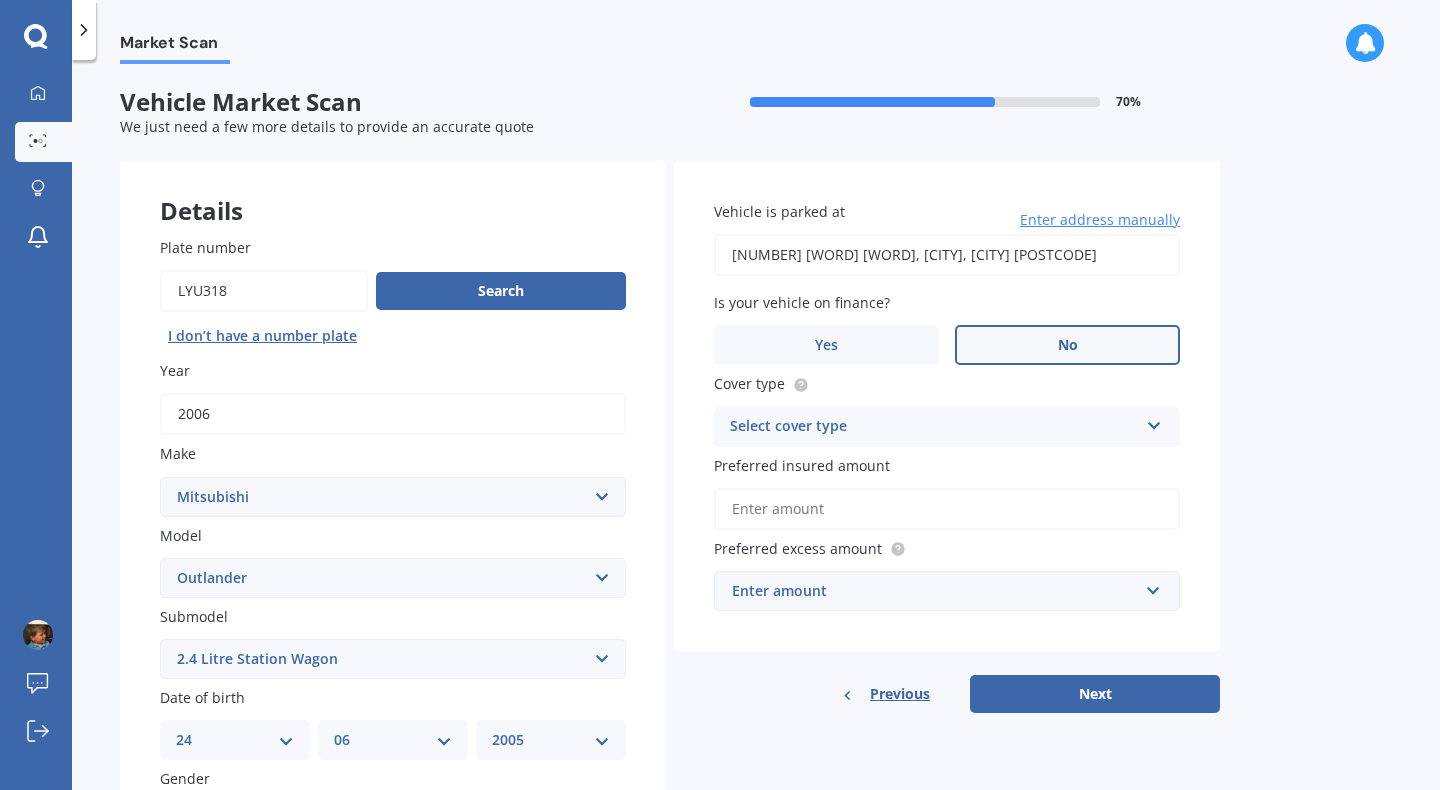 click on "No" at bounding box center (1067, 345) 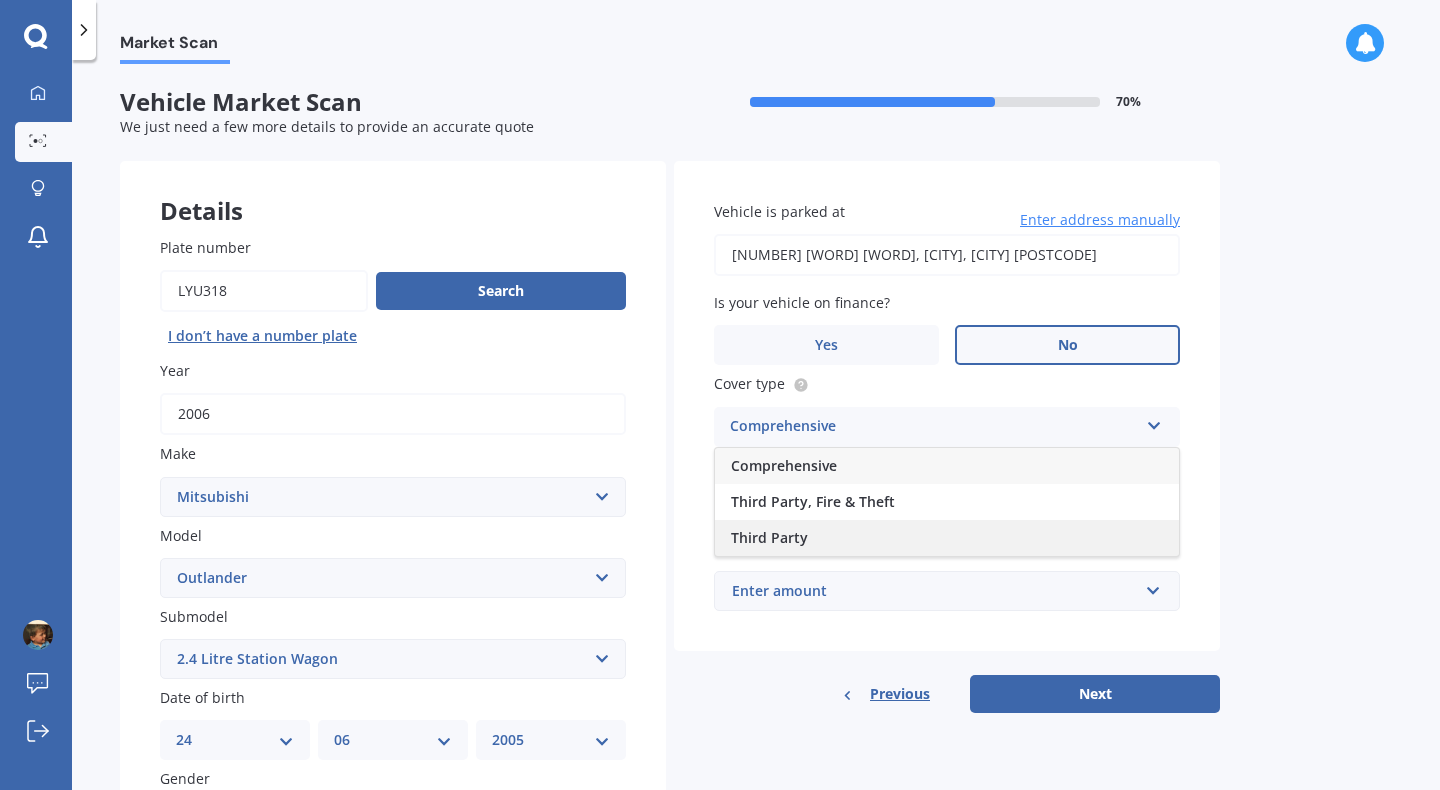 click on "Third Party" at bounding box center (947, 538) 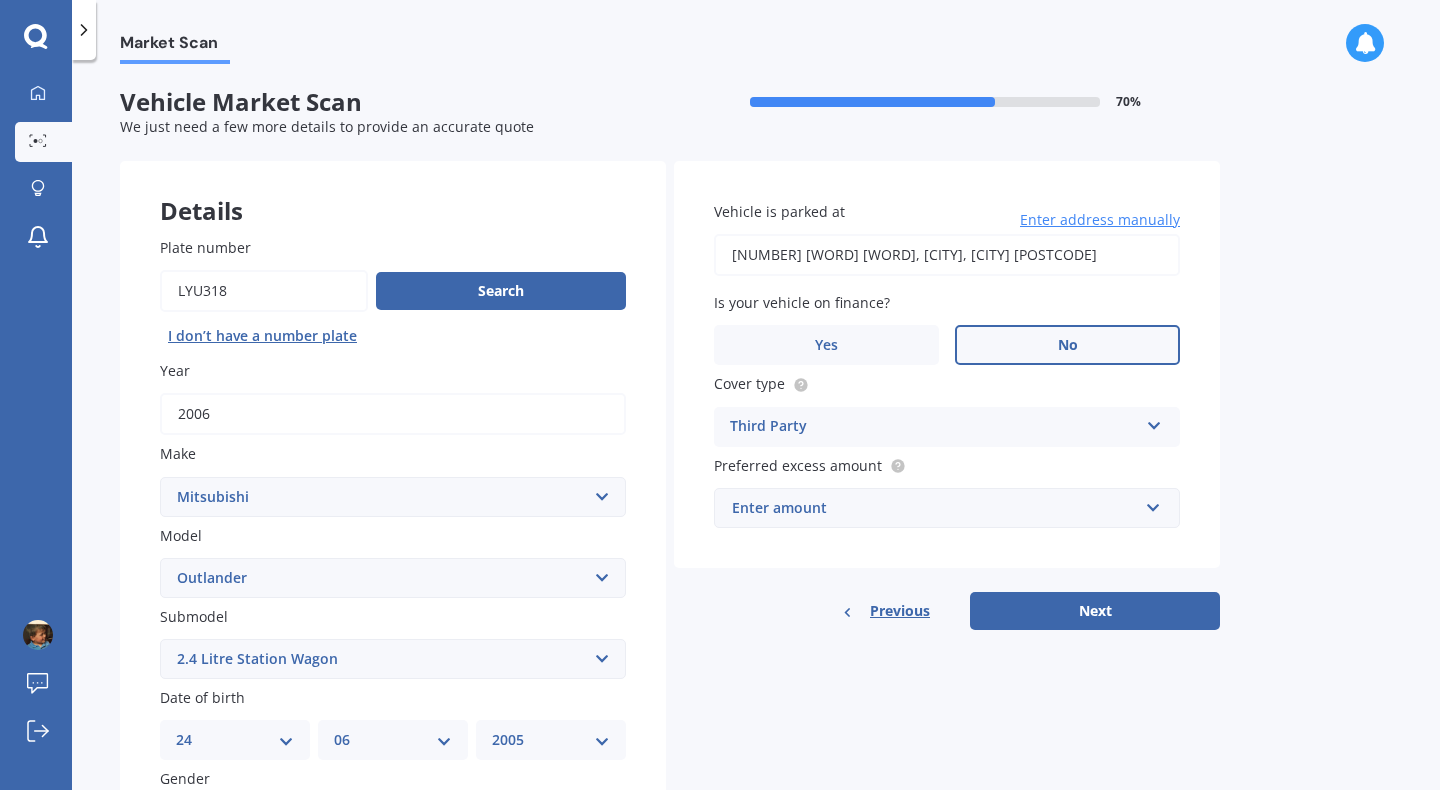 click at bounding box center [1154, 422] 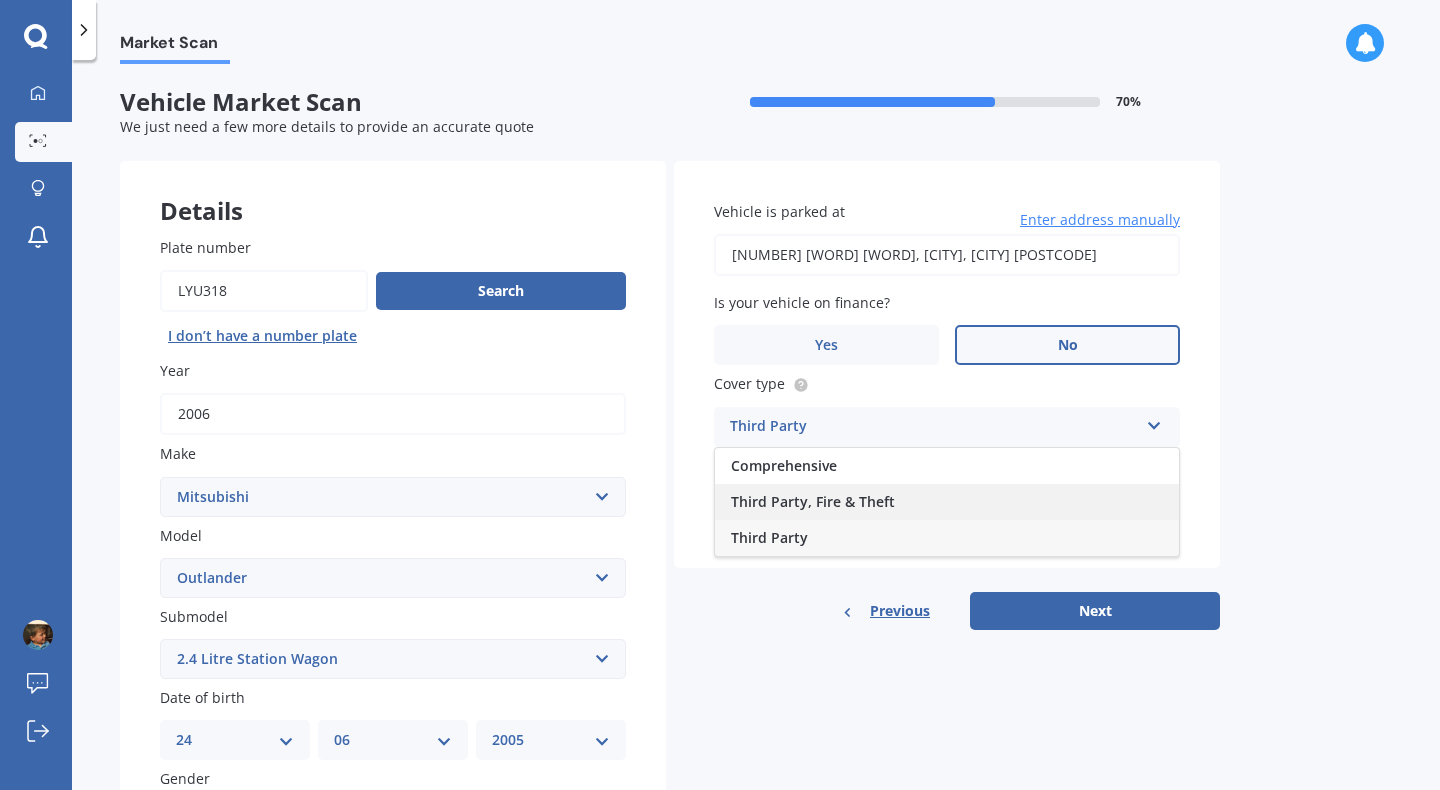 click on "Third Party, Fire & Theft" at bounding box center [813, 501] 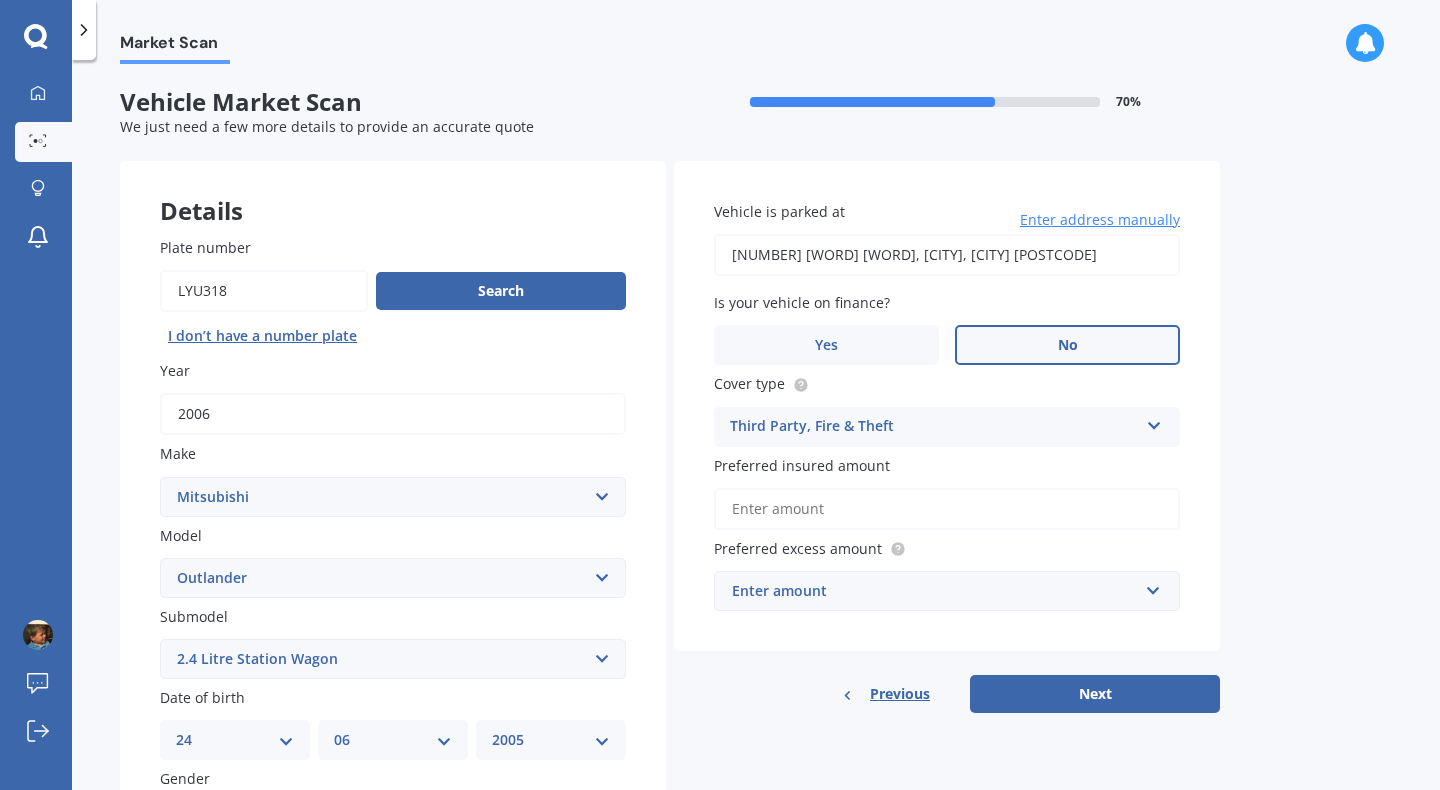 click on "Enter amount" at bounding box center [935, 591] 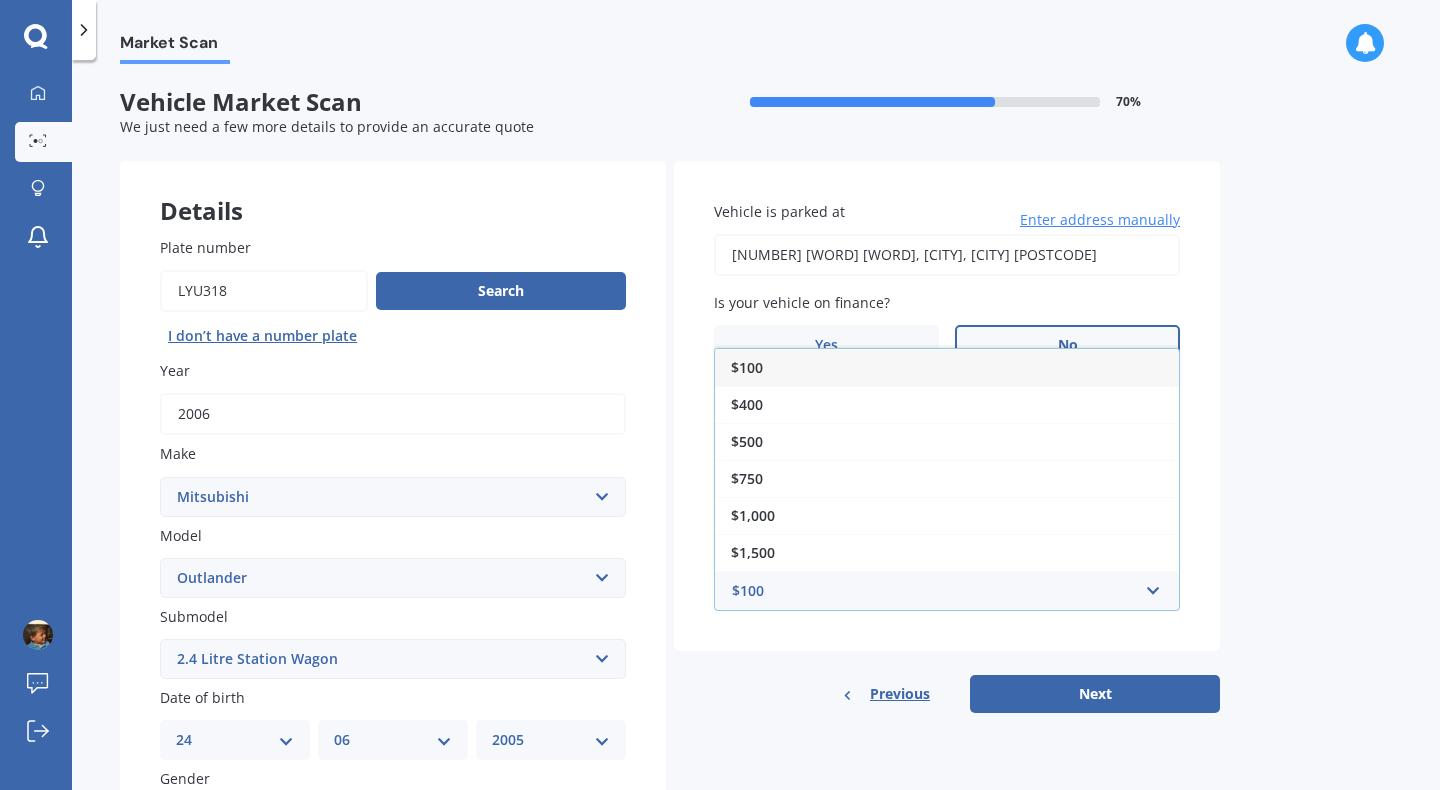 click on "Vehicle is parked at [NUMBER] [WORD] [WORD], [CITY], [CITY] [POSTCODE] Enter address manually Is your vehicle on finance? Yes No Cover type Third Party, Fire & Theft Comprehensive Third Party, Fire & Theft Third Party Preferred insured amount Preferred excess amount $100 $400 $500 $750 $1,000 $1,500 $2,000" at bounding box center (947, 406) 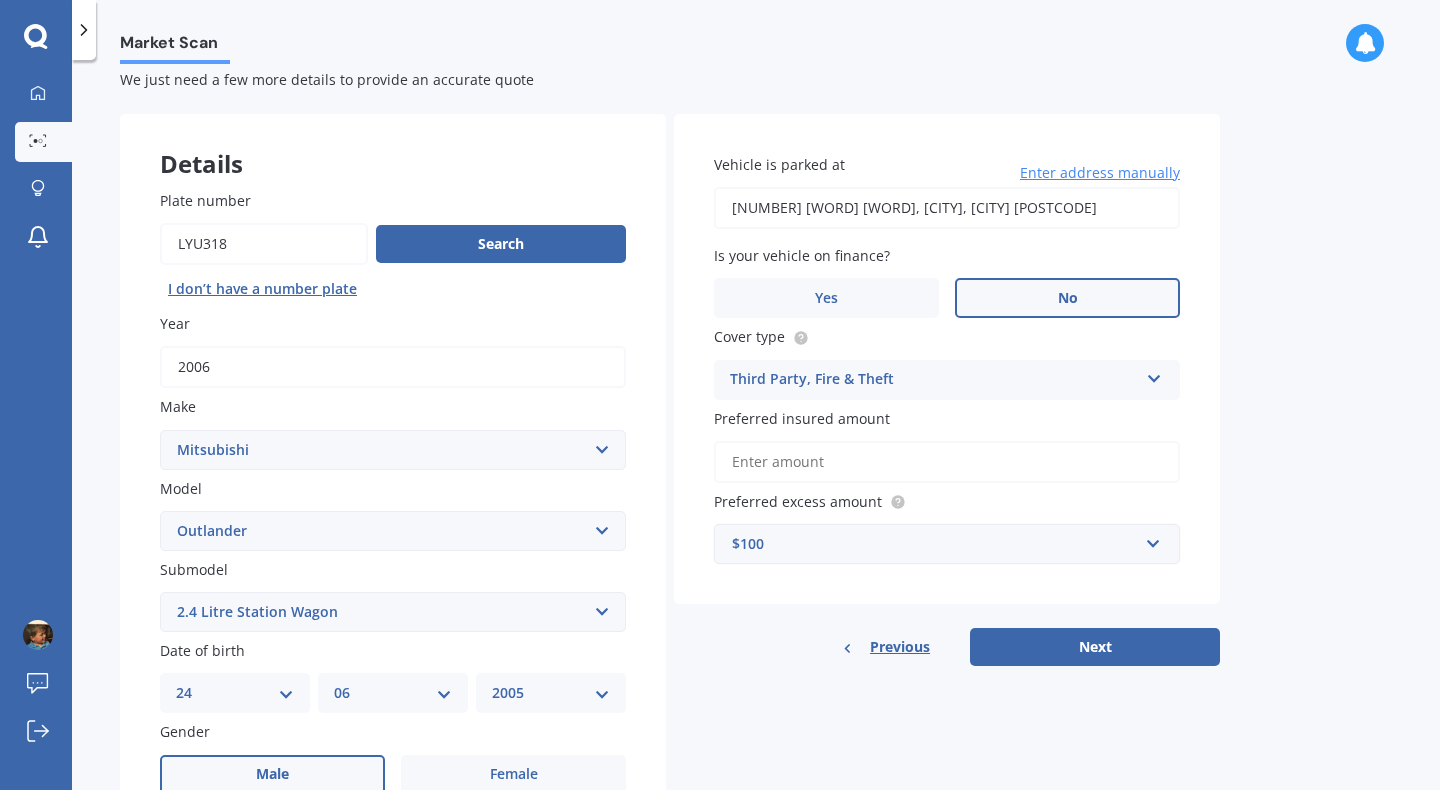 scroll, scrollTop: 49, scrollLeft: 0, axis: vertical 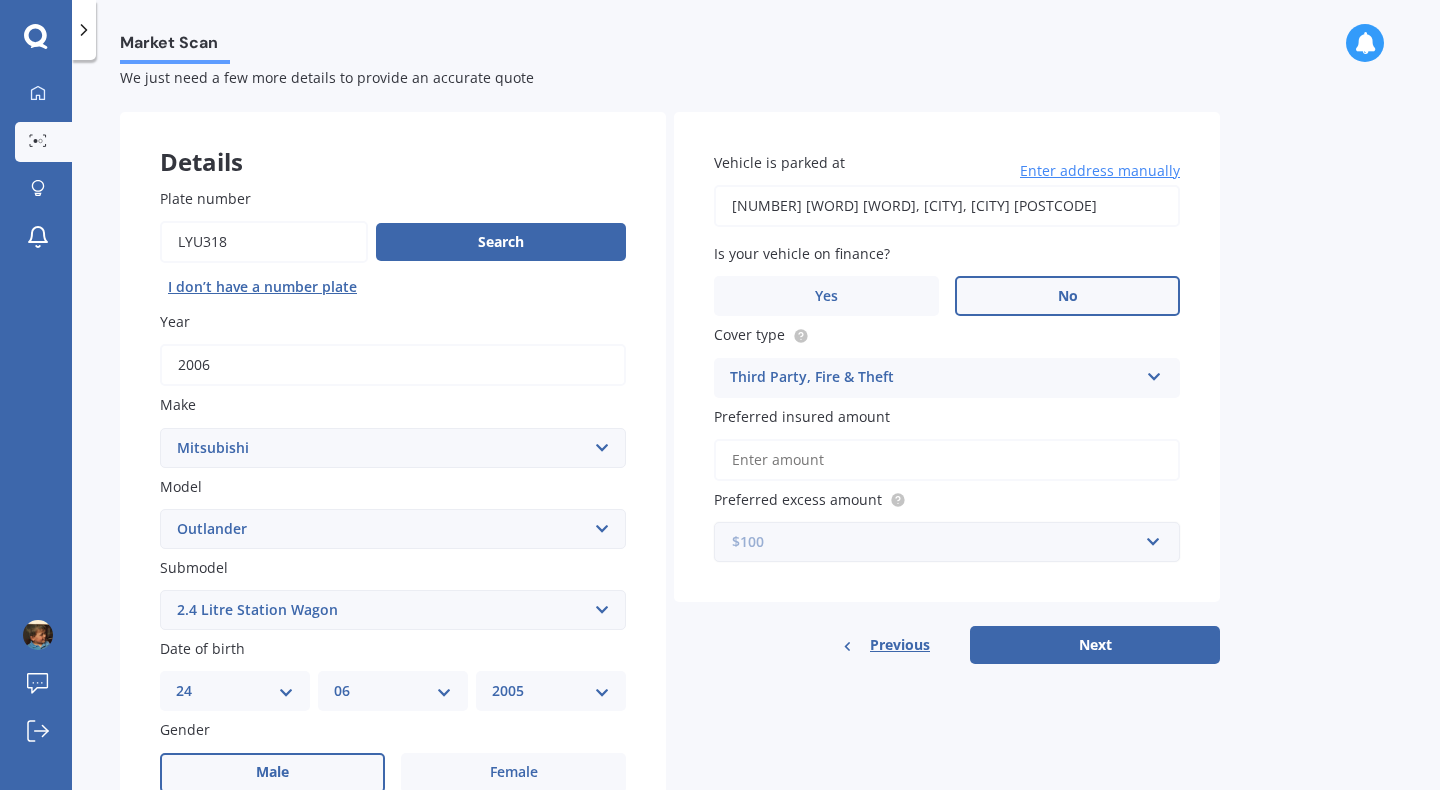 click at bounding box center (940, 542) 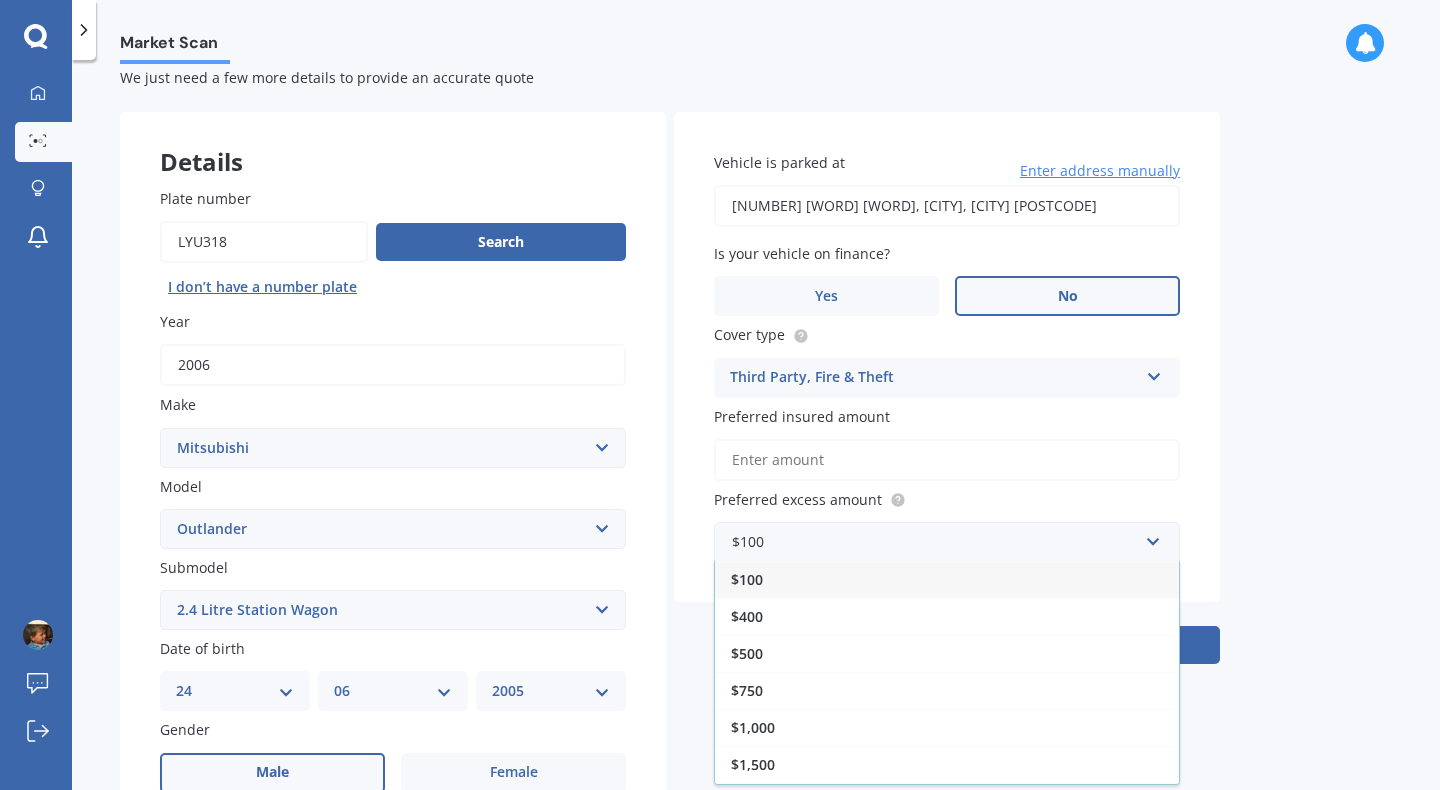 click on "Vehicle is parked at [NUMBER] [WORD] [WORD], [CITY], [CITY] [POSTCODE] Enter address manually Is your vehicle on finance? Yes No Cover type Third Party, Fire & Theft Comprehensive Third Party, Fire & Theft Third Party Preferred insured amount Preferred excess amount $100 $400 $500 $750 $1,000 $1,500 $2,000" at bounding box center (947, 357) 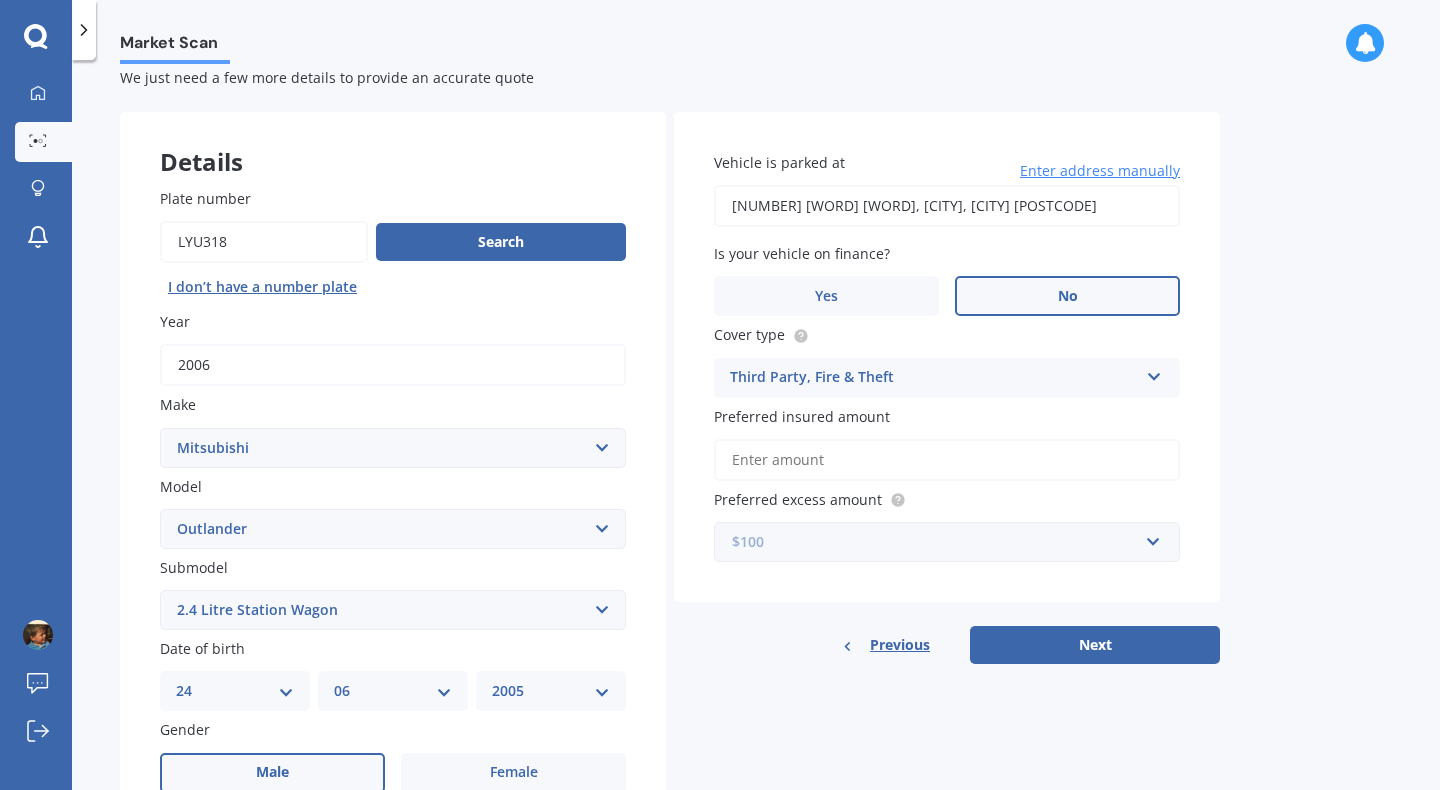 click at bounding box center (940, 542) 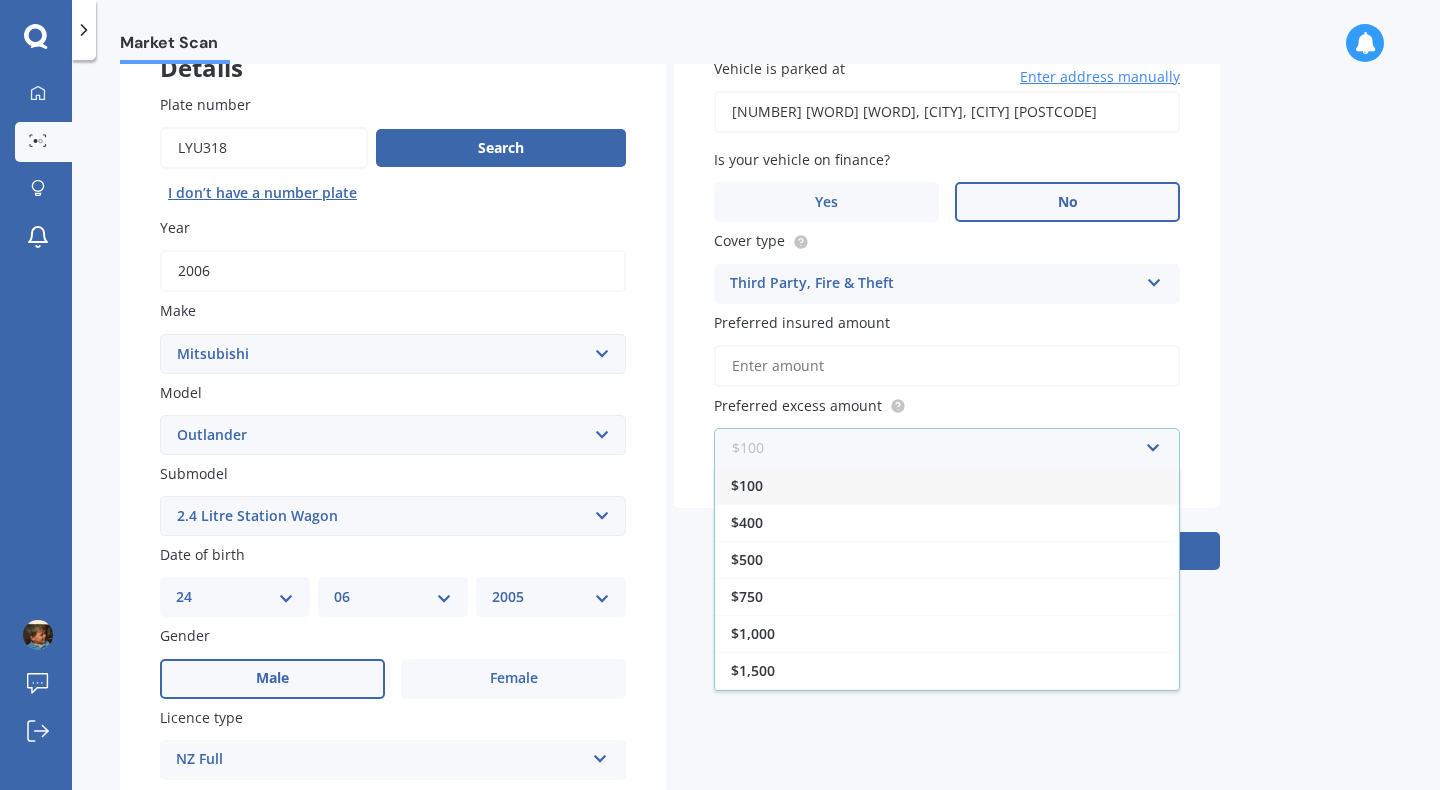 scroll, scrollTop: 147, scrollLeft: 0, axis: vertical 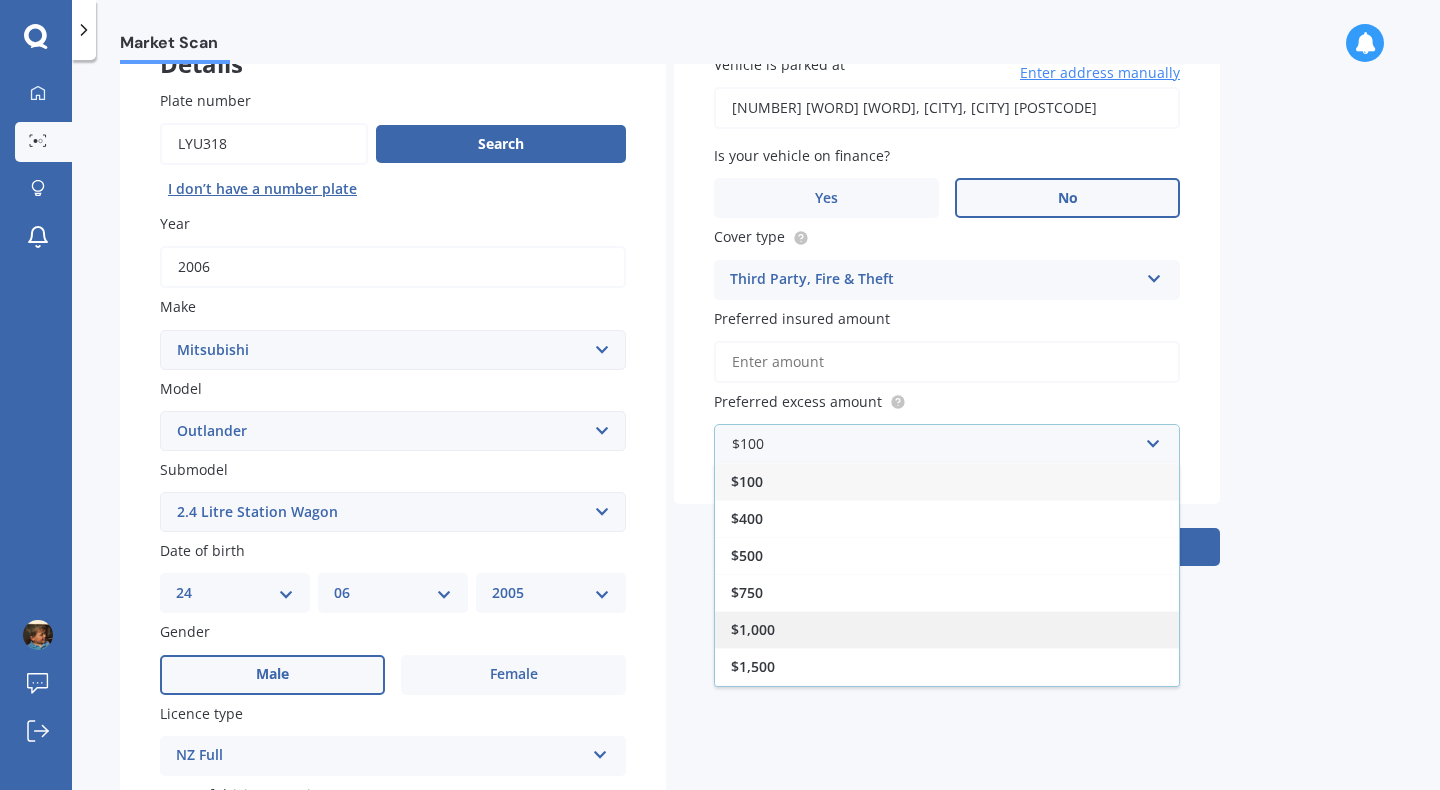 click on "$1,000" at bounding box center [753, 629] 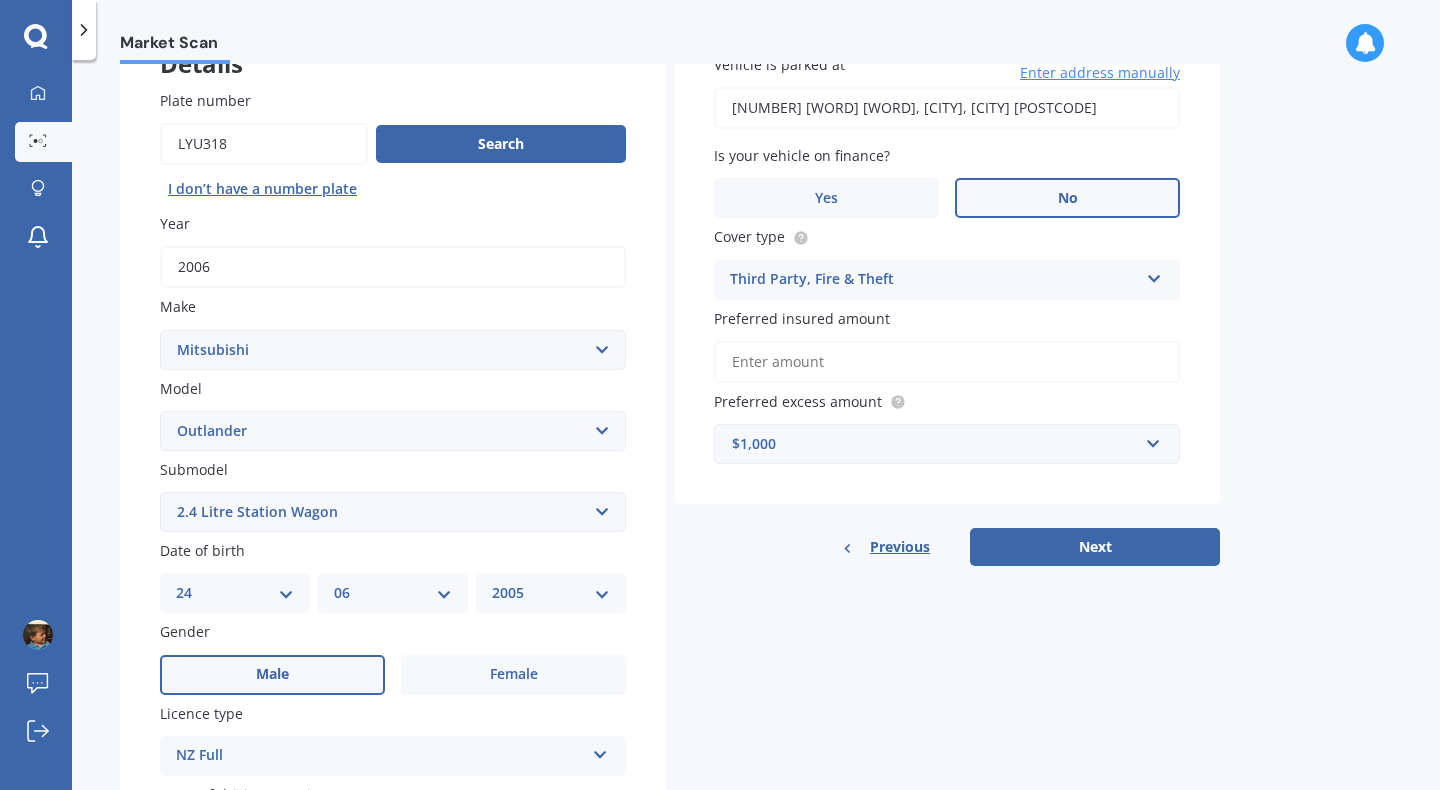 click on "Preferred insured amount" at bounding box center (947, 362) 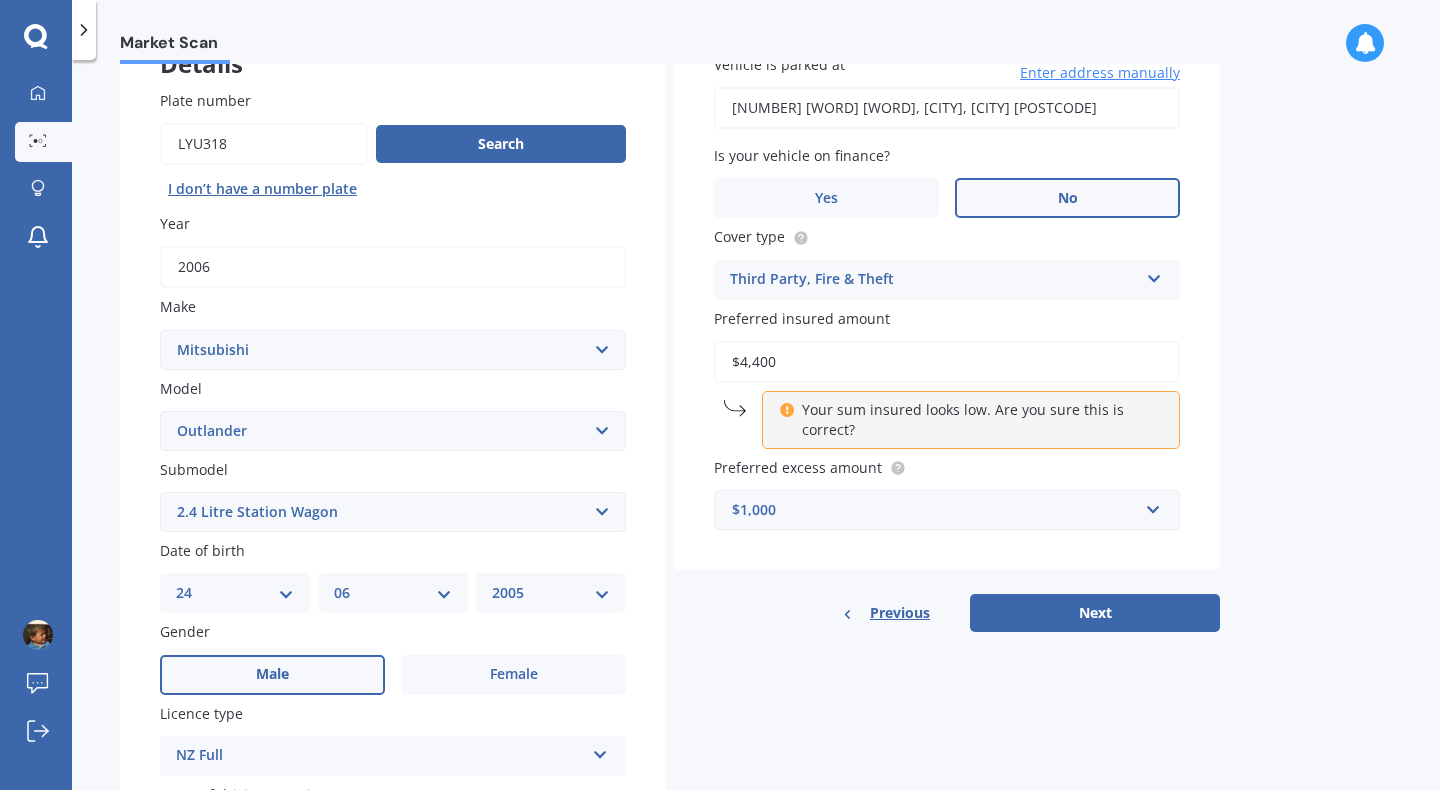 drag, startPoint x: 785, startPoint y: 366, endPoint x: 732, endPoint y: 370, distance: 53.15073 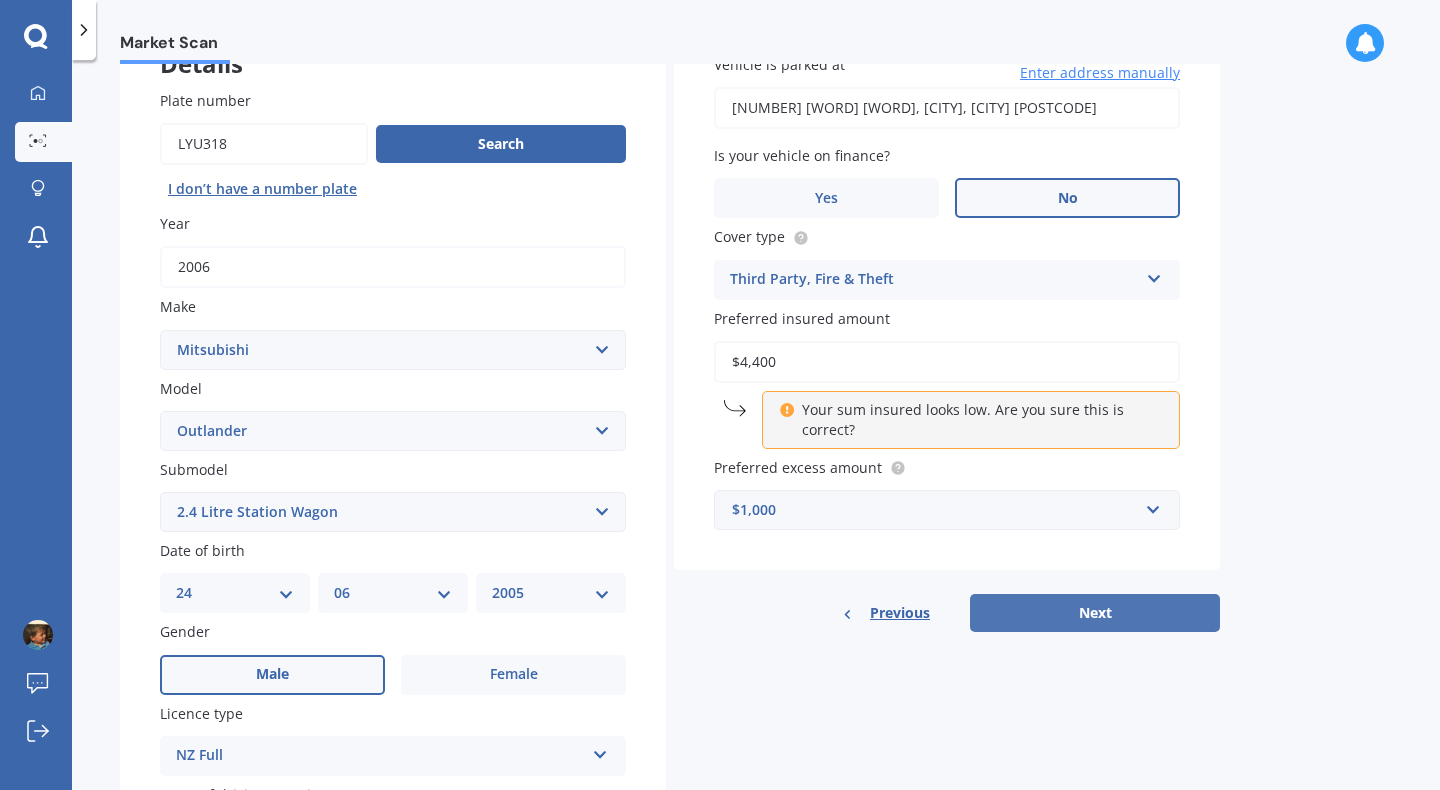 click on "Next" at bounding box center [1095, 613] 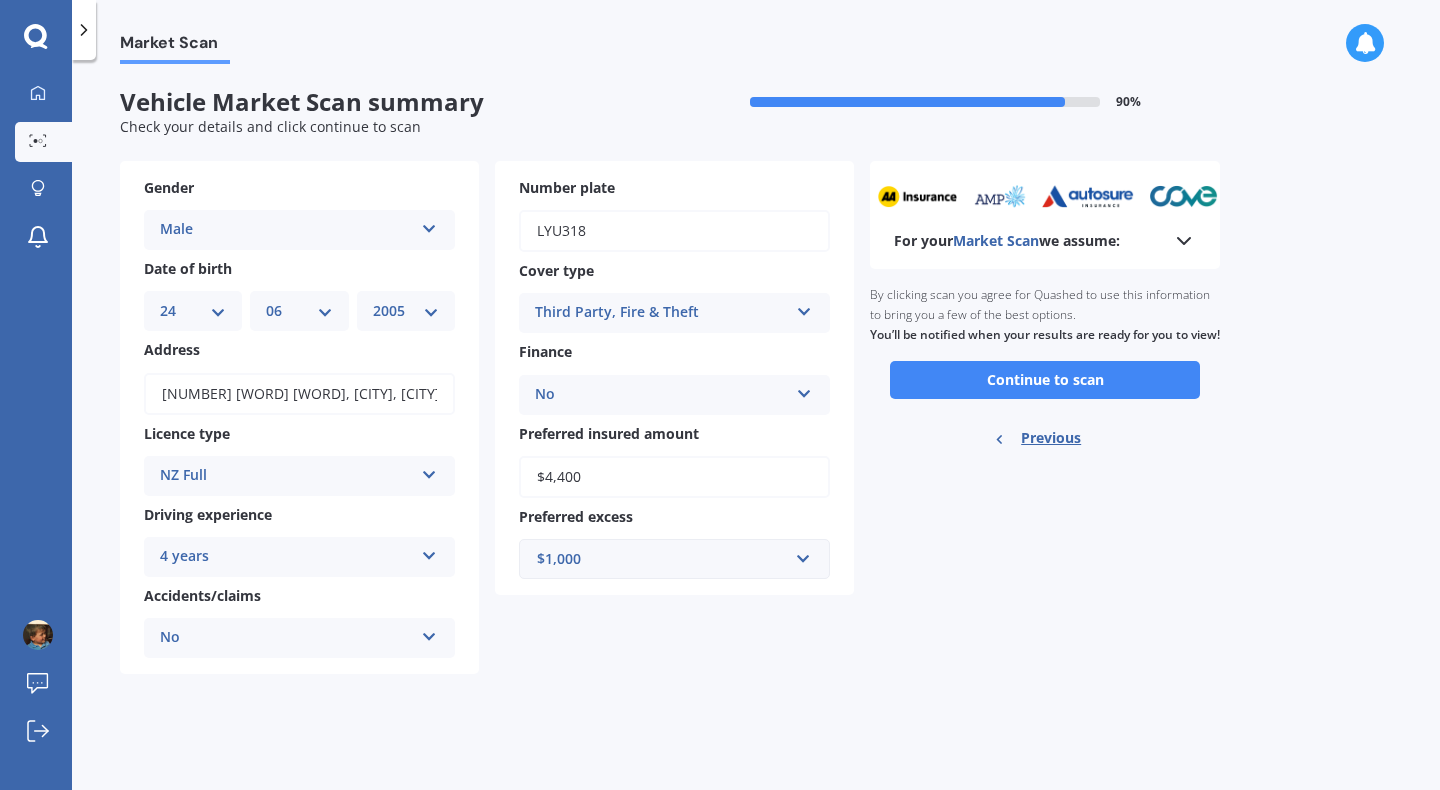 scroll, scrollTop: 0, scrollLeft: 0, axis: both 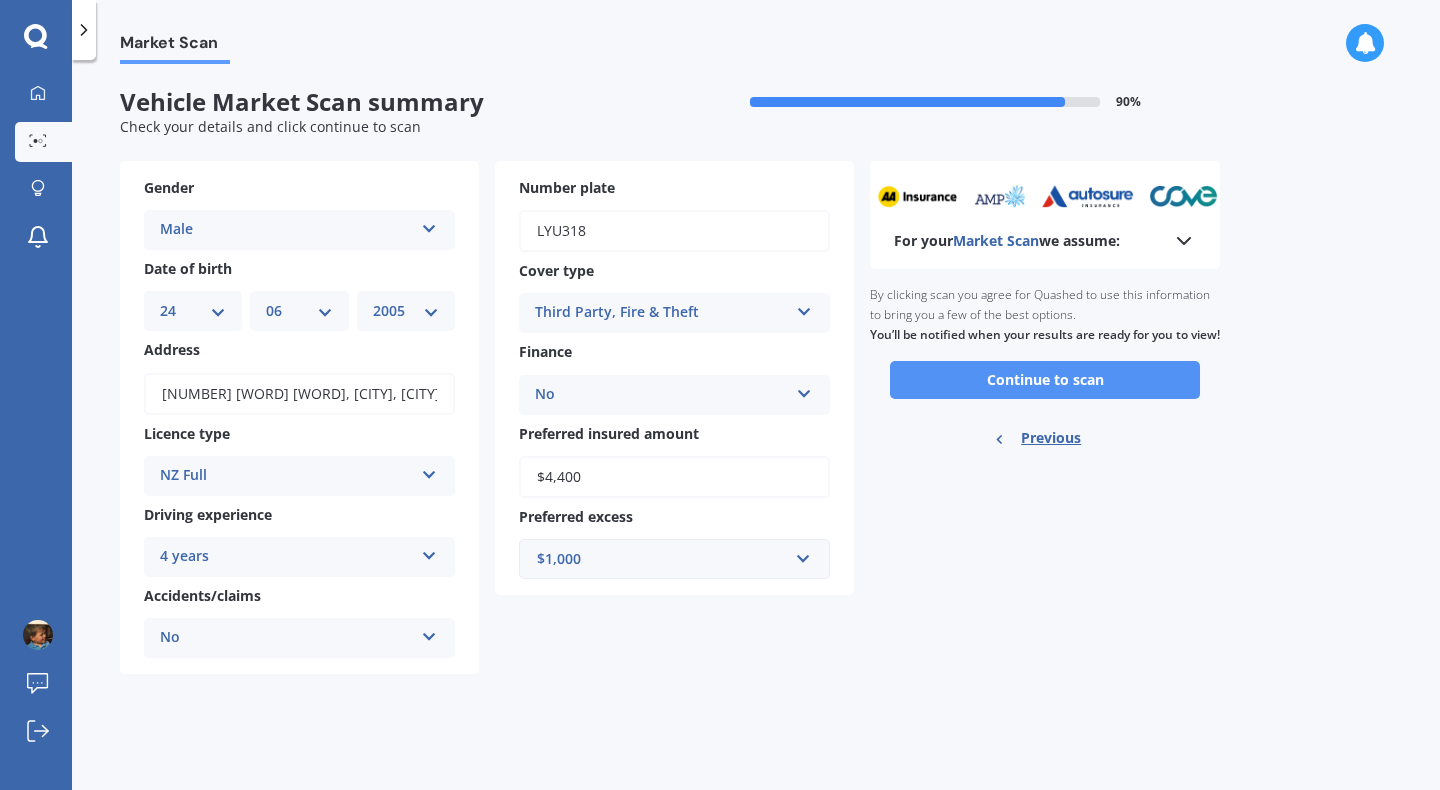 click on "Continue to scan" at bounding box center [1045, 380] 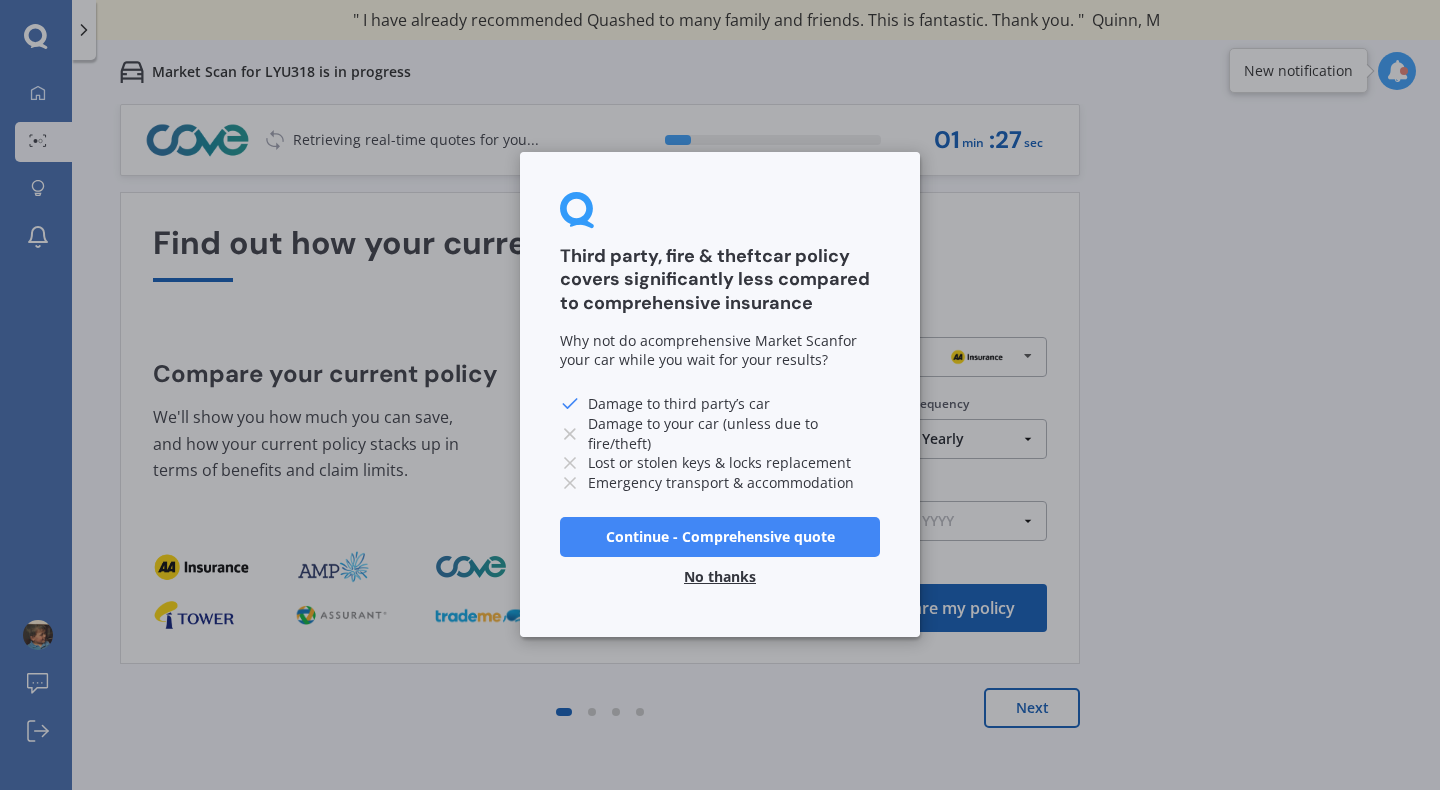 click on "No thanks" at bounding box center (720, 578) 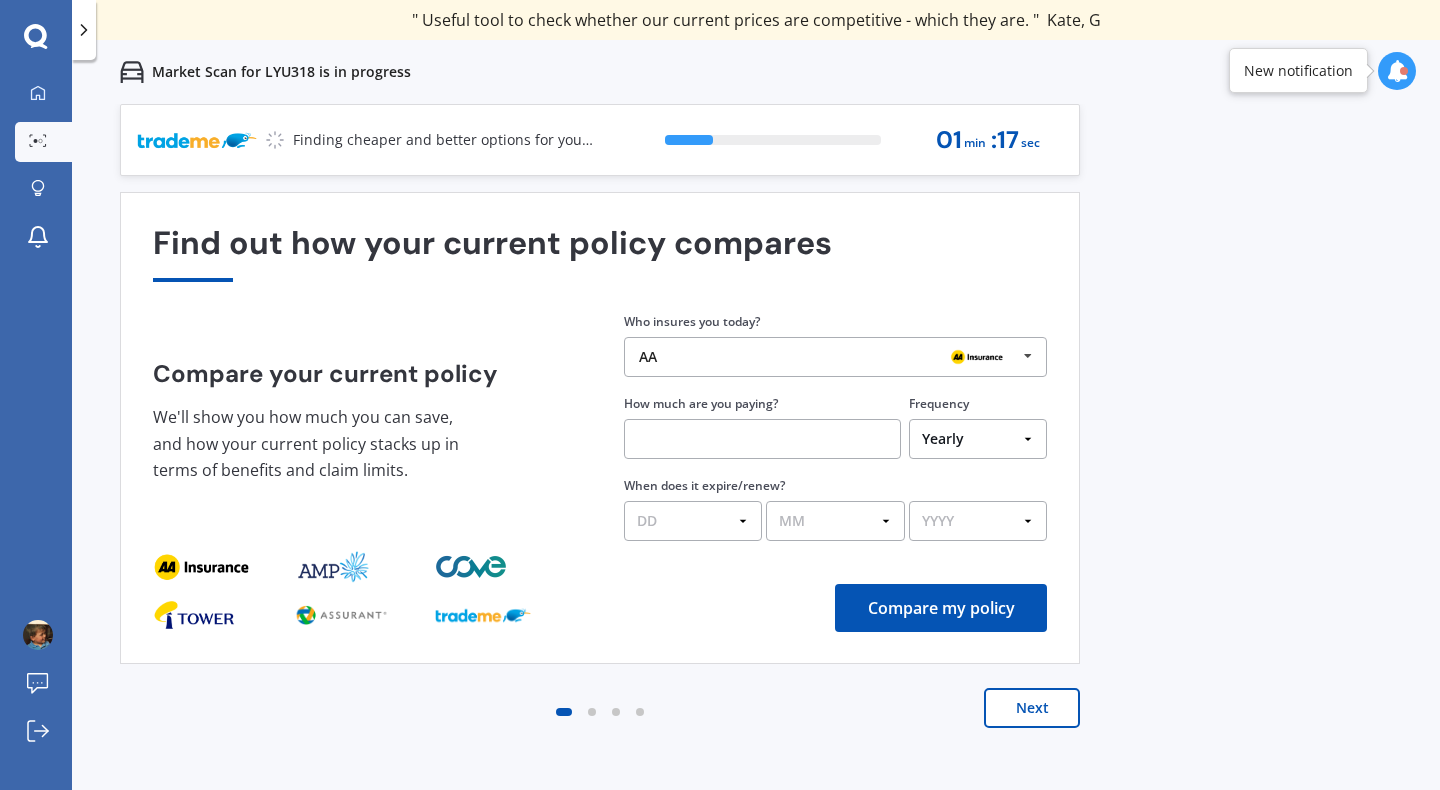 click on "Next" at bounding box center (1032, 708) 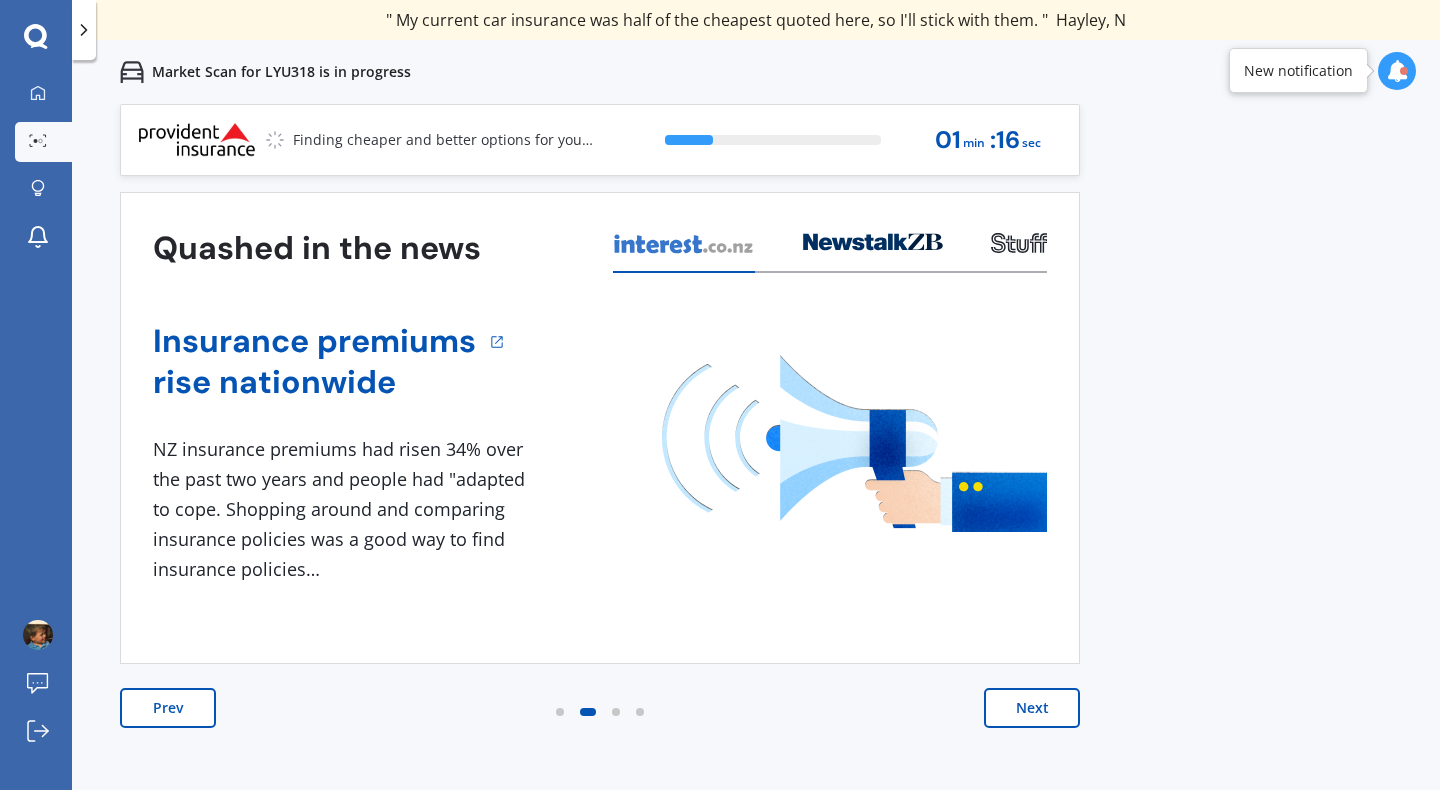 click on "Next" at bounding box center [1032, 708] 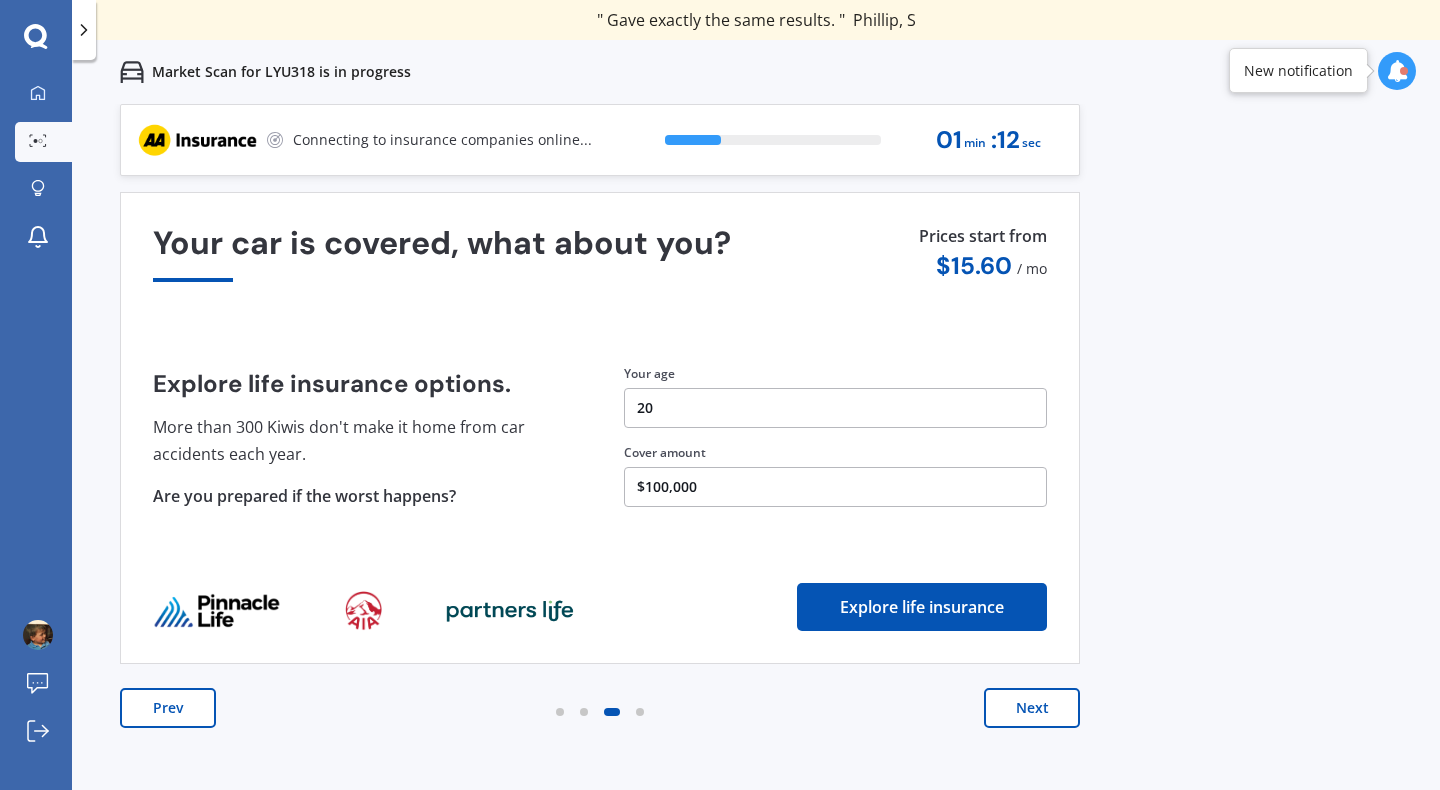 click on "Prev" at bounding box center [168, 708] 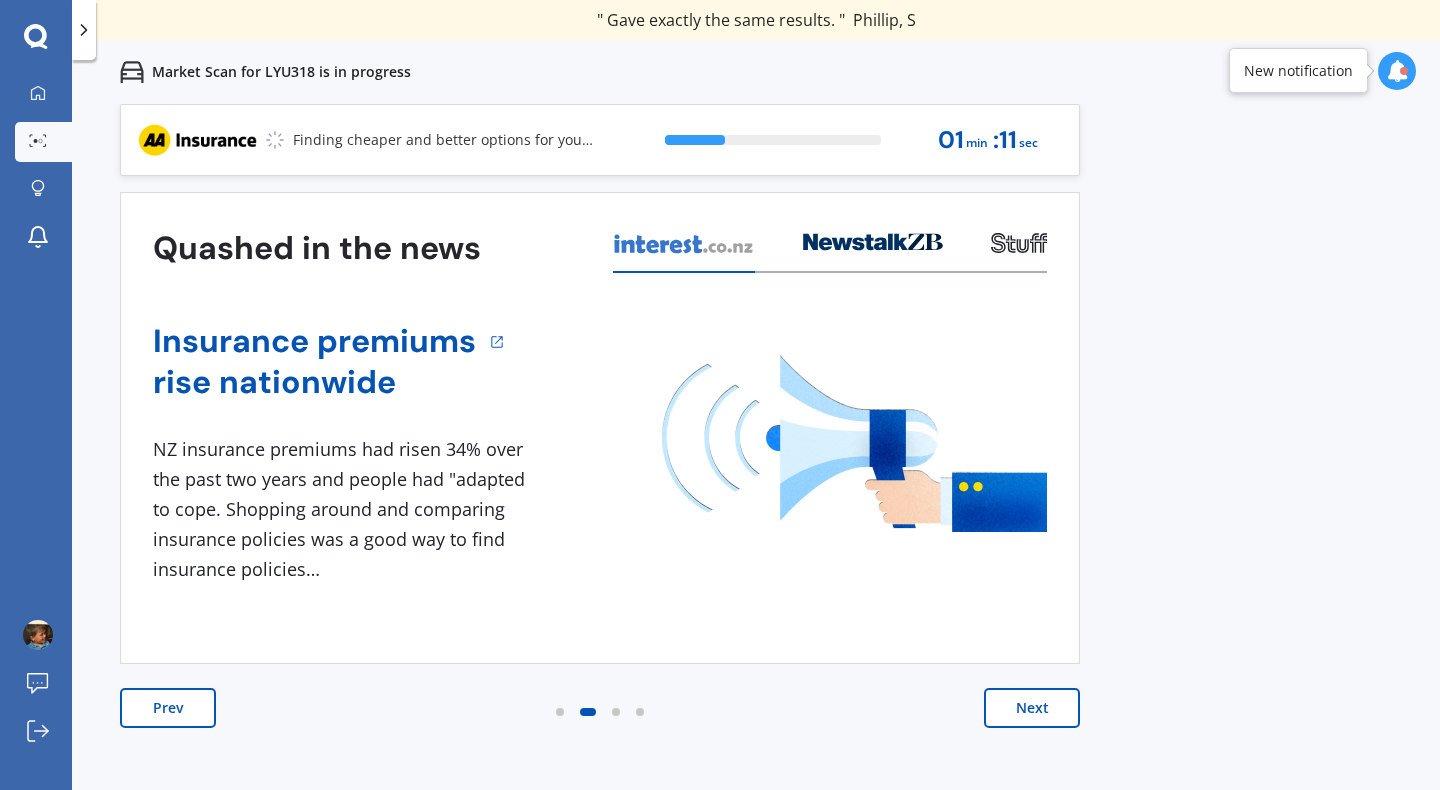 click on "Prev" at bounding box center (168, 708) 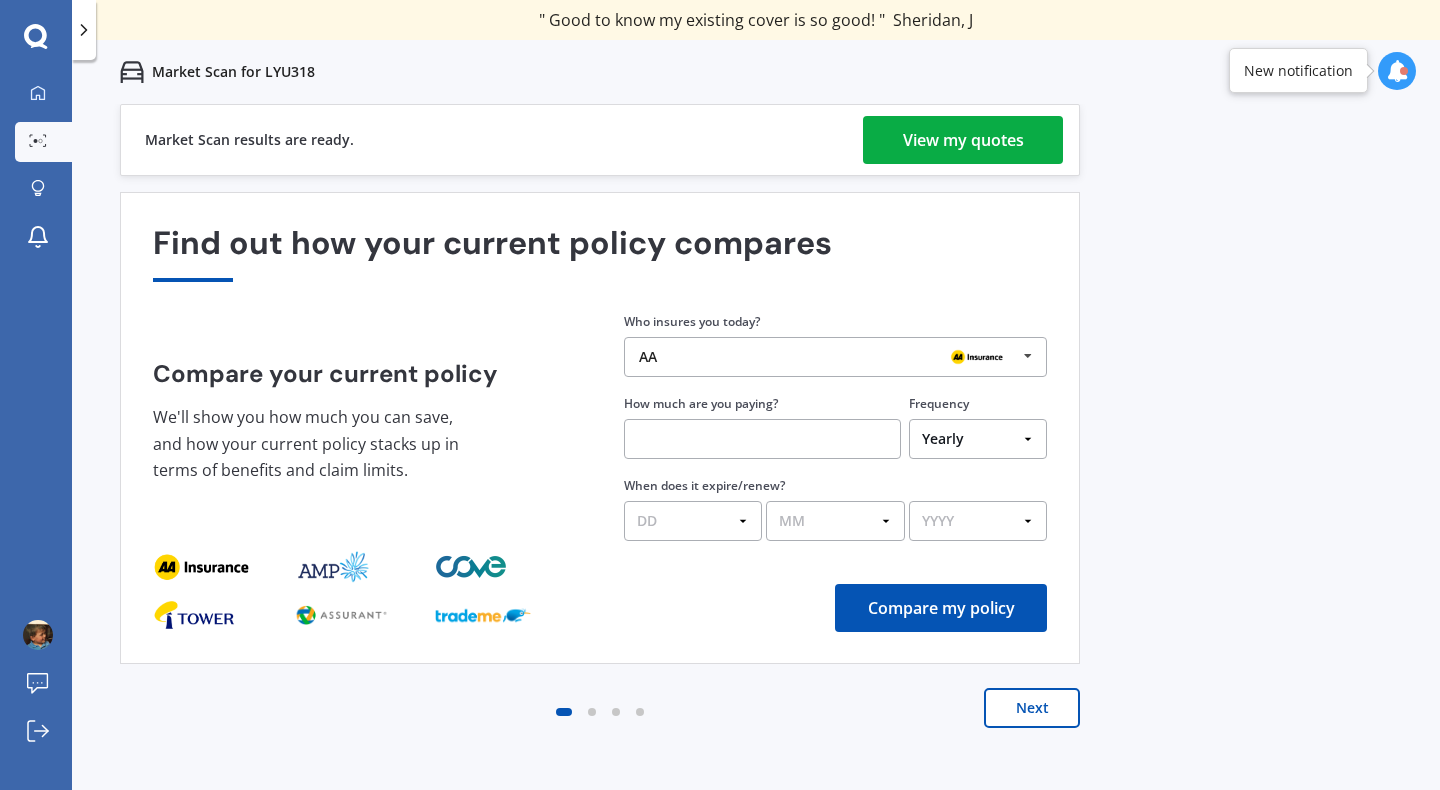 click on "View my quotes" at bounding box center [963, 140] 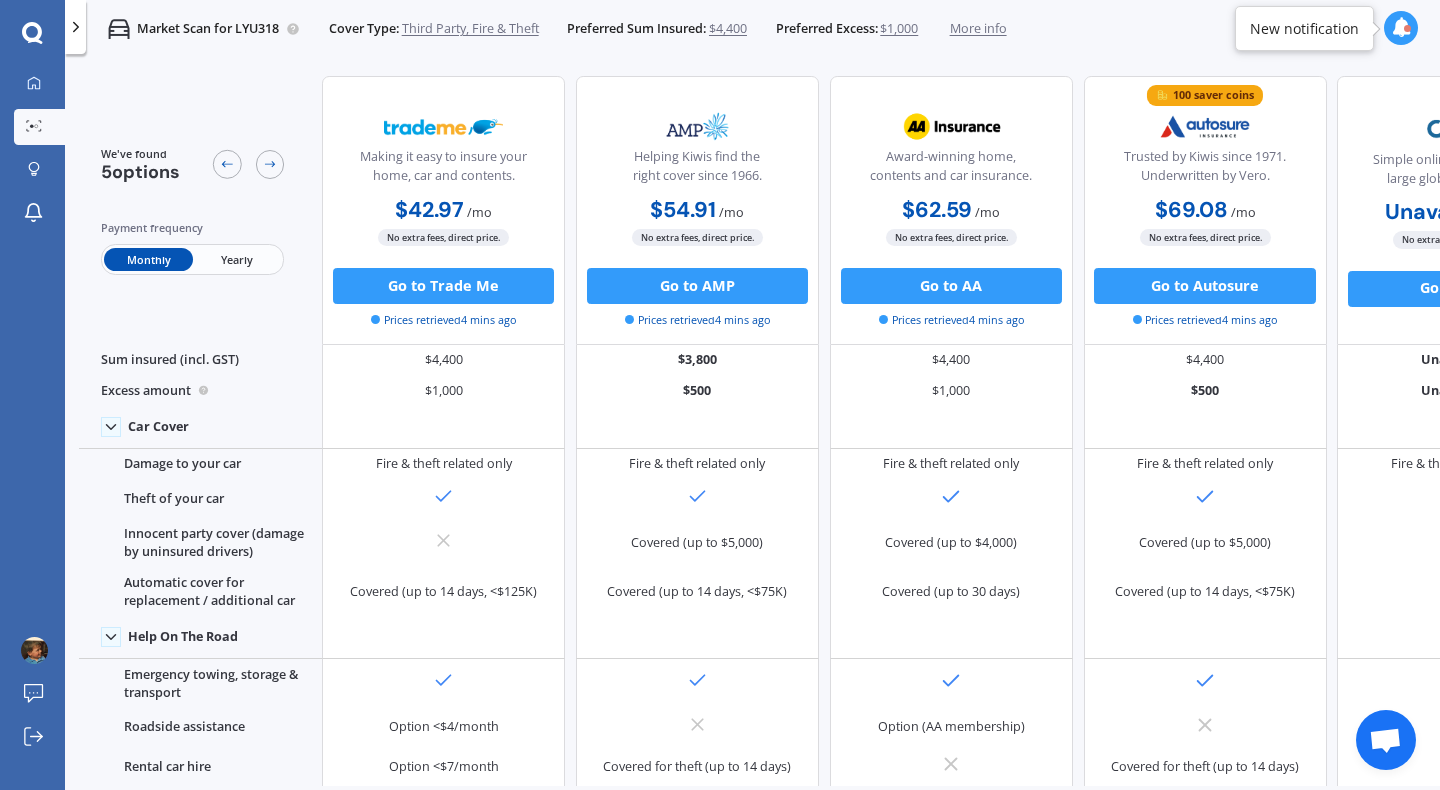 click on "Yearly" at bounding box center [237, 259] 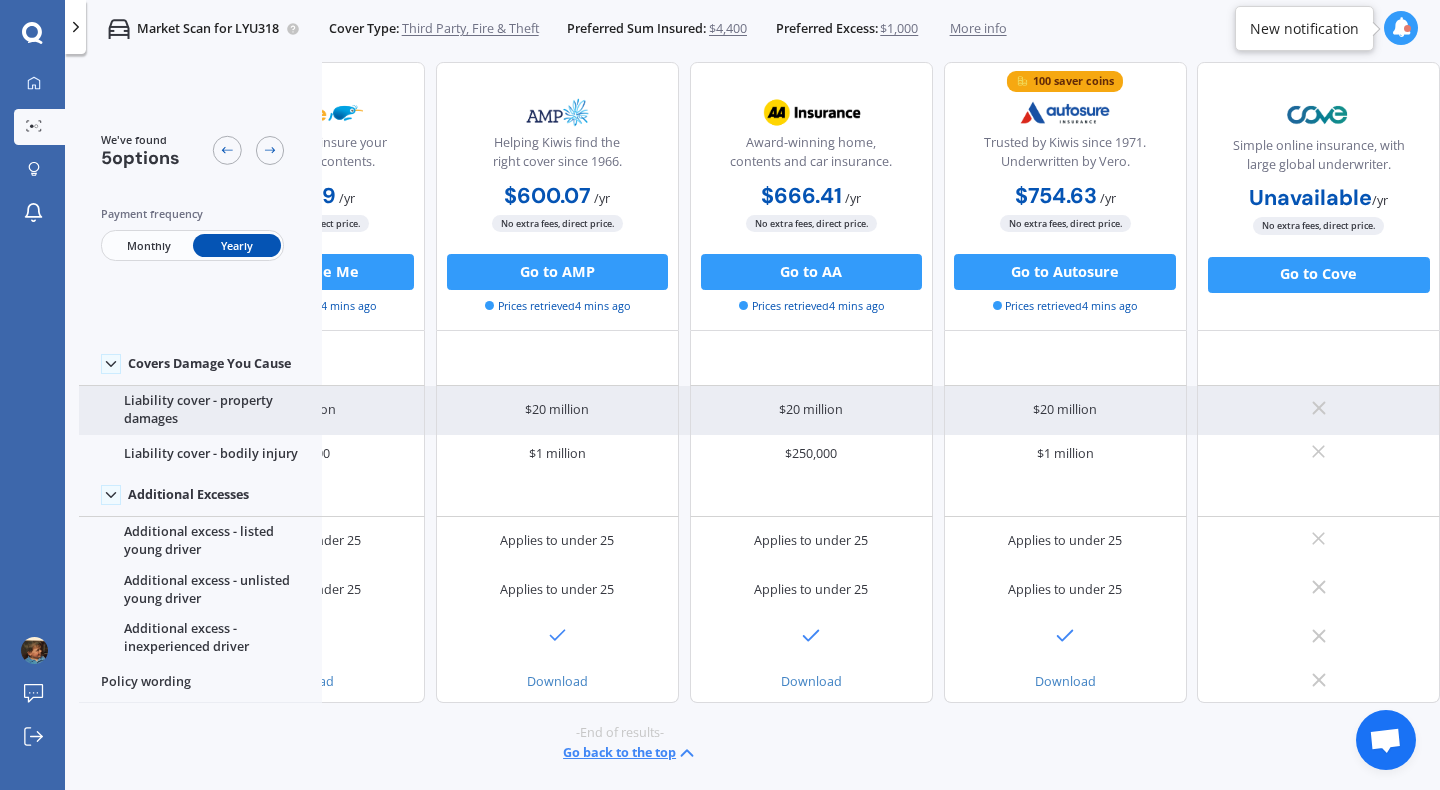 scroll, scrollTop: 0, scrollLeft: 165, axis: horizontal 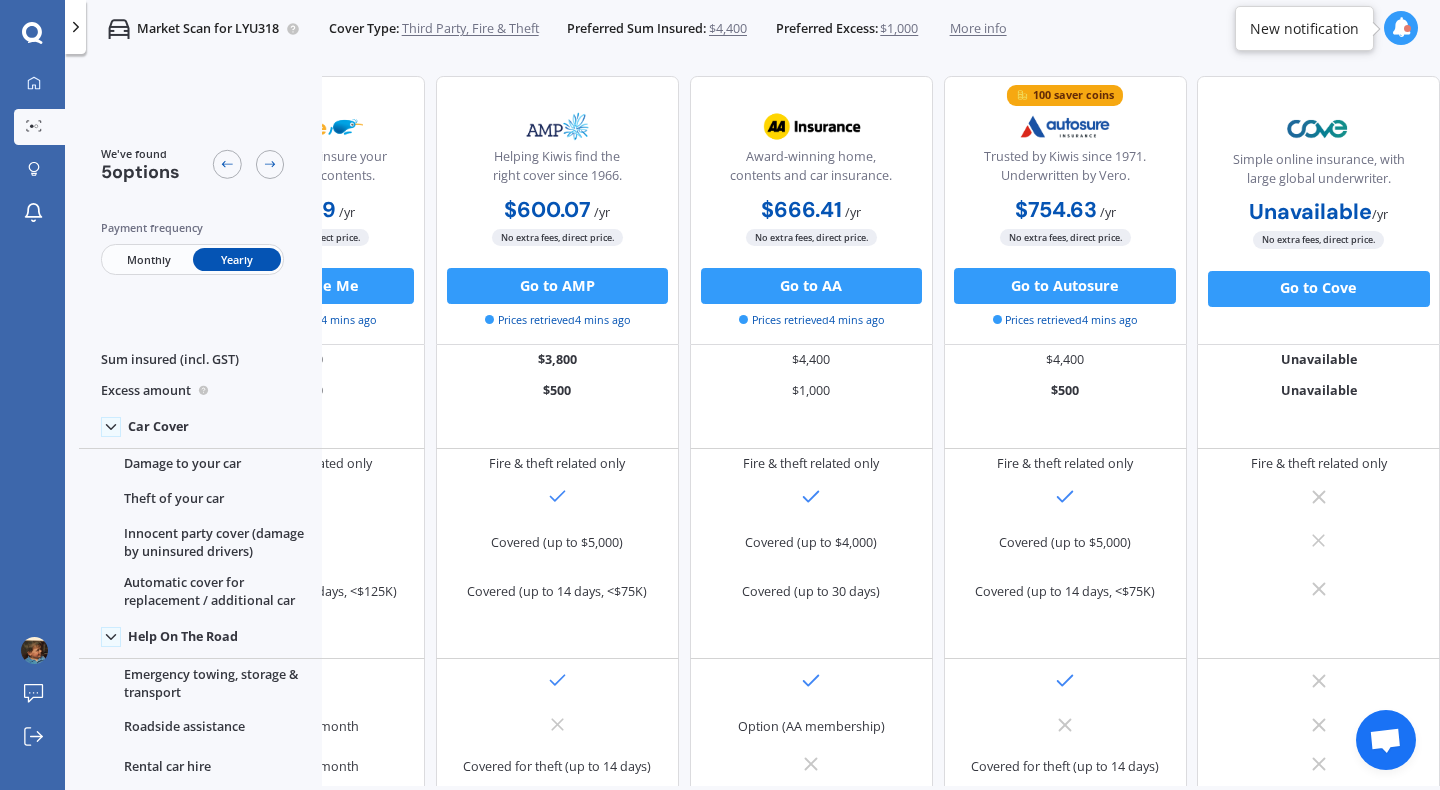 click on "Monthly" at bounding box center (148, 259) 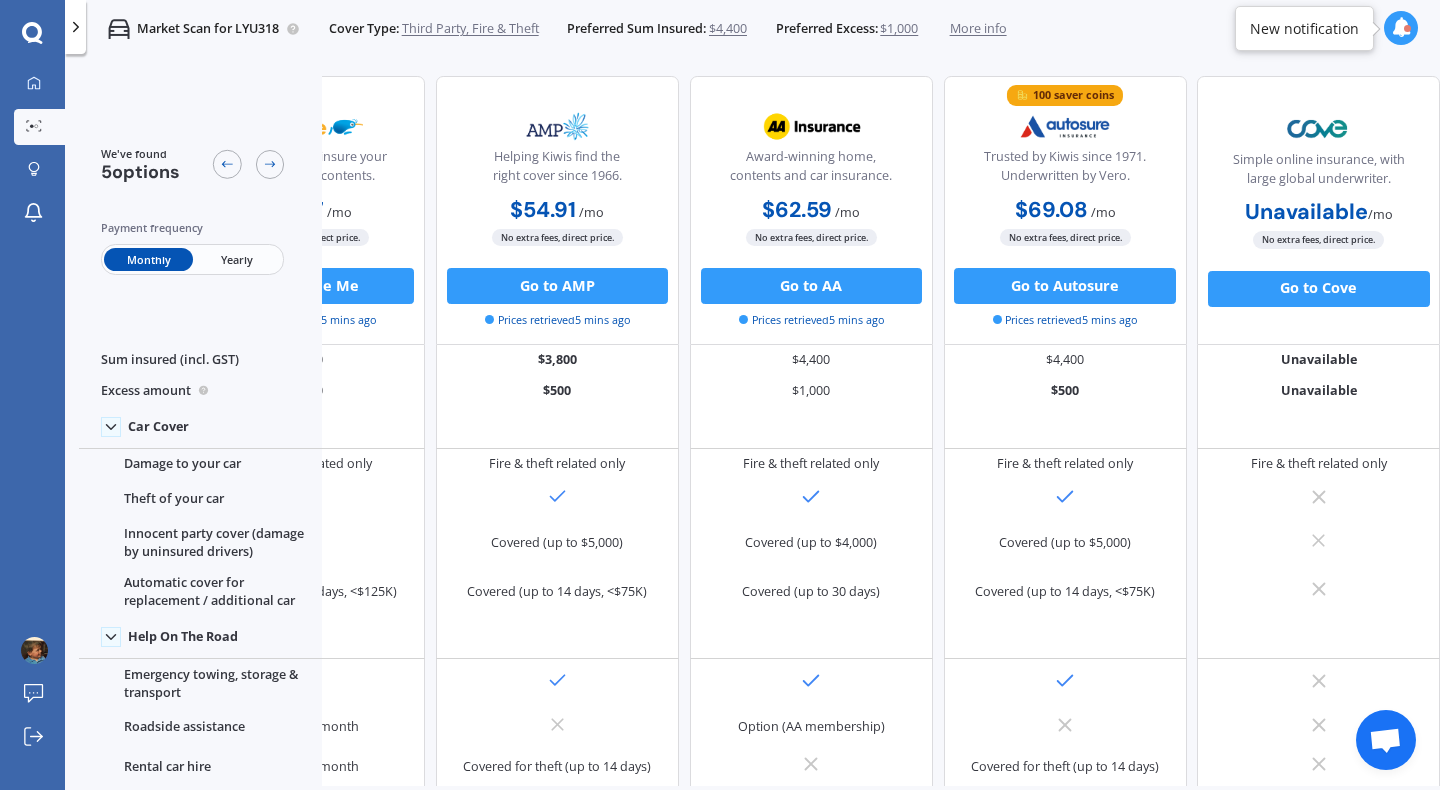 scroll, scrollTop: 0, scrollLeft: 0, axis: both 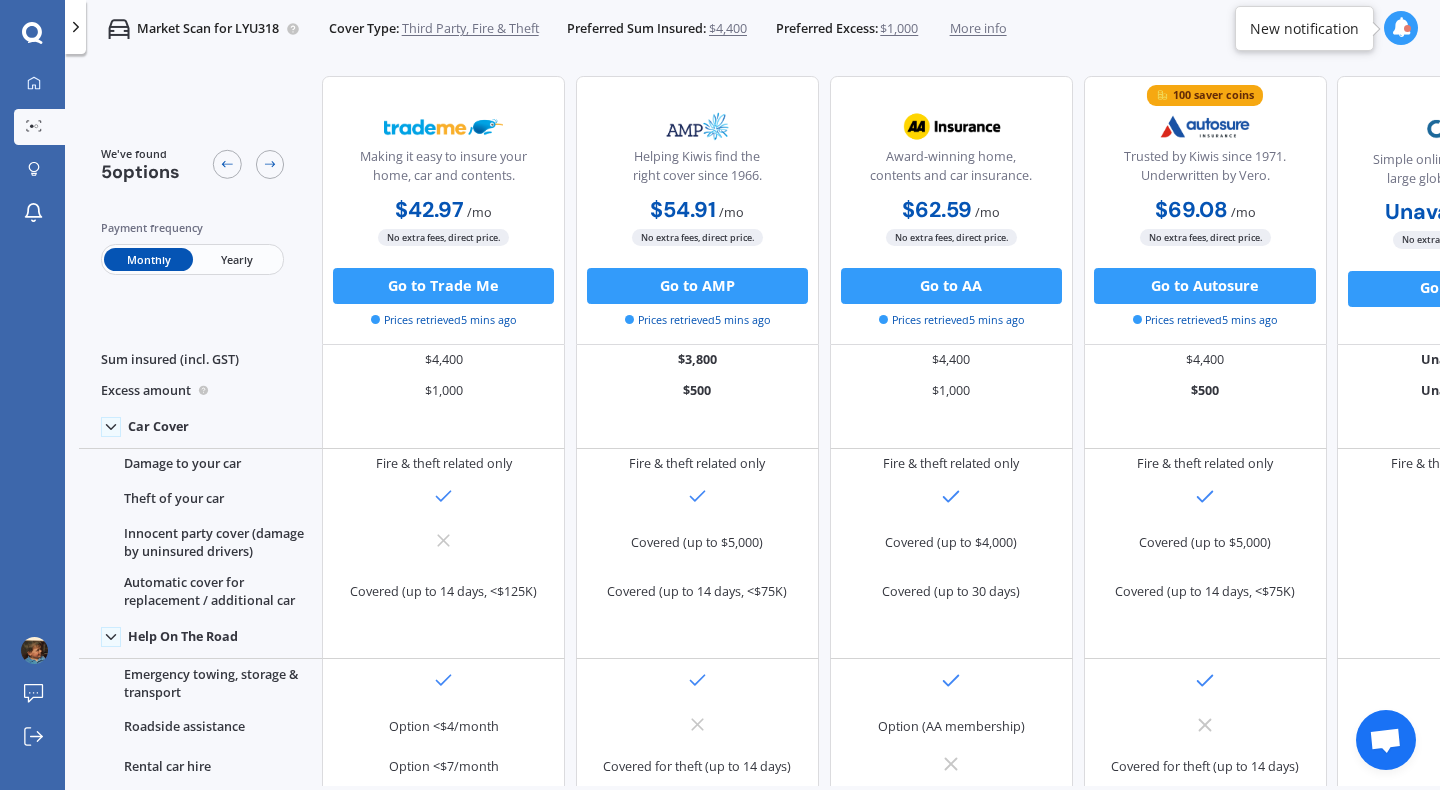 click on "Yearly" at bounding box center (237, 259) 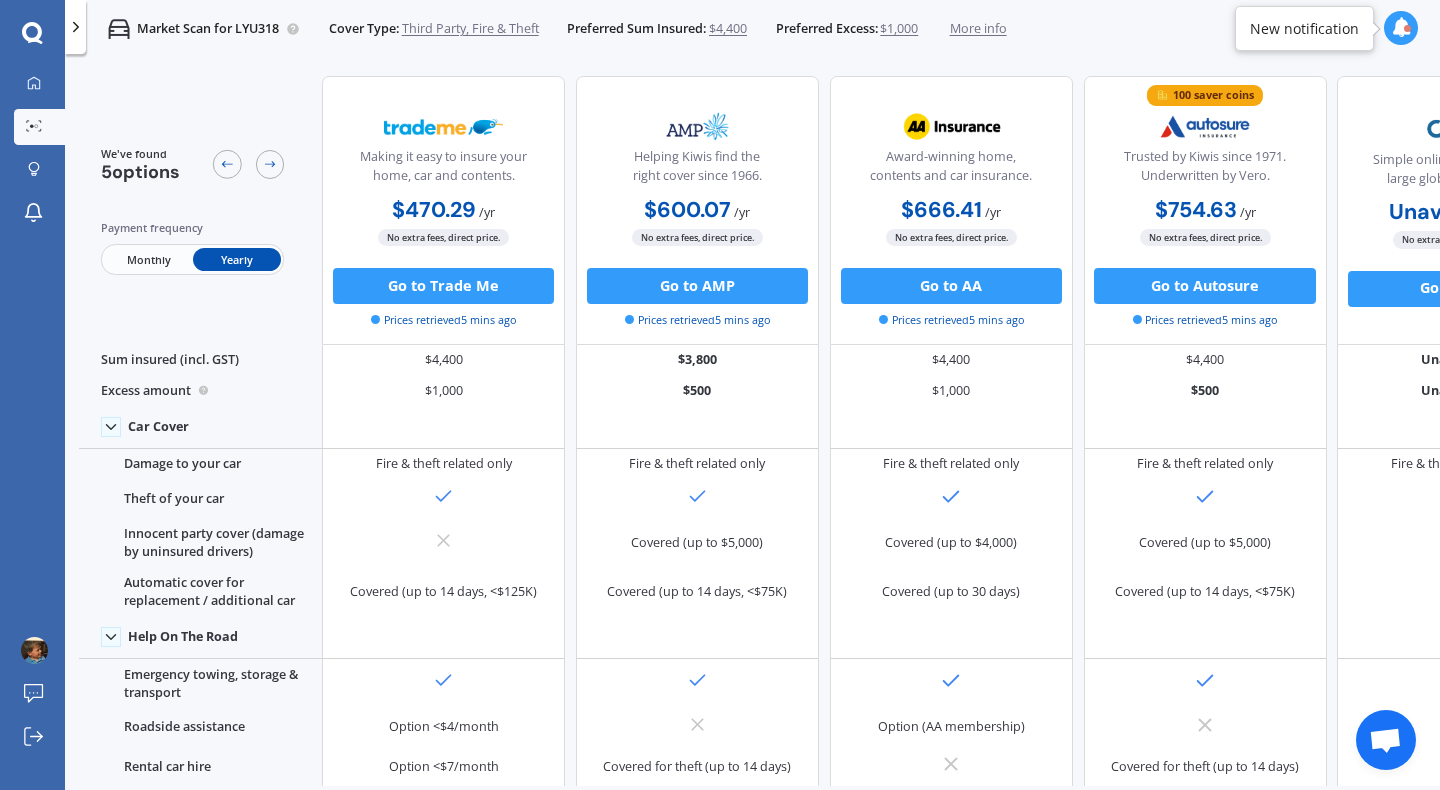 click on "Monthly" at bounding box center (148, 259) 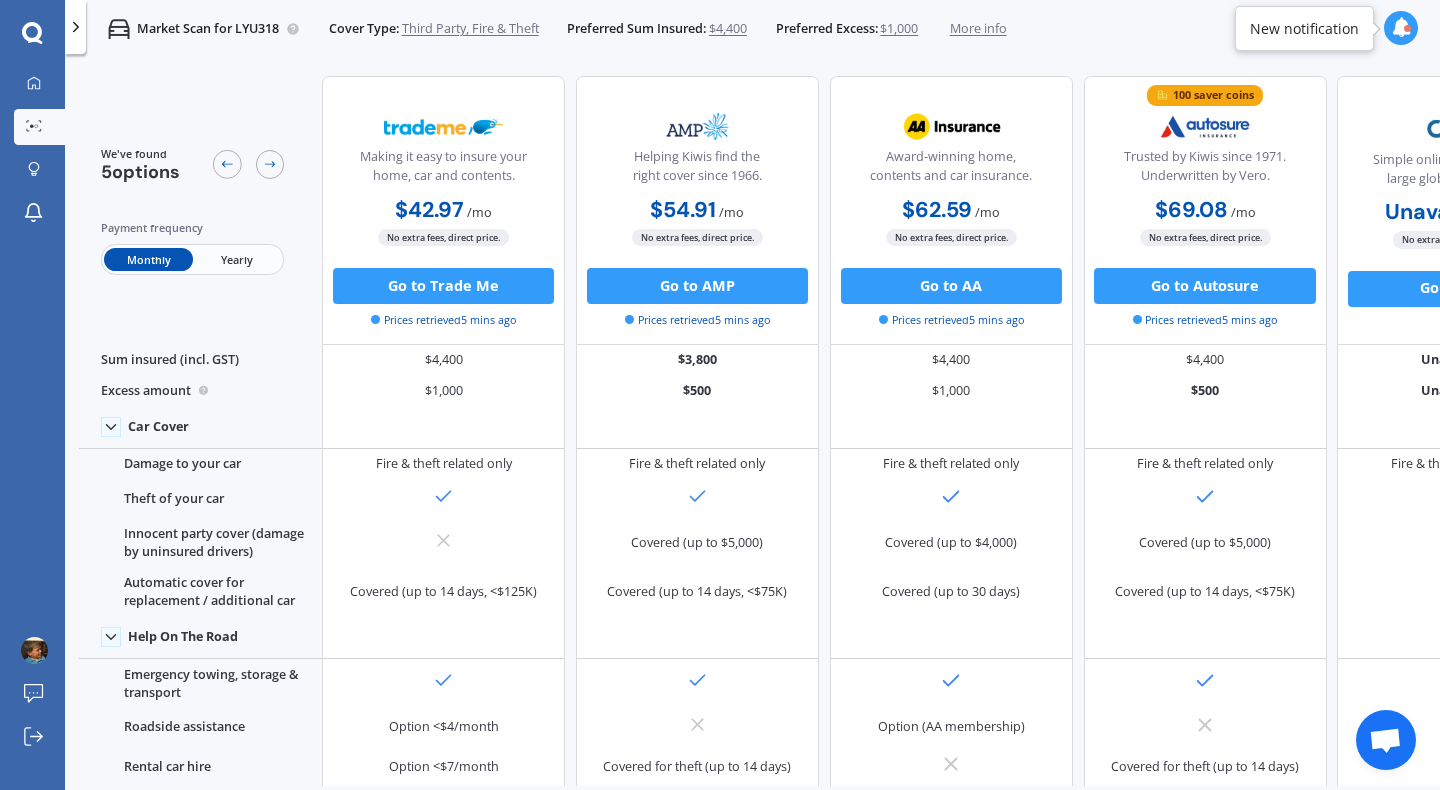 click on "Yearly" at bounding box center (237, 259) 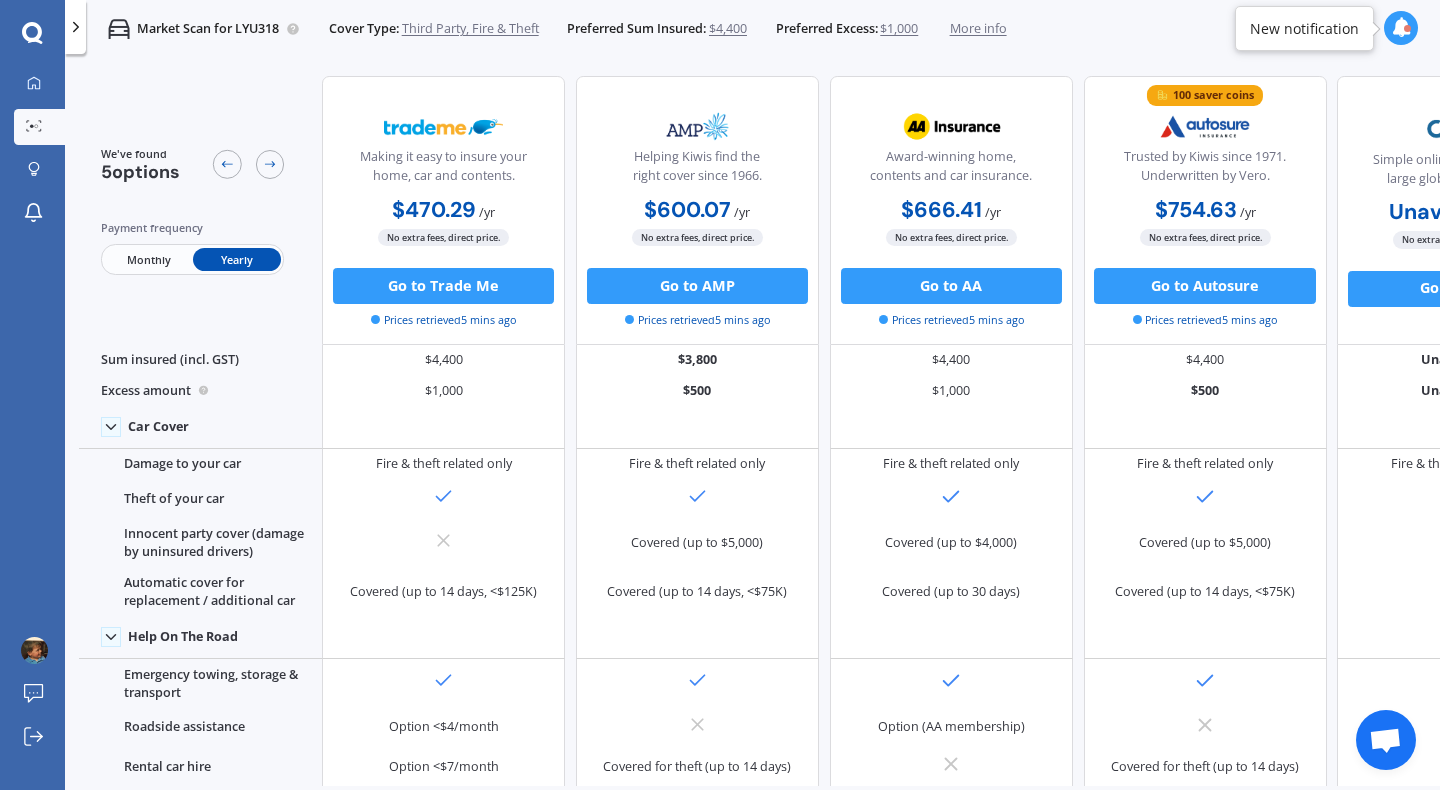 click on "Monthly" at bounding box center (148, 259) 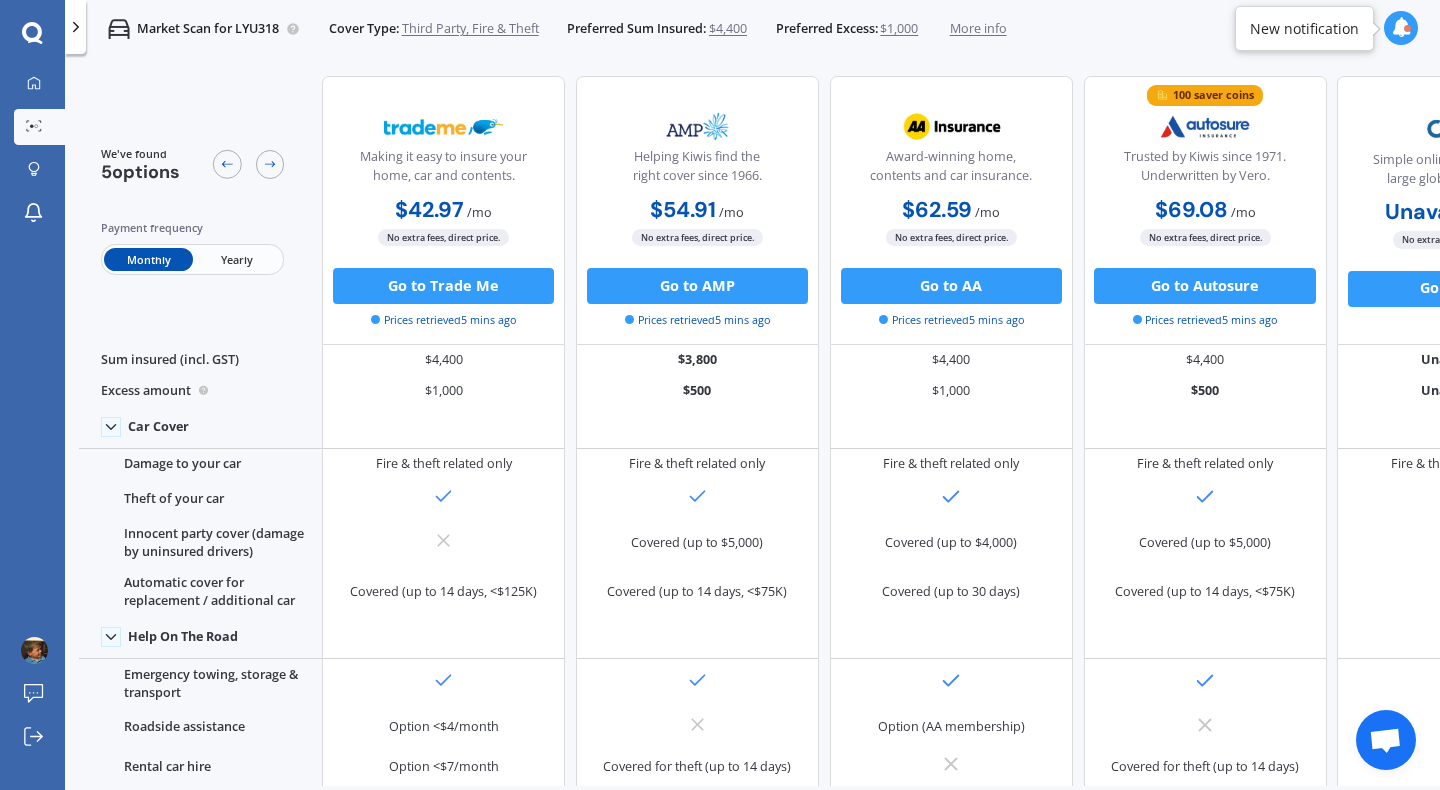 click on "Yearly" at bounding box center [237, 259] 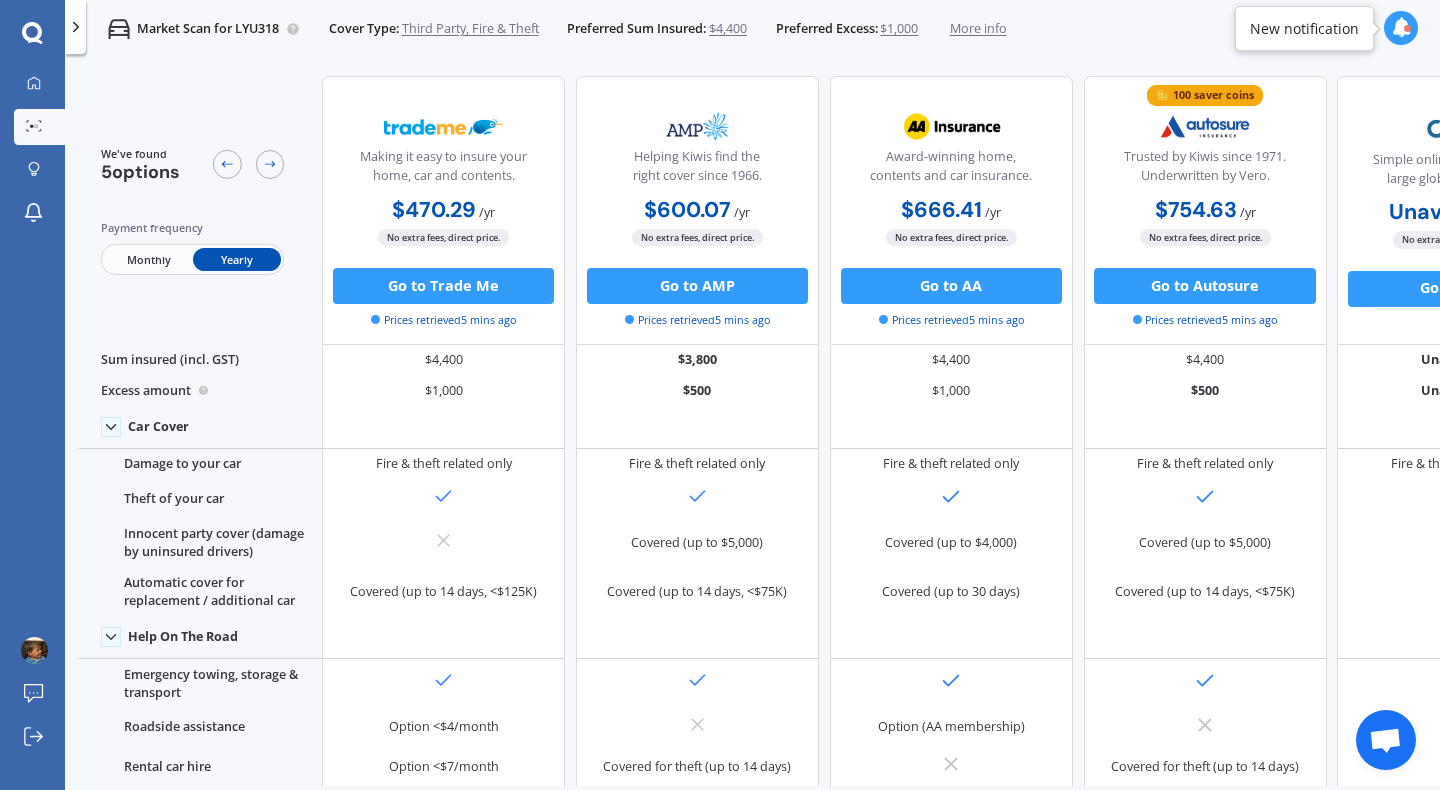 click on "Monthly" at bounding box center (148, 259) 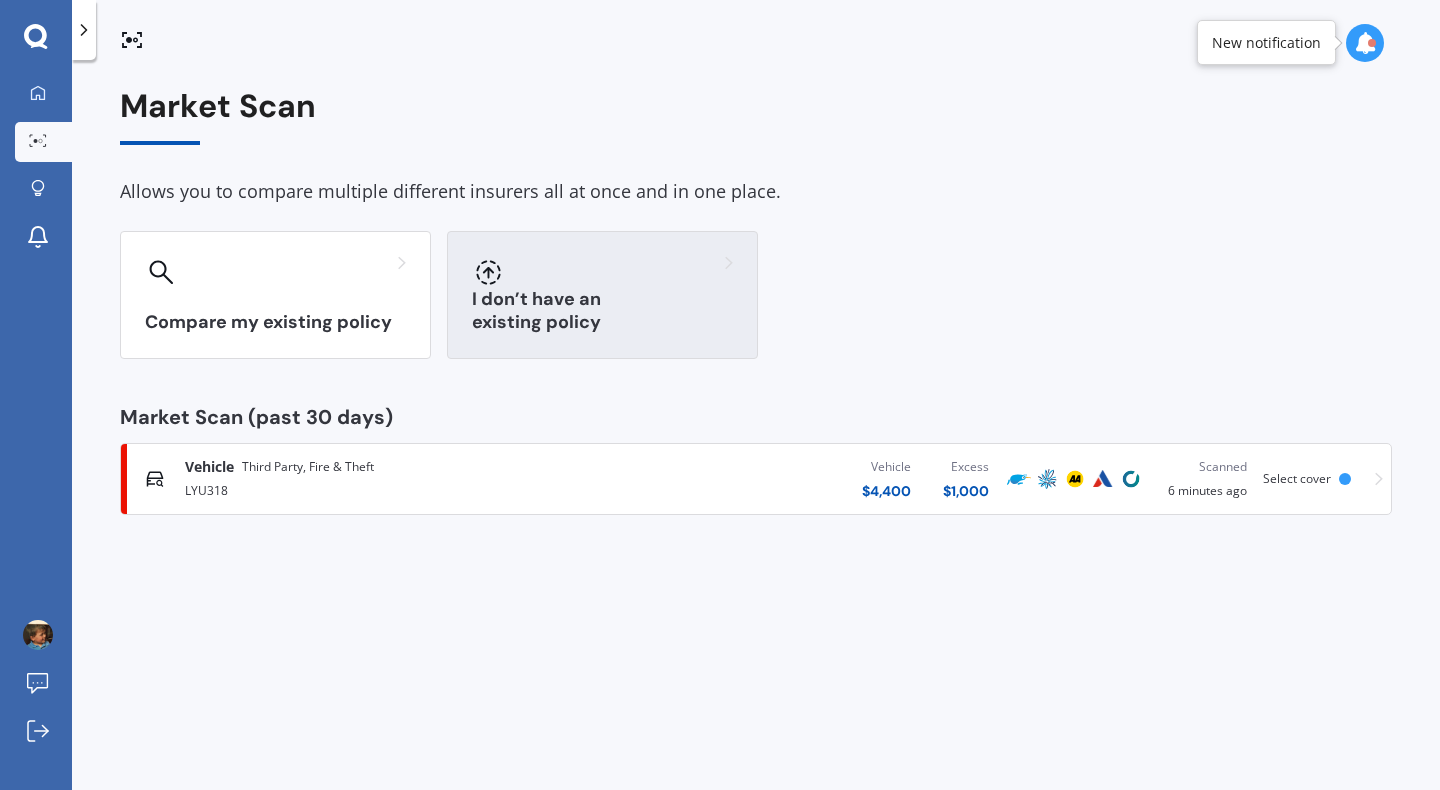 click on "I don’t have an existing policy" at bounding box center (602, 295) 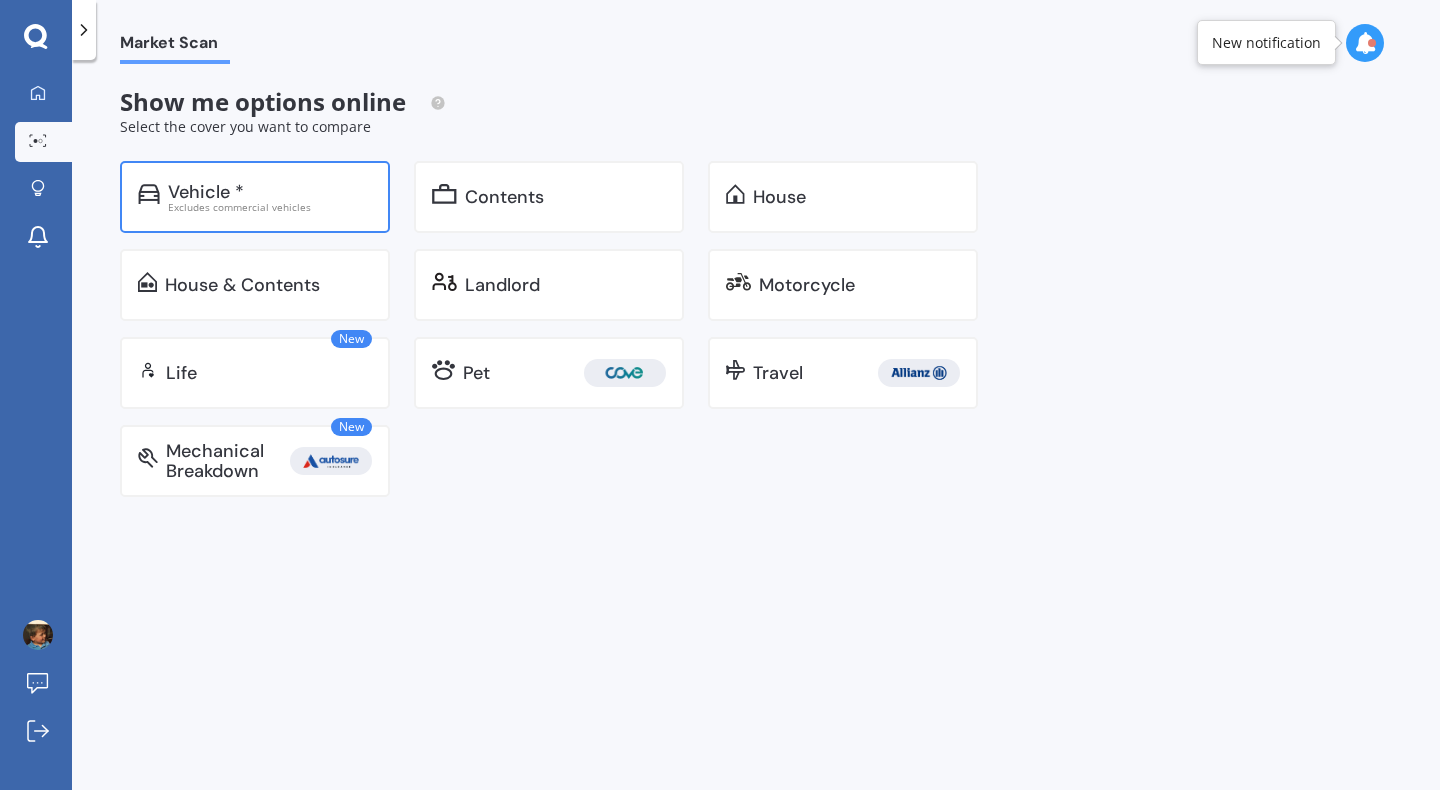 click on "Vehicle *" at bounding box center [270, 192] 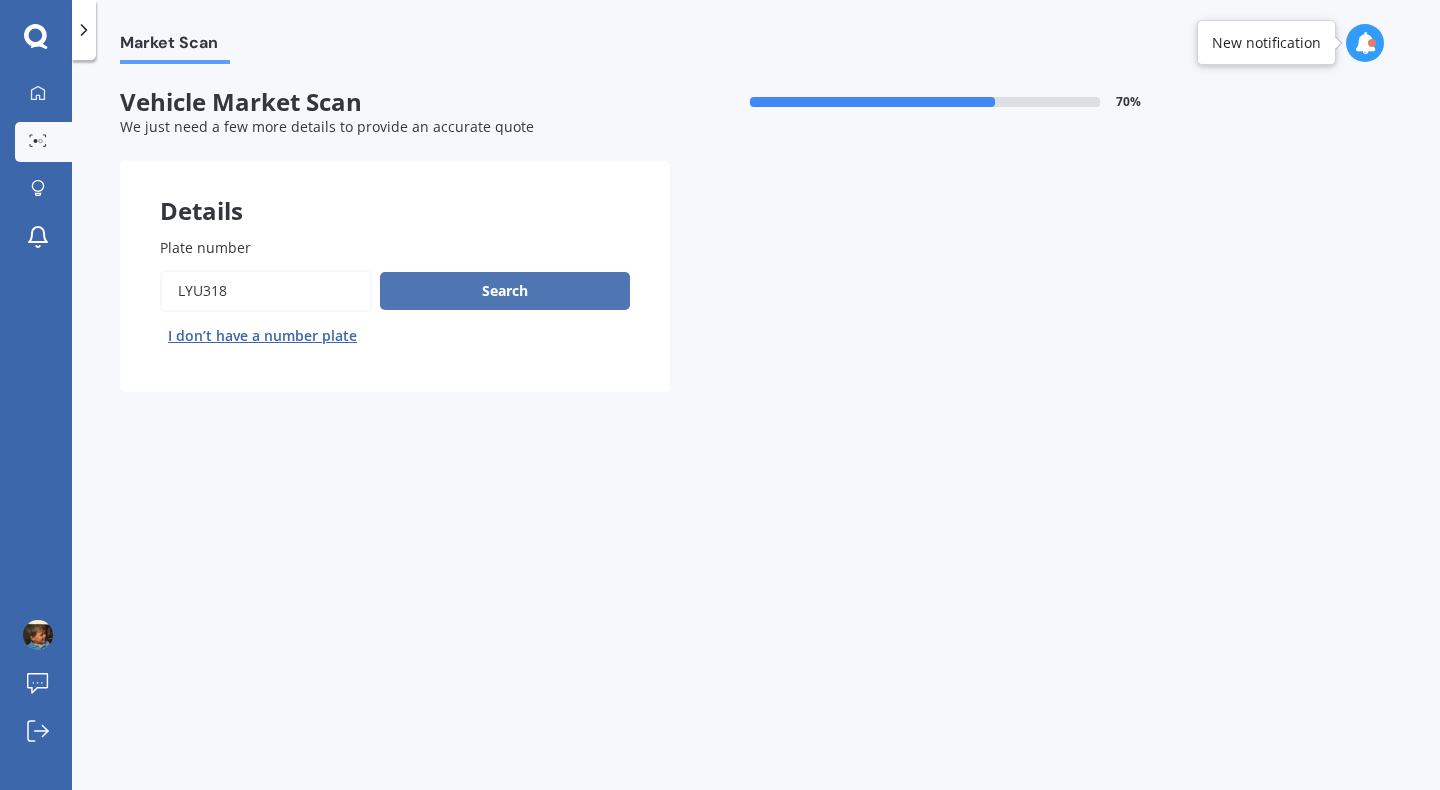 click on "Search" at bounding box center [505, 291] 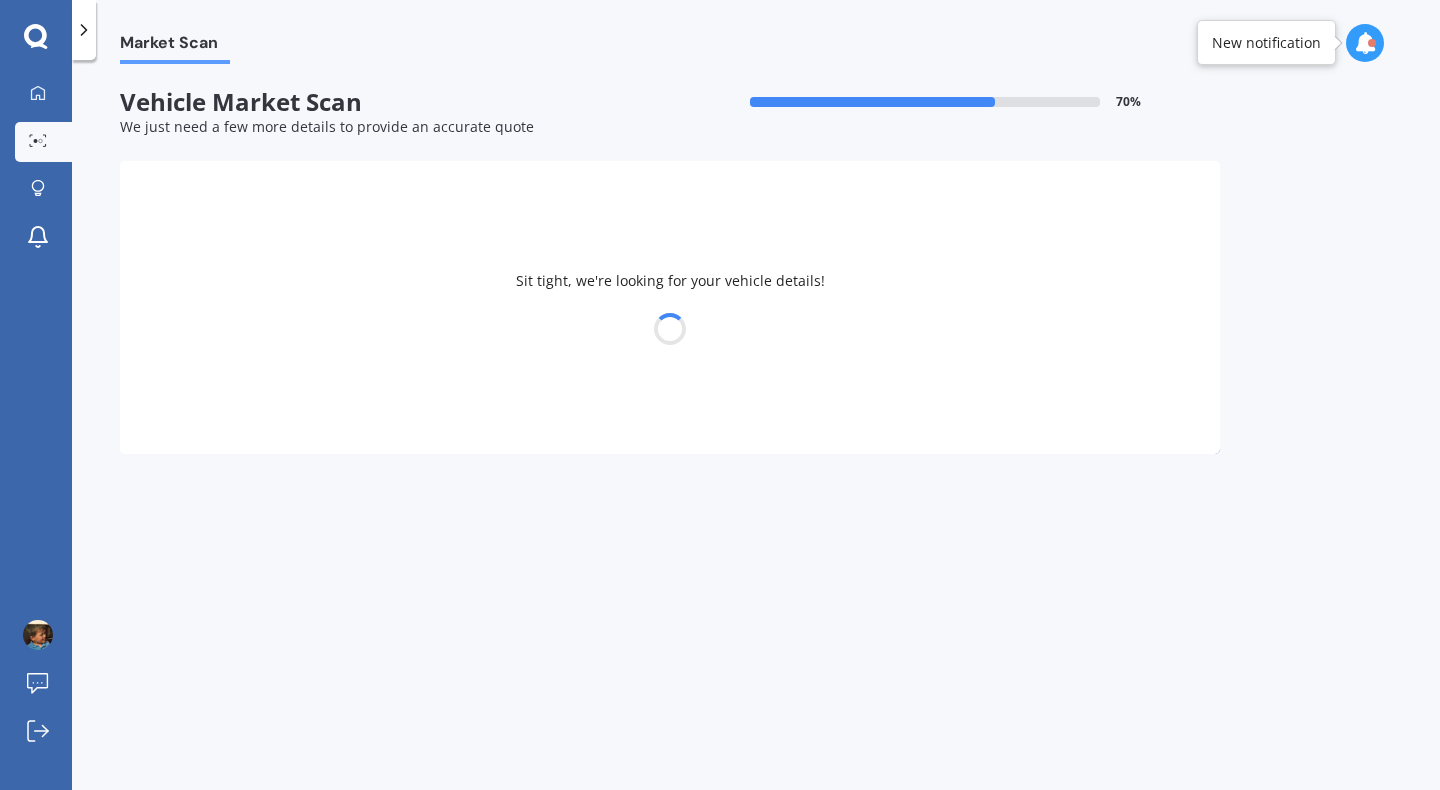 select on "MITSUBISHI" 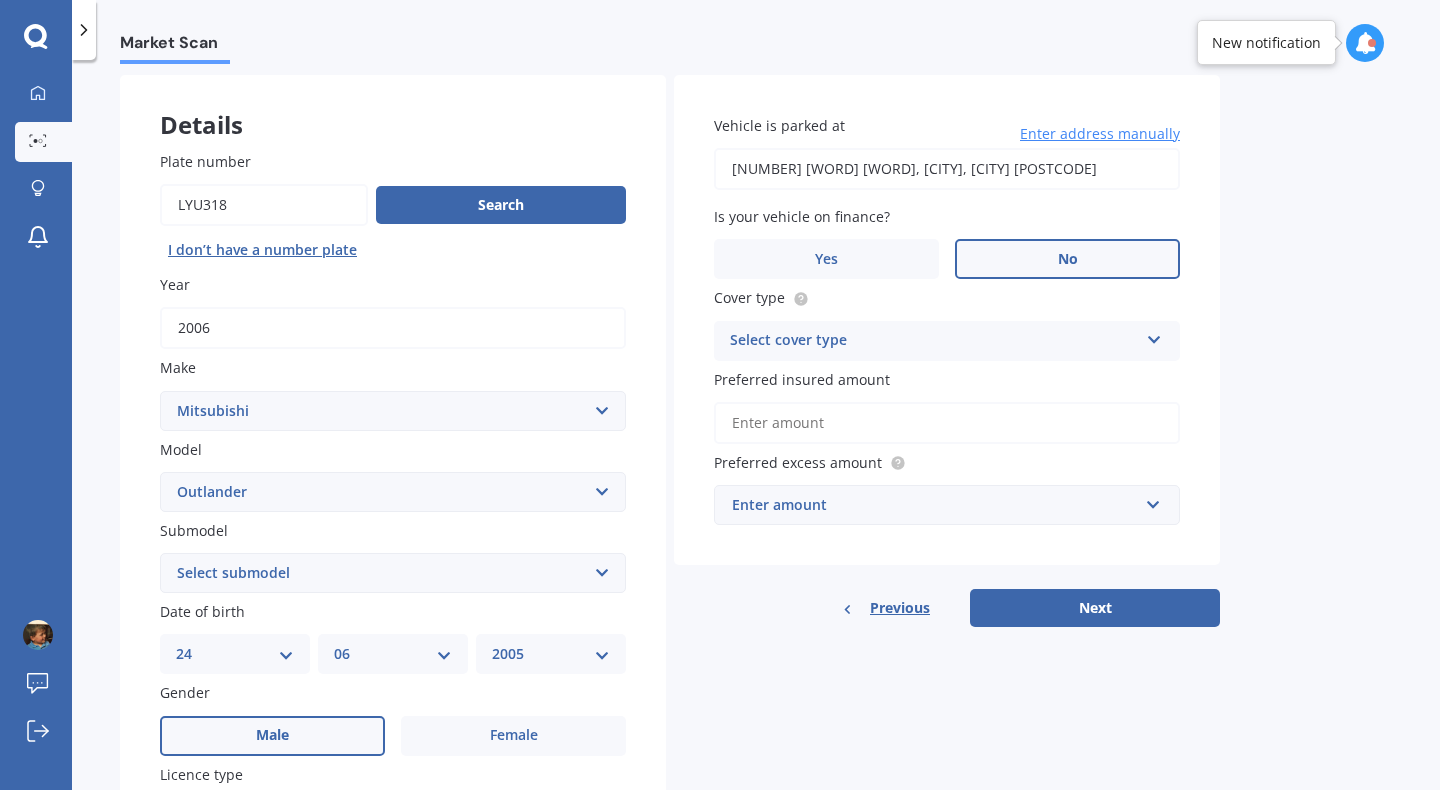 scroll, scrollTop: 89, scrollLeft: 0, axis: vertical 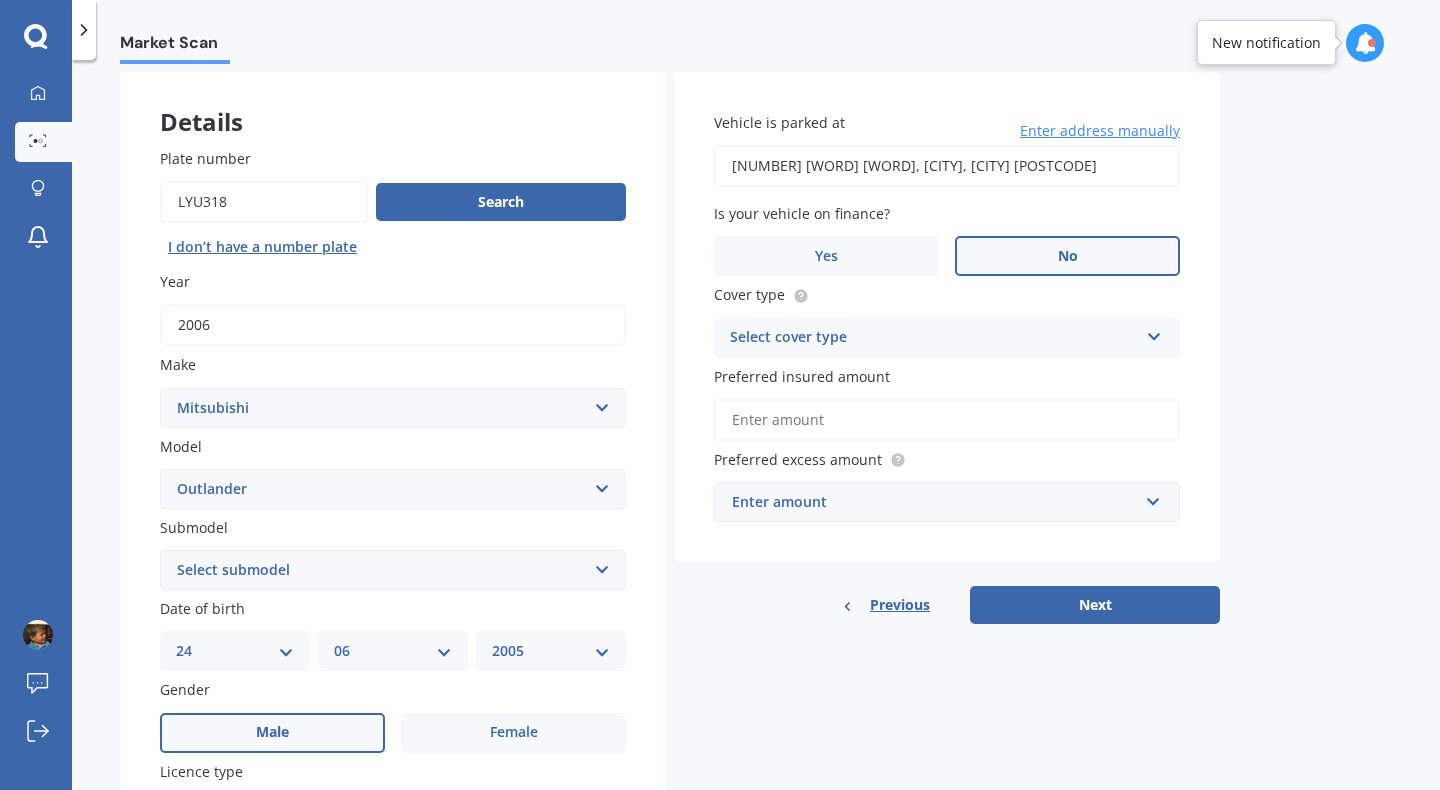 click on "Select cover type Comprehensive Third Party, Fire & Theft Third Party" at bounding box center [947, 338] 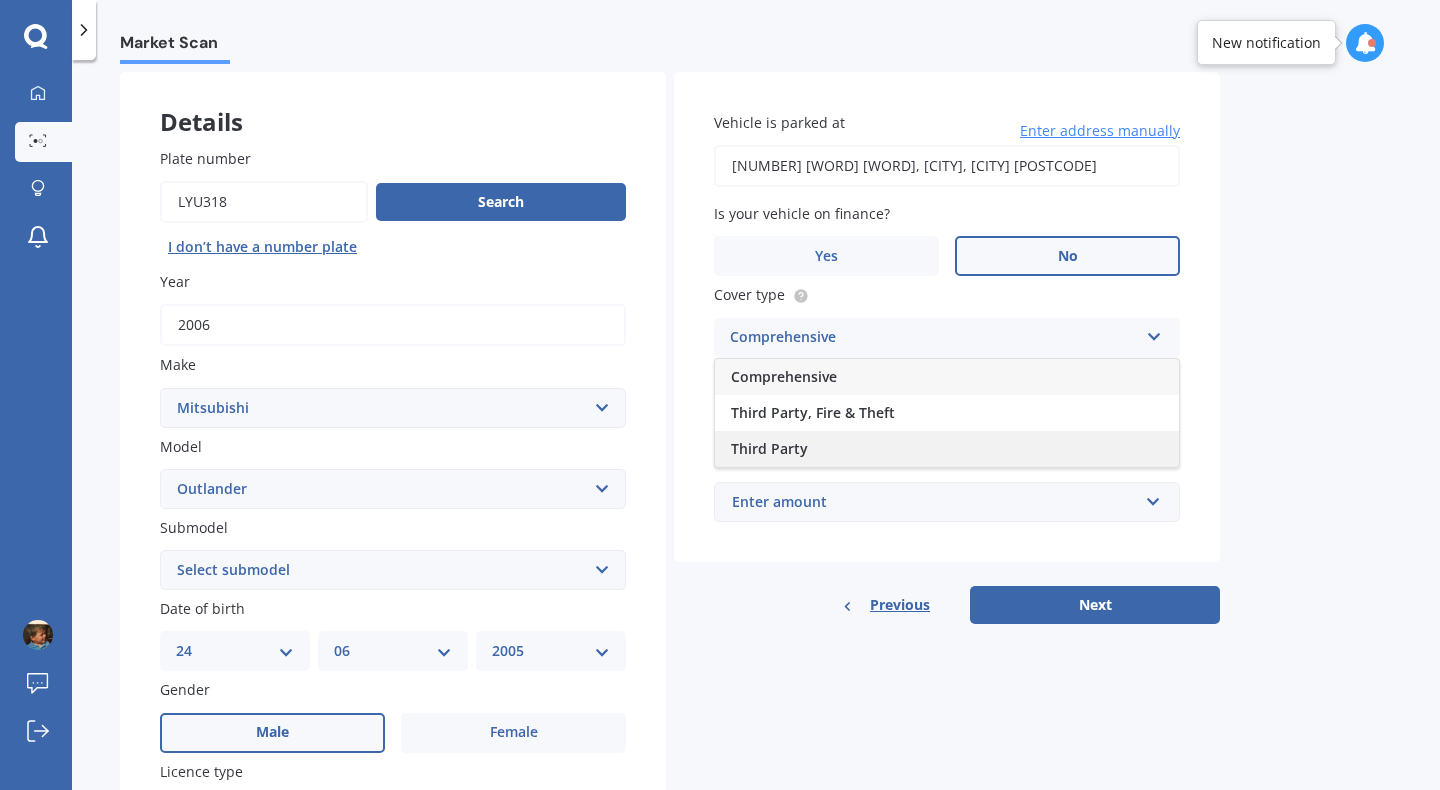click on "Third Party" at bounding box center (769, 448) 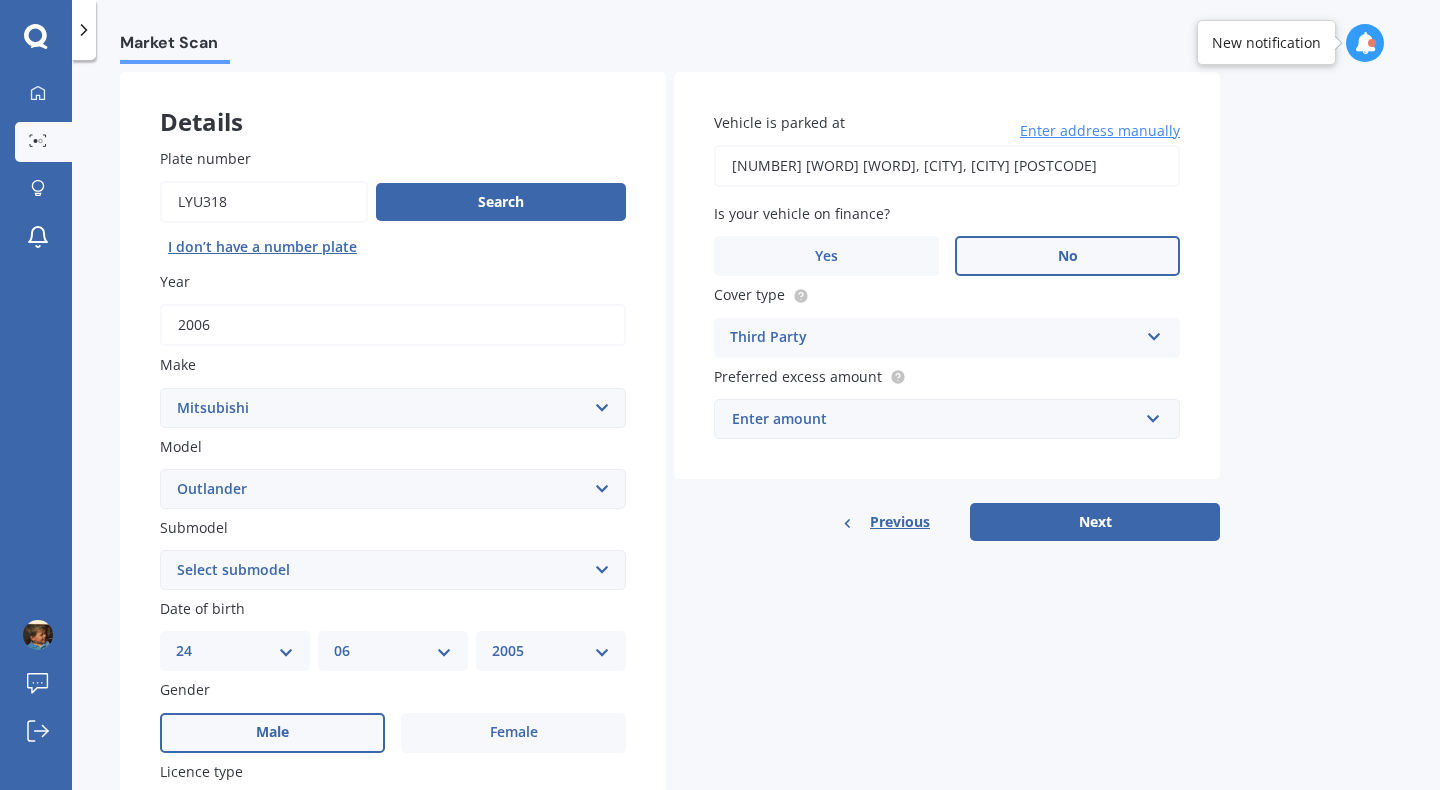 click on "Enter amount" at bounding box center (935, 419) 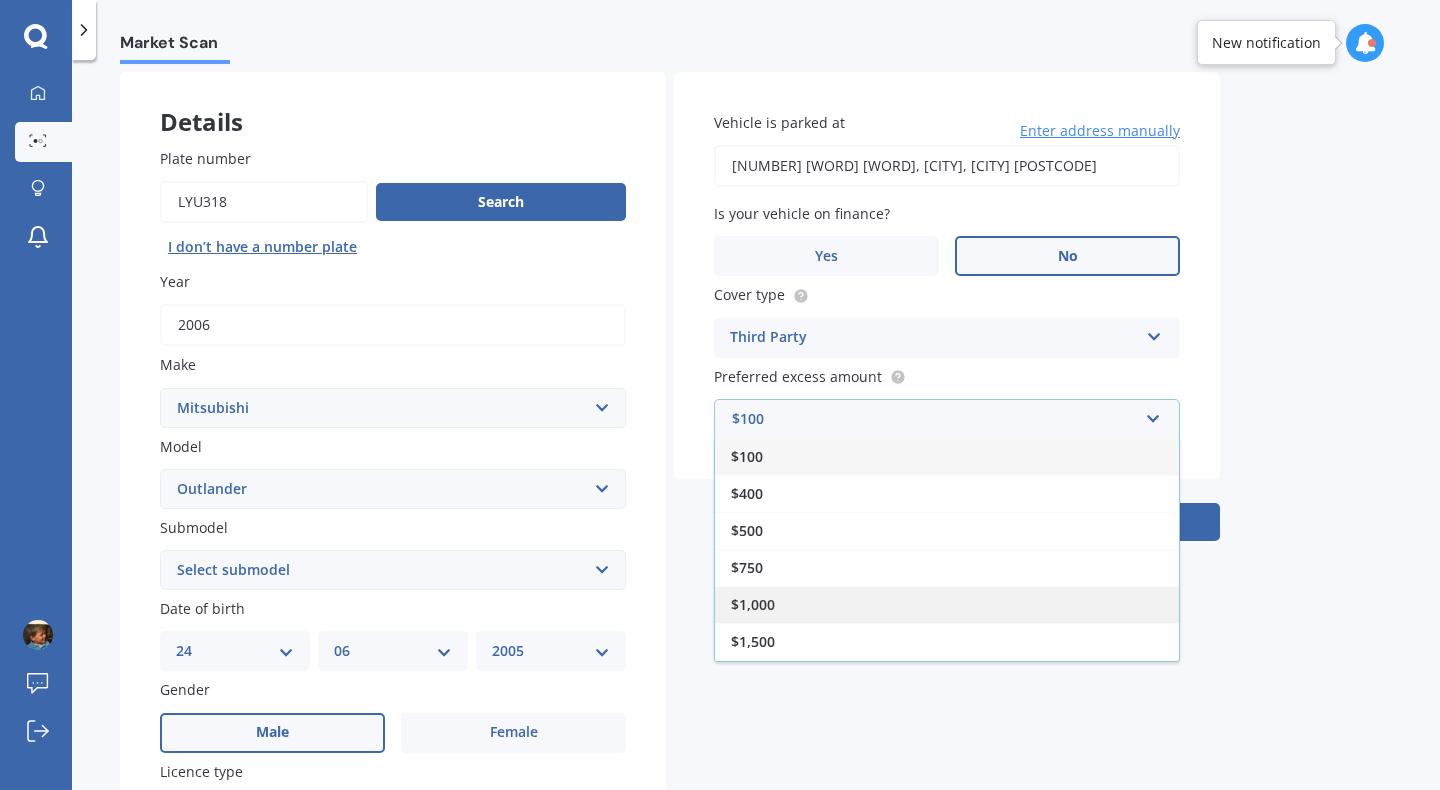 click on "$1,000" at bounding box center (753, 604) 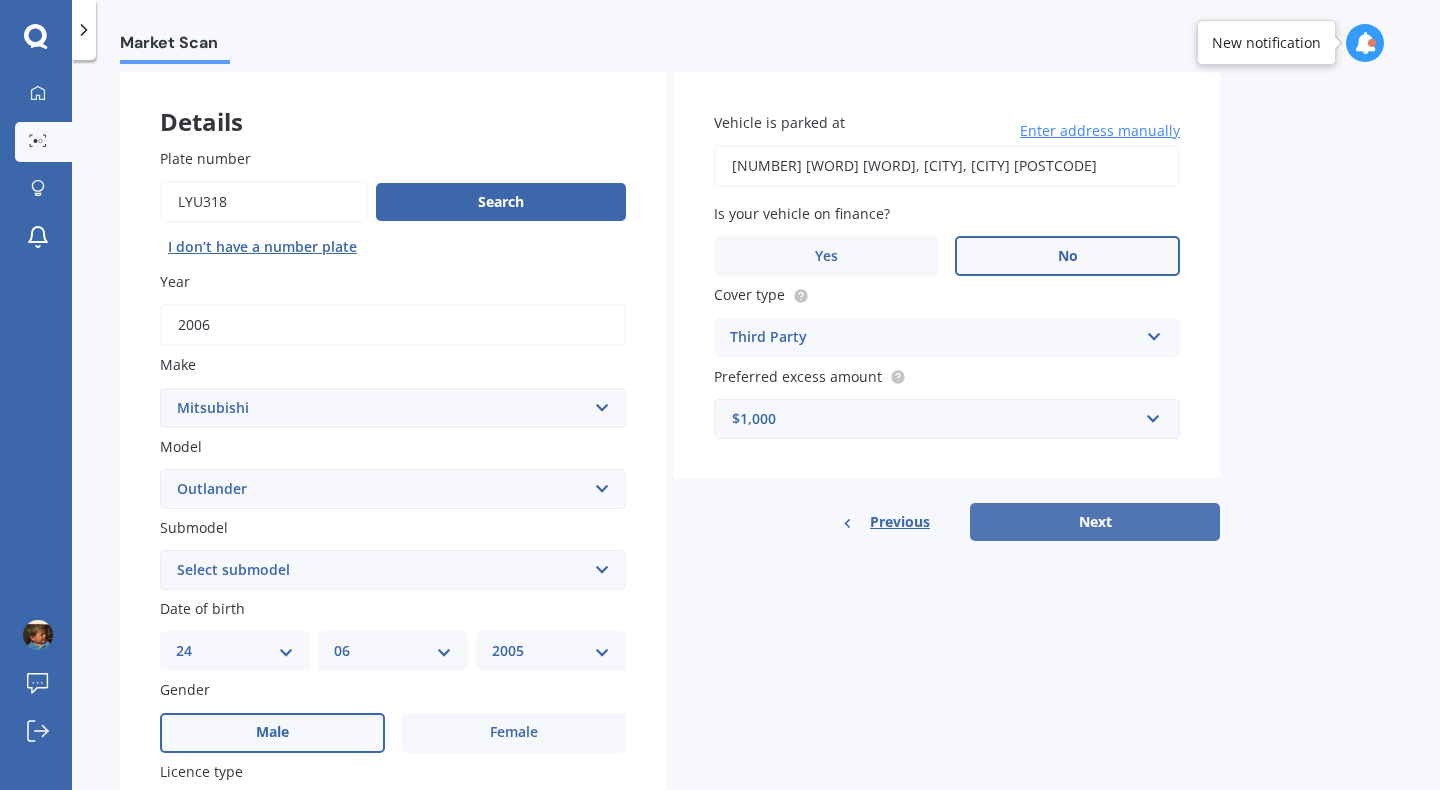 click on "Next" at bounding box center (1095, 522) 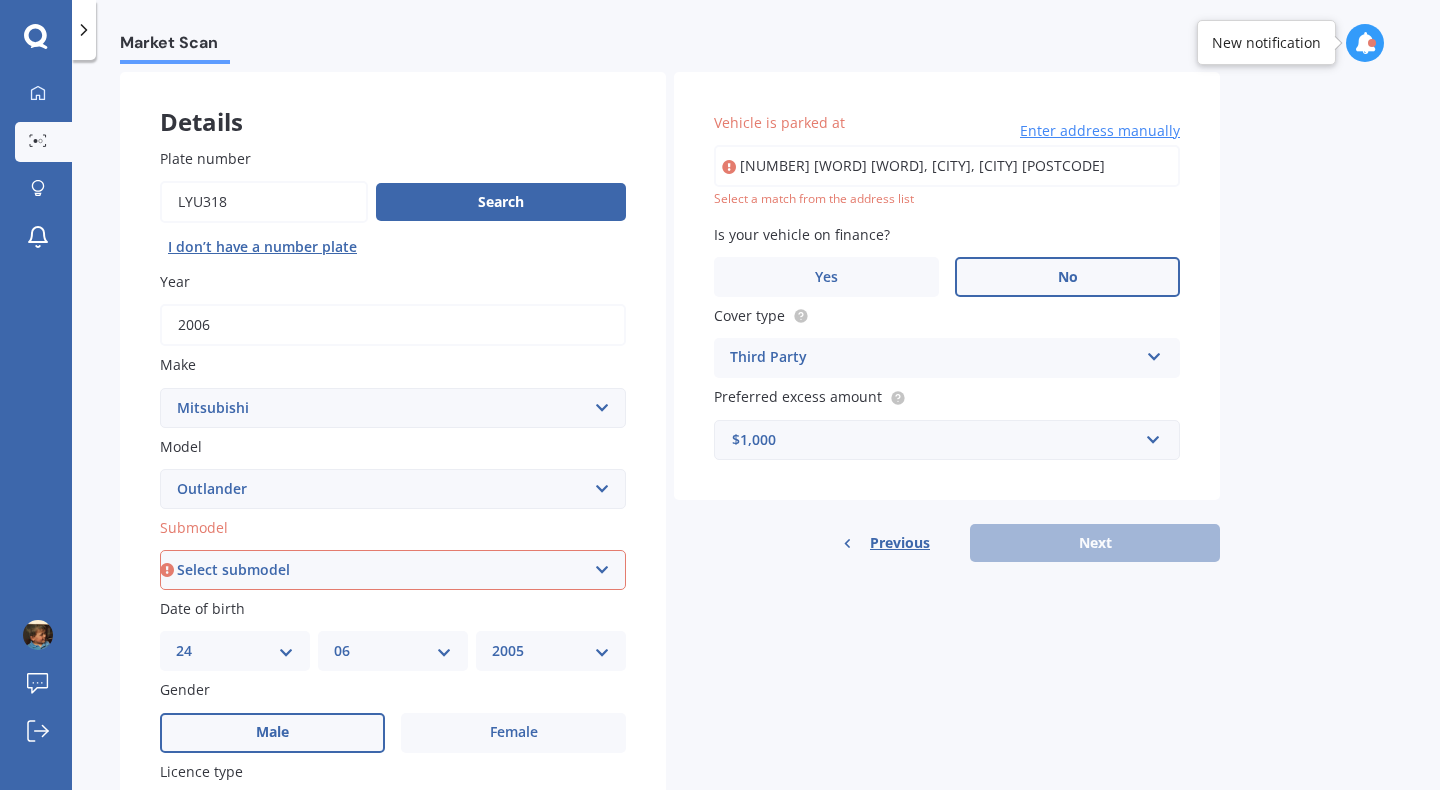 click on "[NUMBER] [WORD] [WORD], [CITY], [CITY] [POSTCODE]" at bounding box center [947, 166] 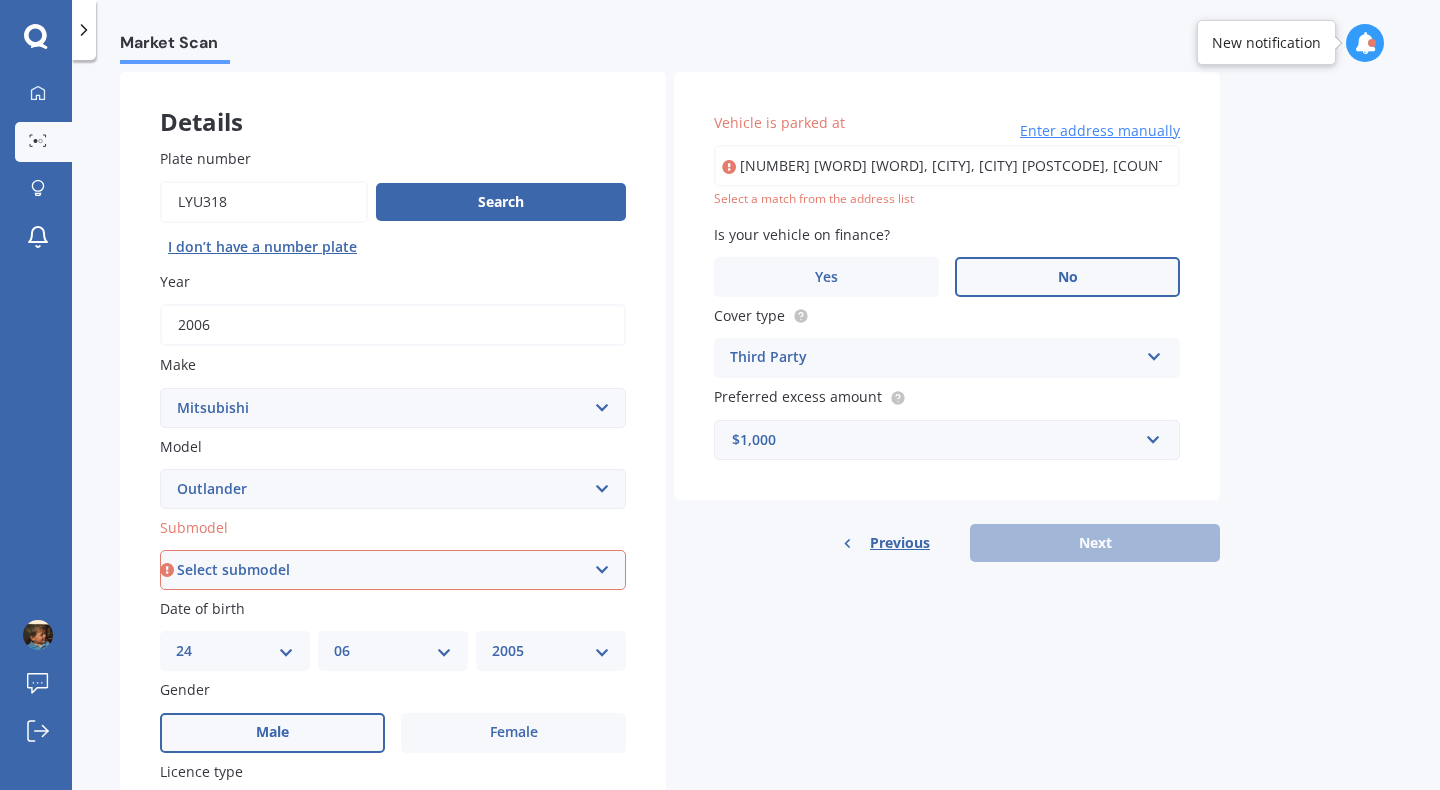type on "[NUMBER] [WORD] [WORD], [CITY], [CITY] [POSTCODE]" 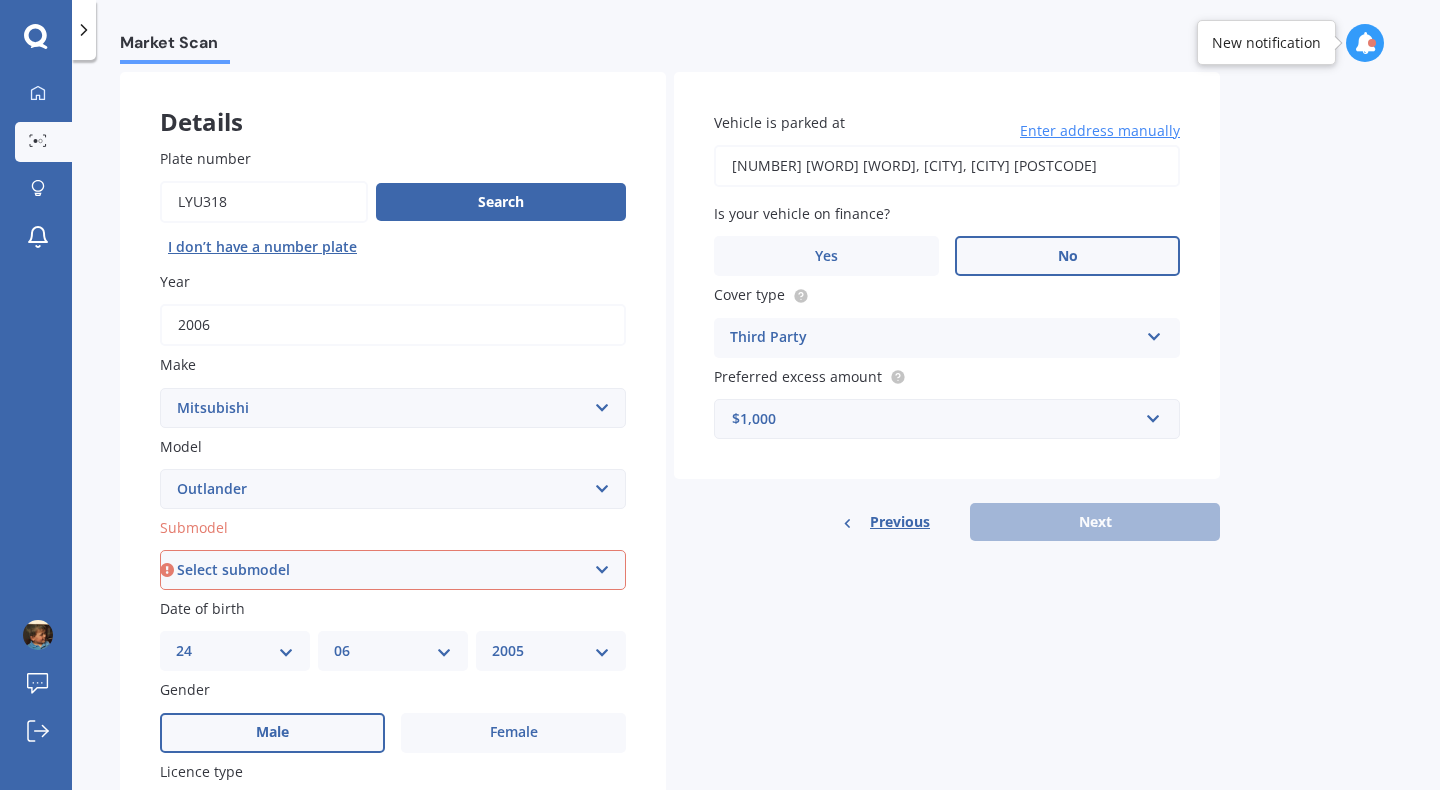 click on "Select submodel (All other) 2.4 Litre Station Wagon 3.0 Litre AWD 3.0 VRX Auto 4WD Petrol Hybrid LS LS 2.0P/CVT LS 2.4P/CVT PHEV Petrol/Hybrid PHEV VRX 4WD Hybrid PHEV XLS 4WD Hybrid SP Station Wagon turbo SPORT 2.5P/CVT VRX 2.5P/4WD/CVT VRX 2.5P/CVT VRX turbo diesel XLS XLS Diesel" at bounding box center [393, 570] 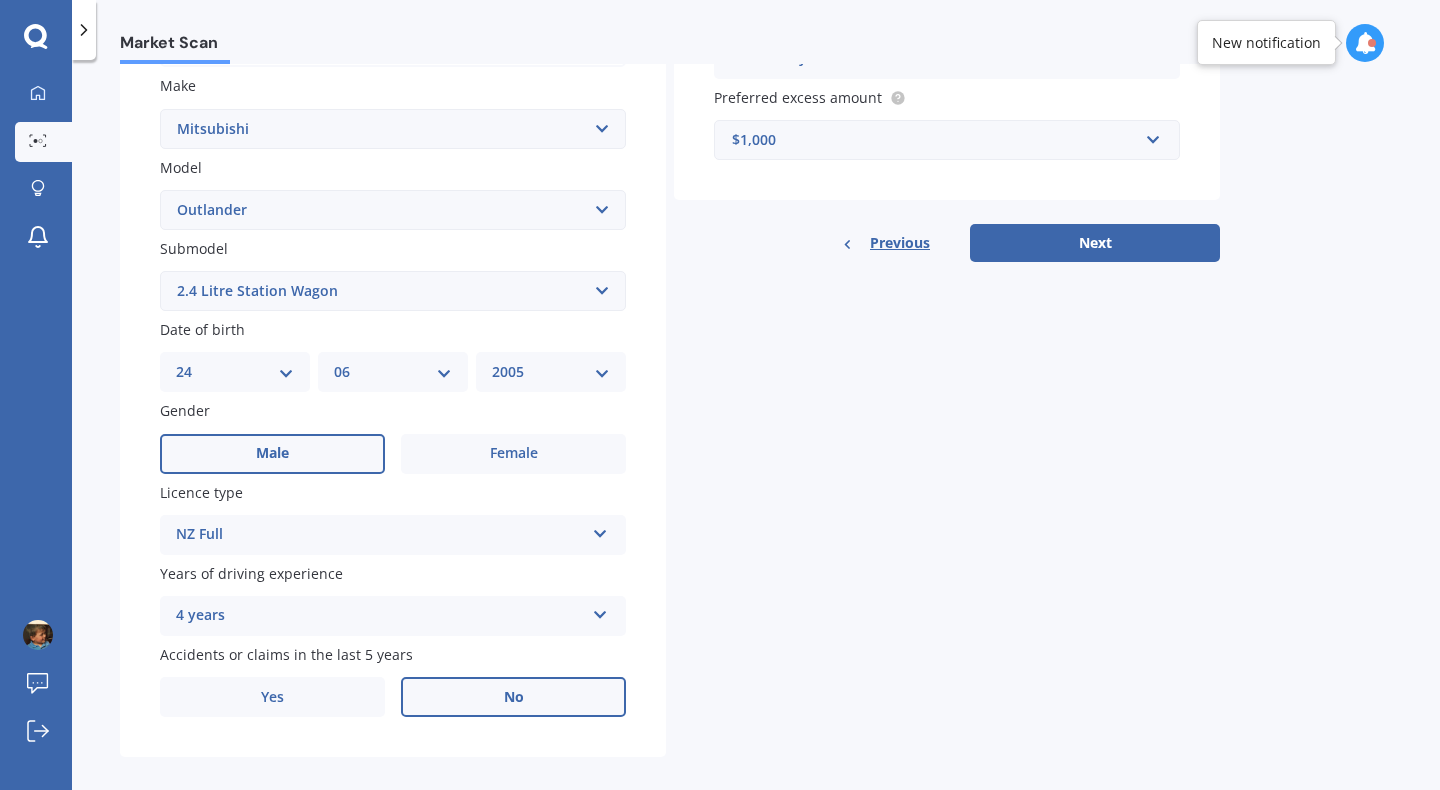 scroll, scrollTop: 387, scrollLeft: 0, axis: vertical 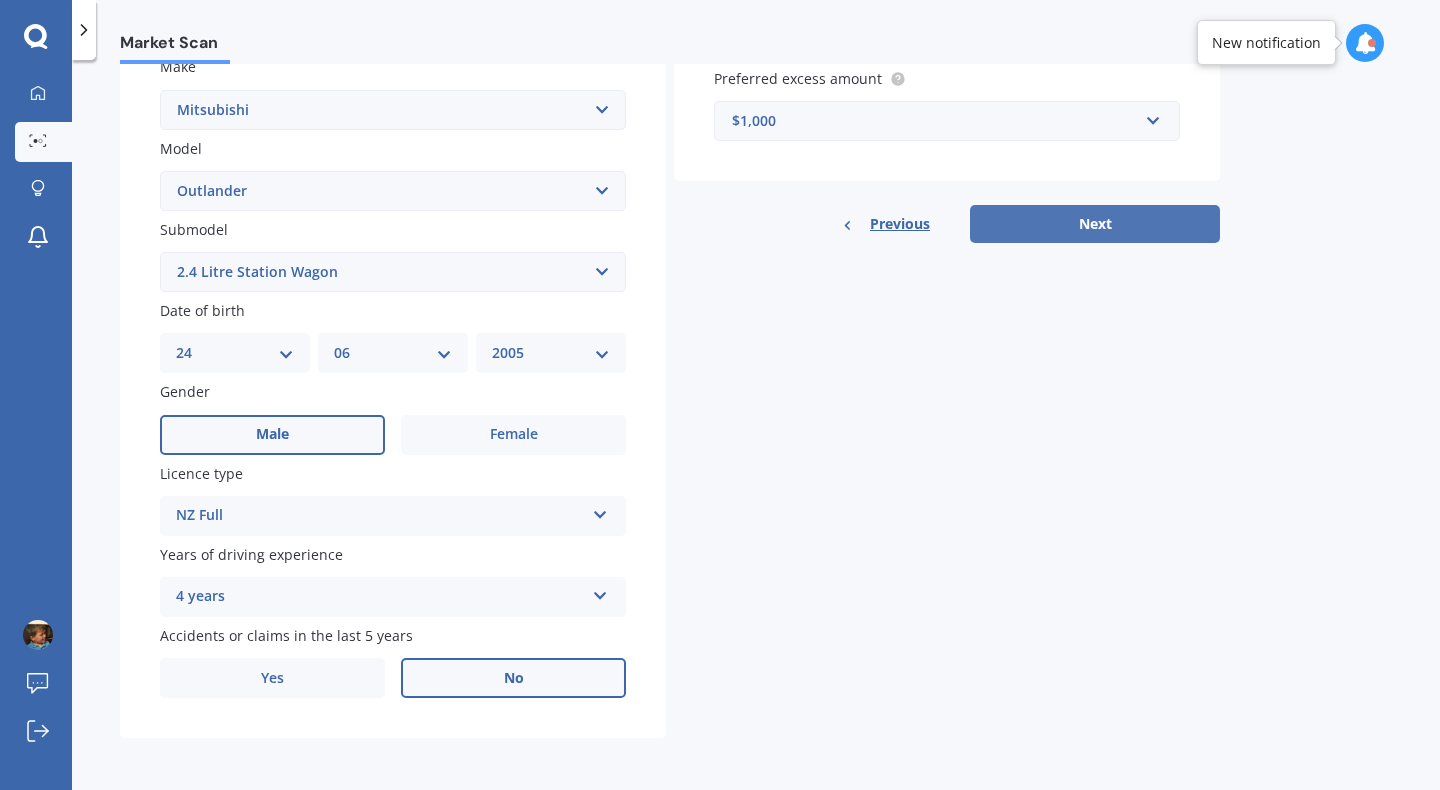 click on "Next" at bounding box center [1095, 224] 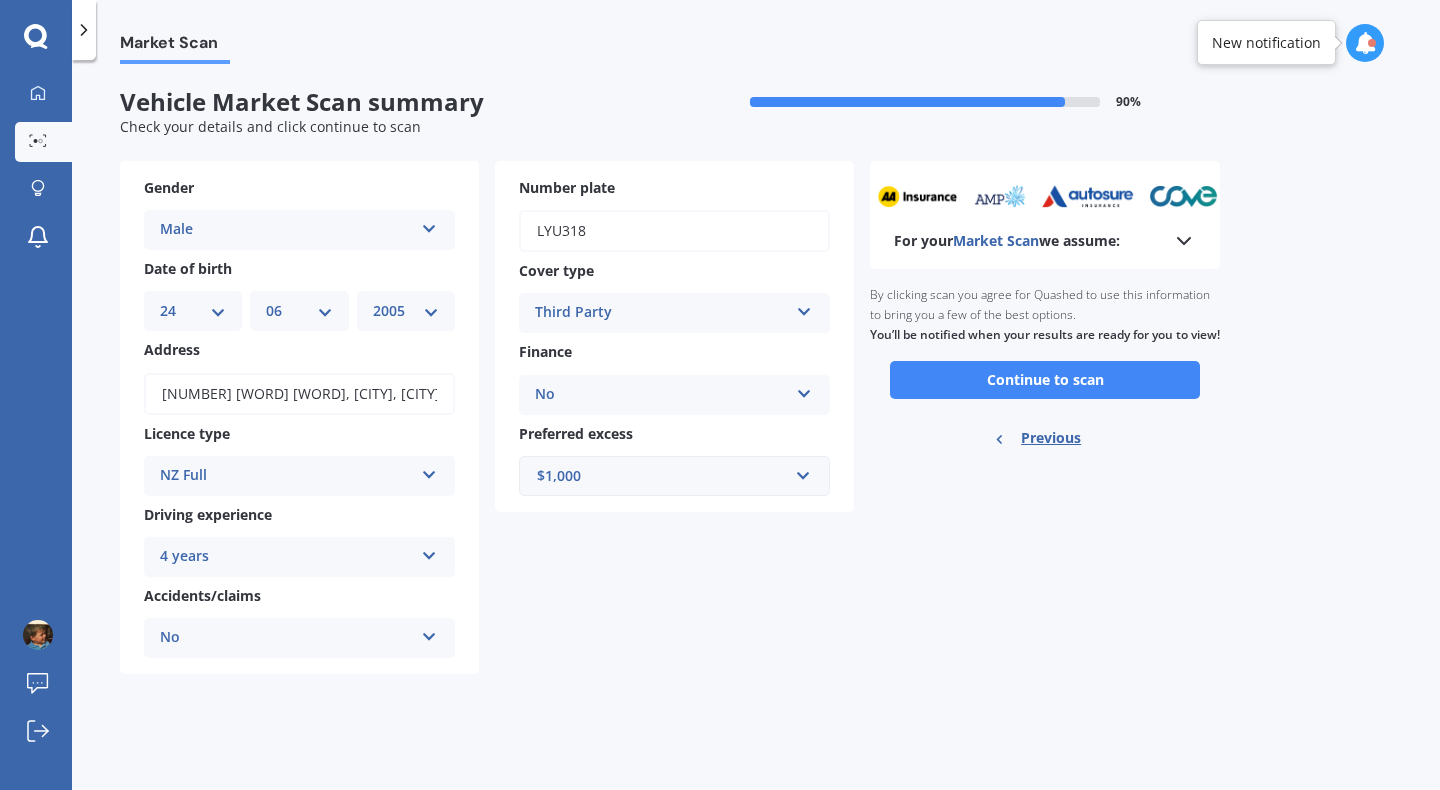 scroll, scrollTop: 0, scrollLeft: 0, axis: both 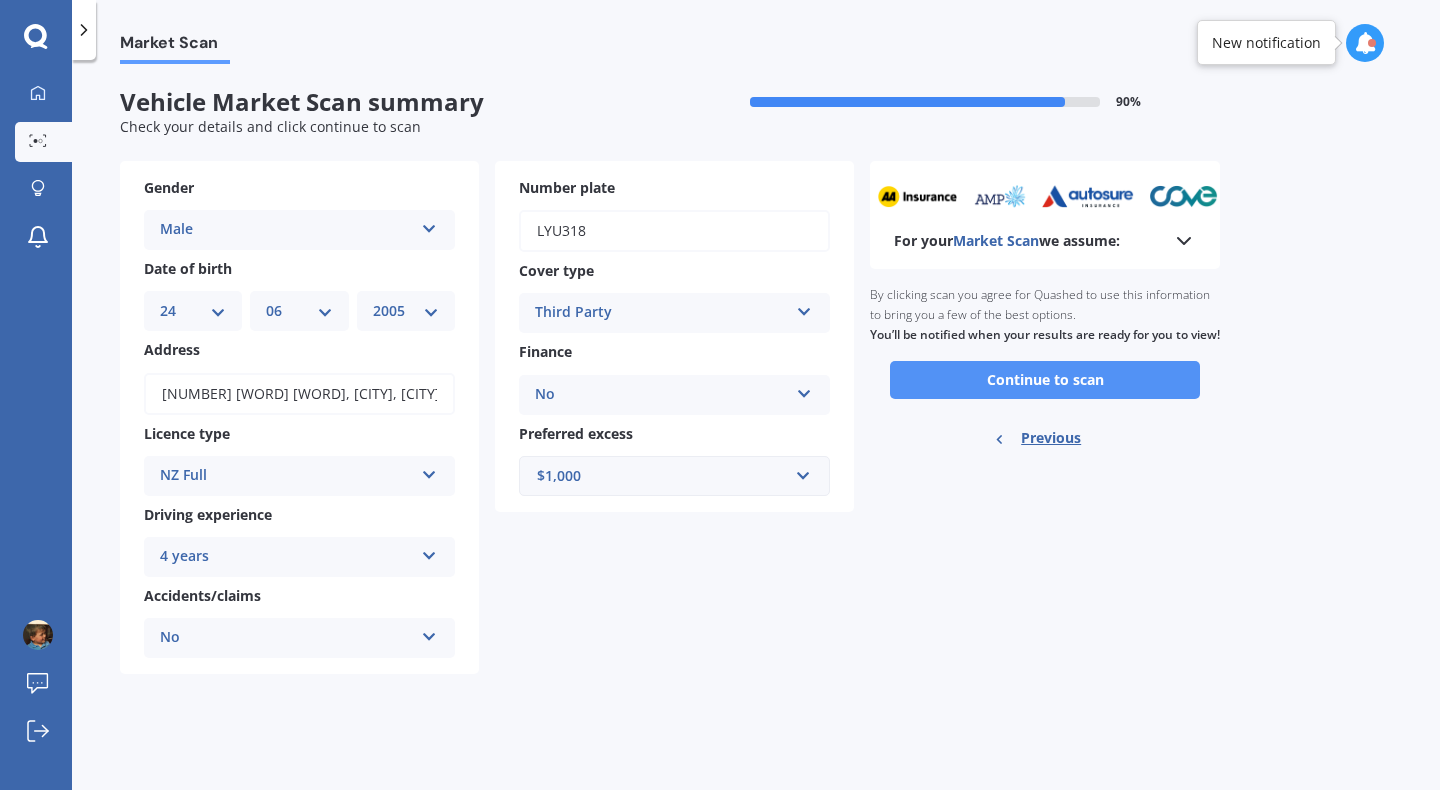 click on "Continue to scan" at bounding box center [1045, 380] 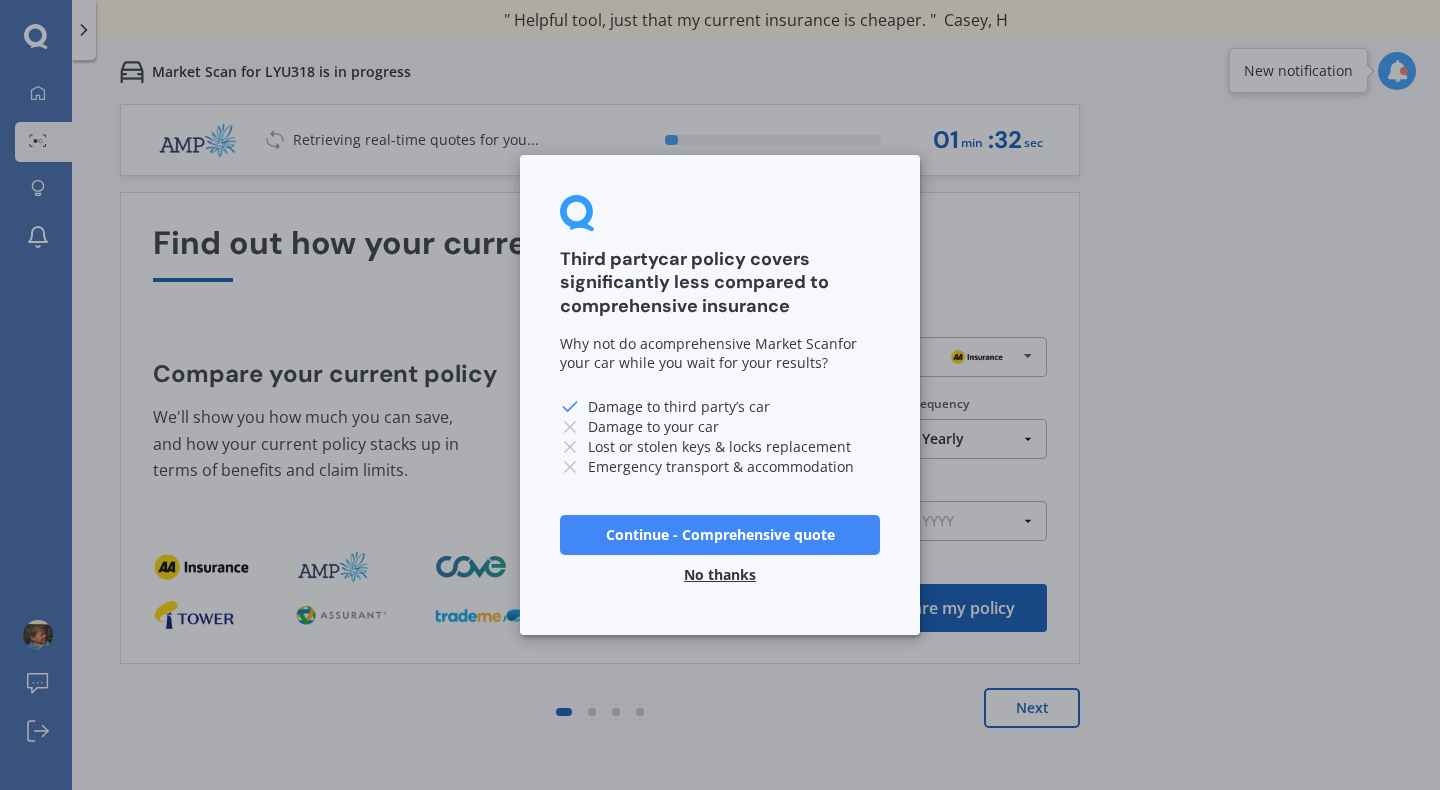 click on "No thanks" at bounding box center [720, 575] 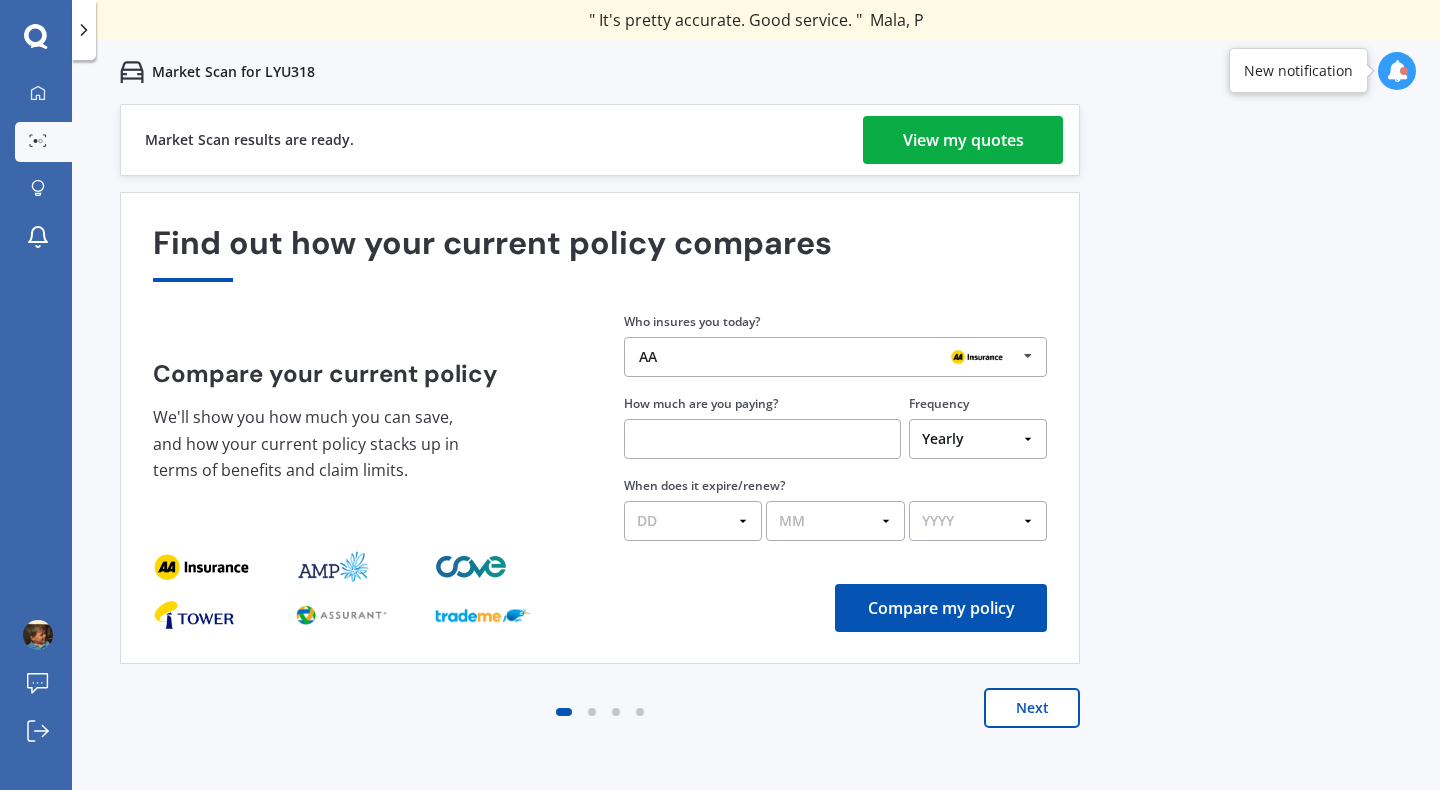 click on "View my quotes" at bounding box center (963, 140) 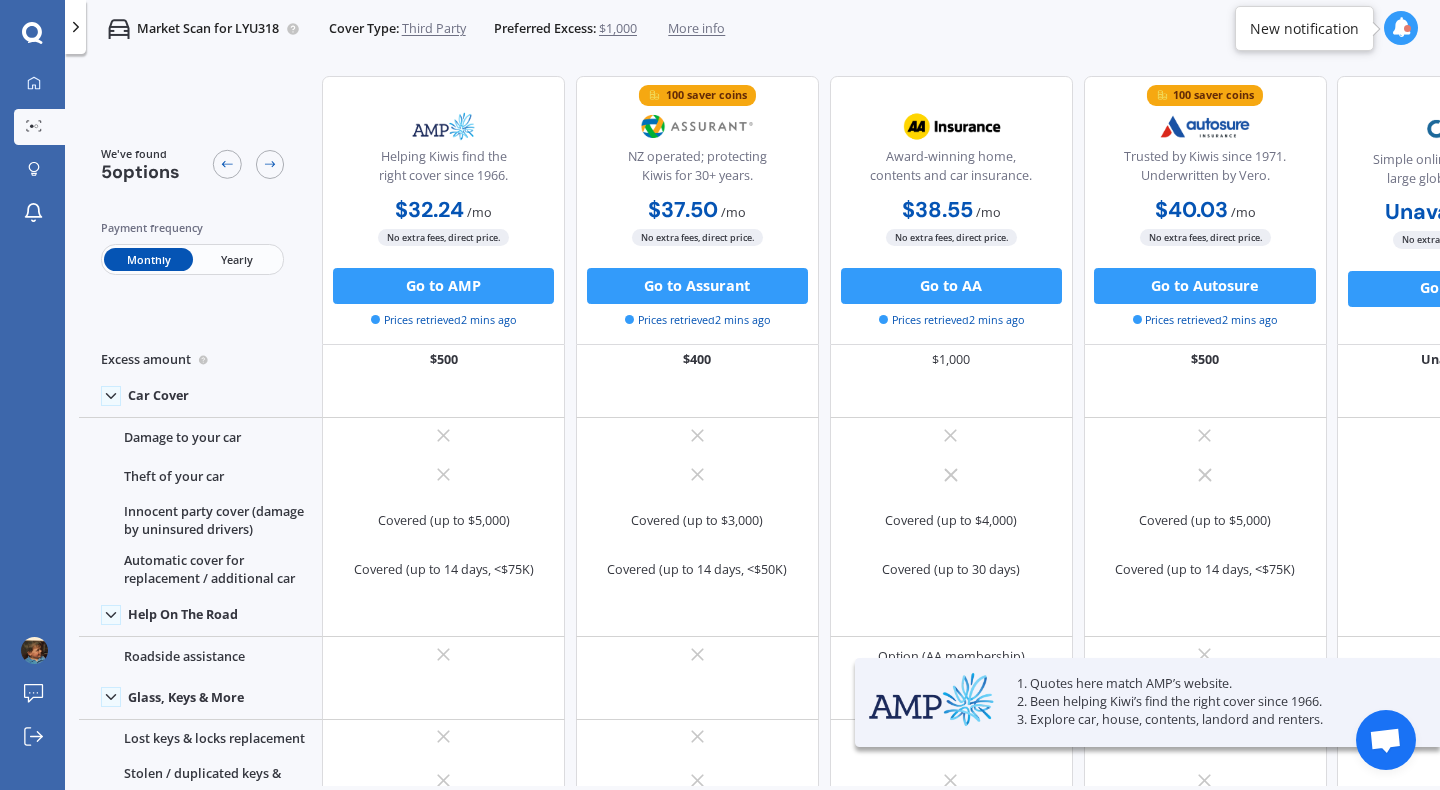 click on "Yearly" at bounding box center (237, 259) 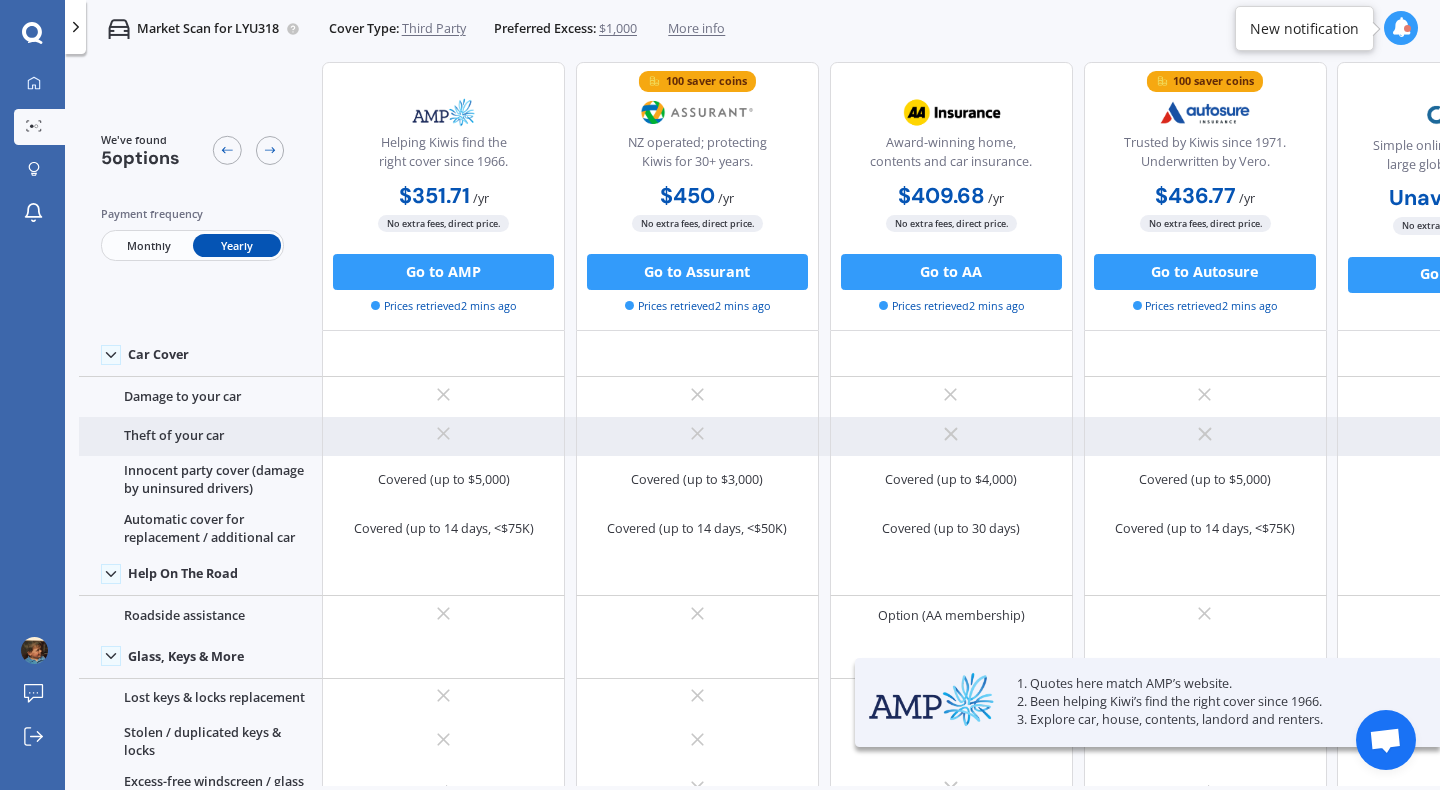 scroll, scrollTop: 0, scrollLeft: 0, axis: both 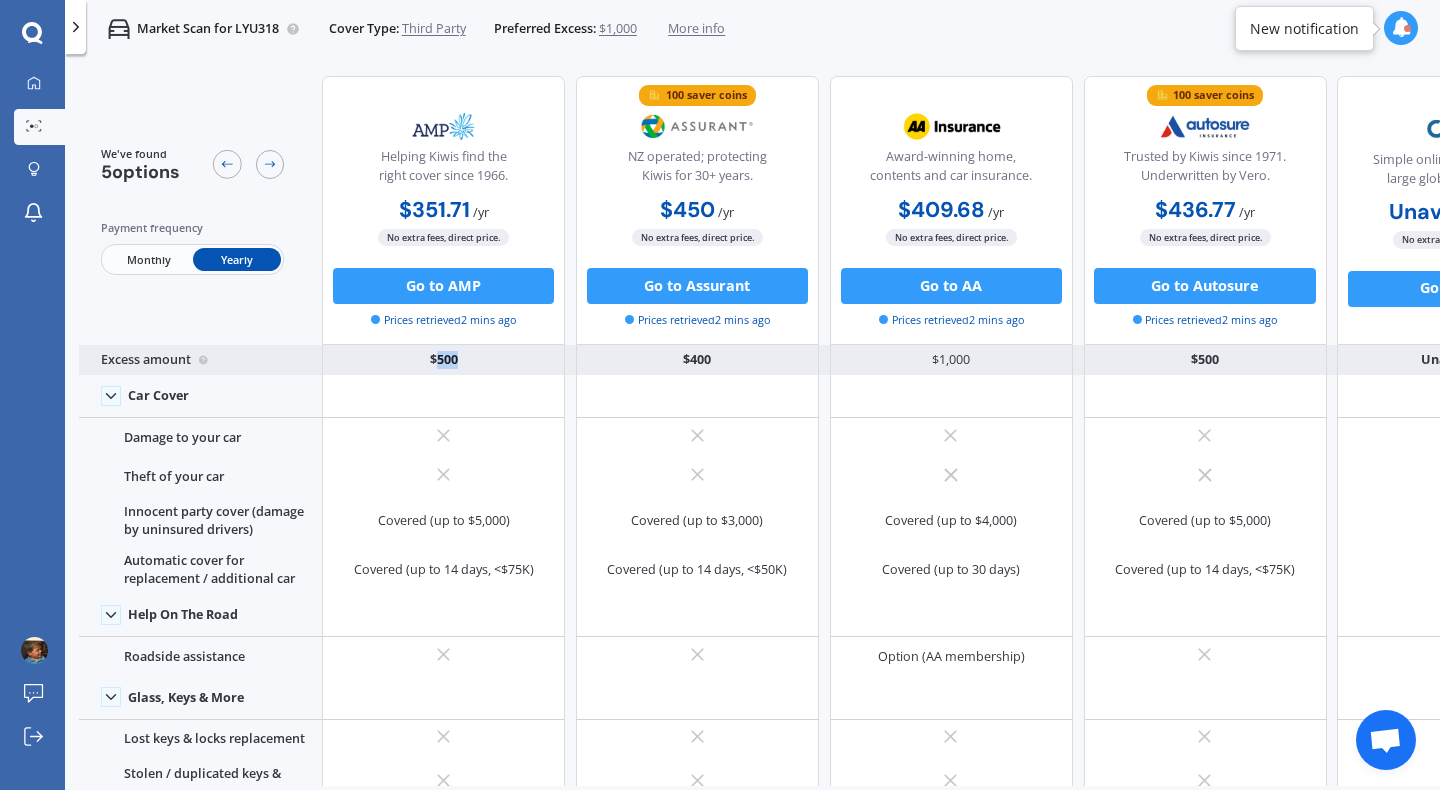drag, startPoint x: 436, startPoint y: 362, endPoint x: 476, endPoint y: 362, distance: 40 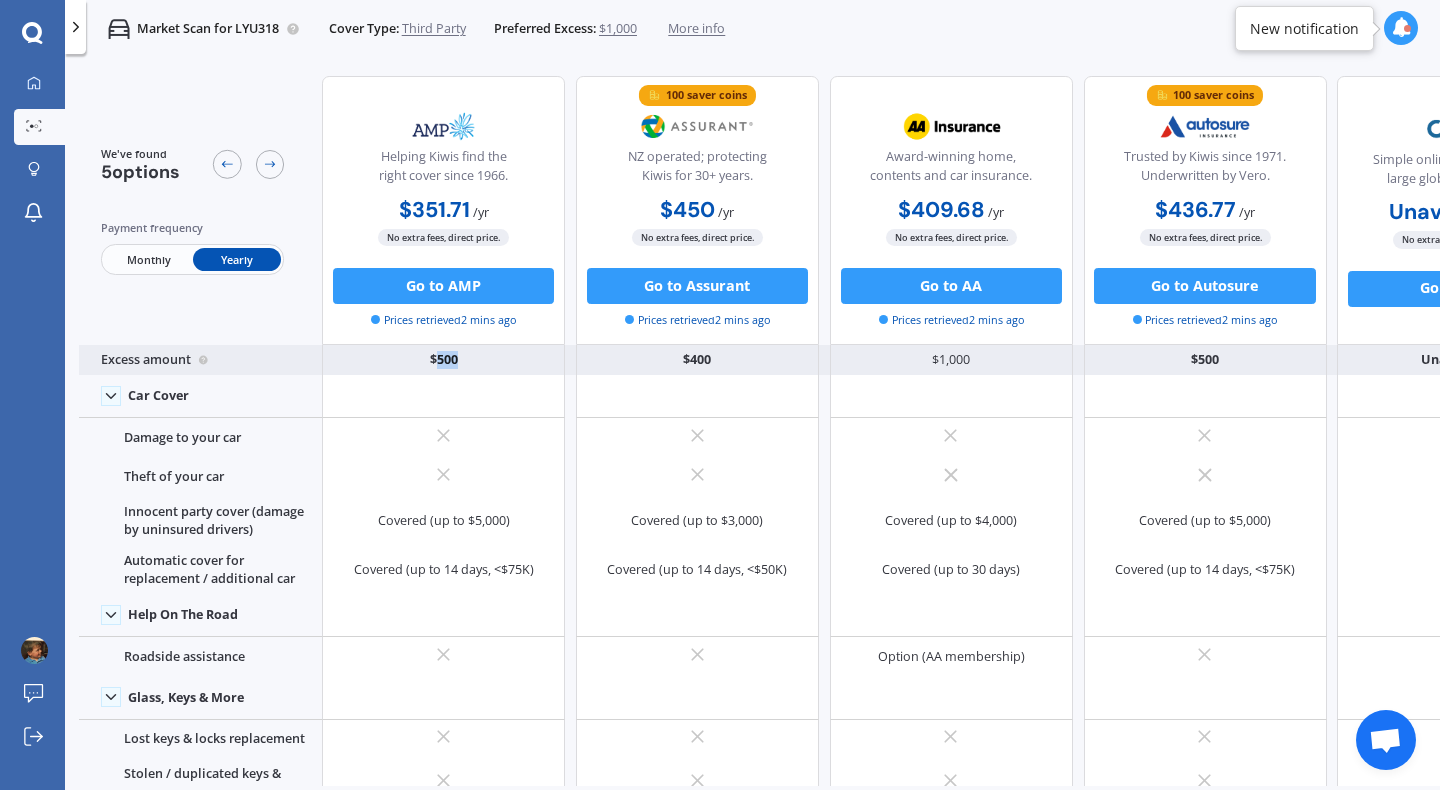 click on "$500" at bounding box center [443, 360] 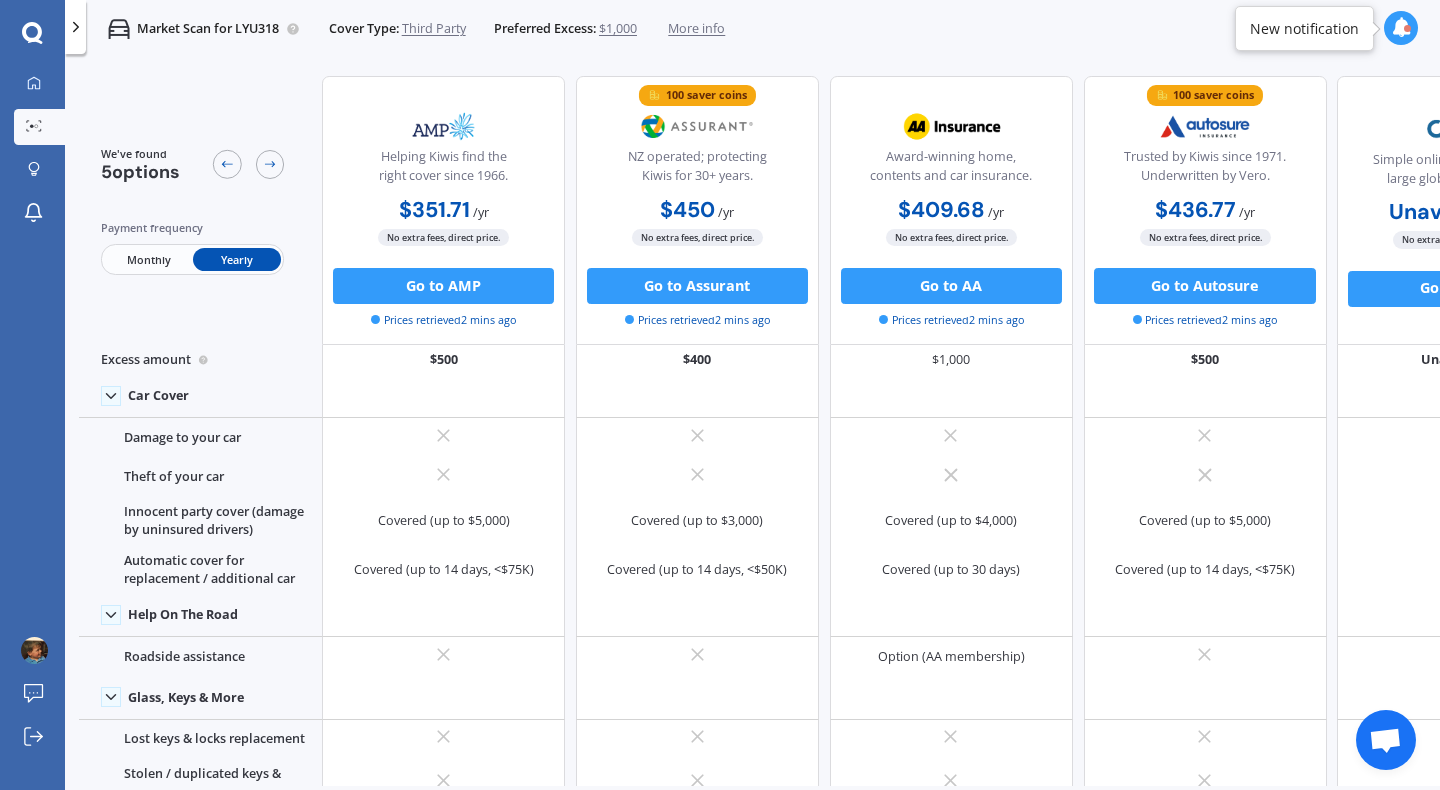 click 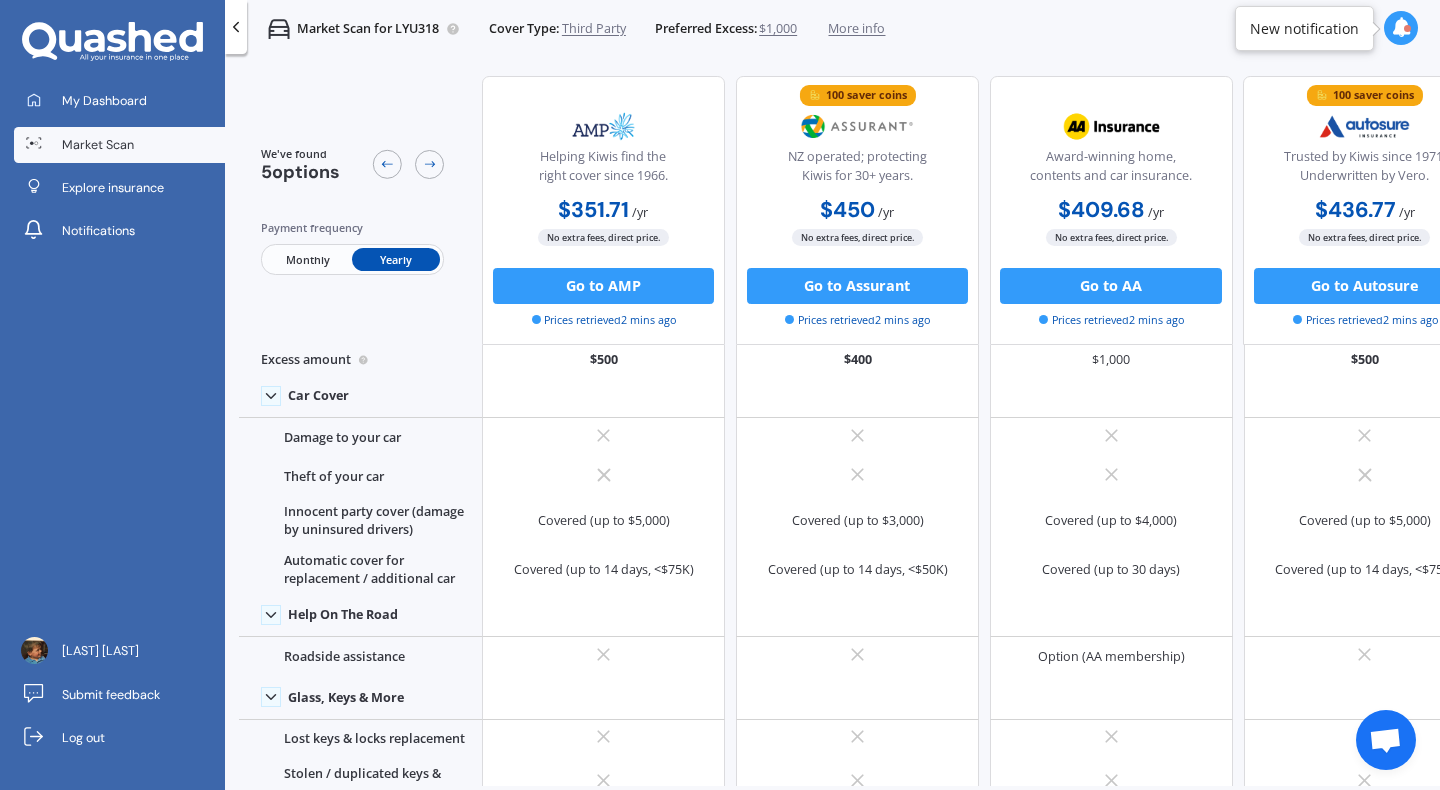 click on "Market Scan" at bounding box center [98, 145] 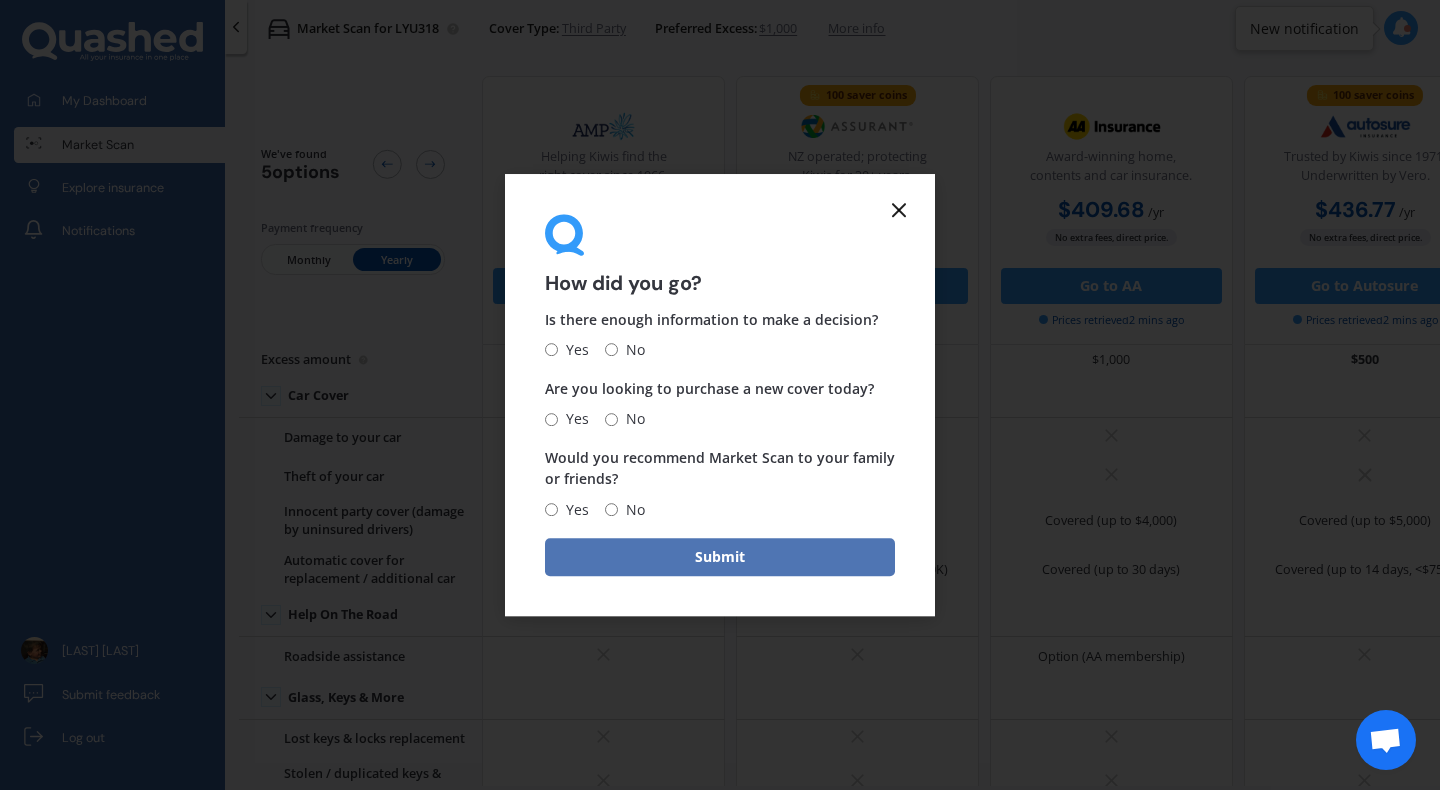 click on "Submit" at bounding box center [720, 557] 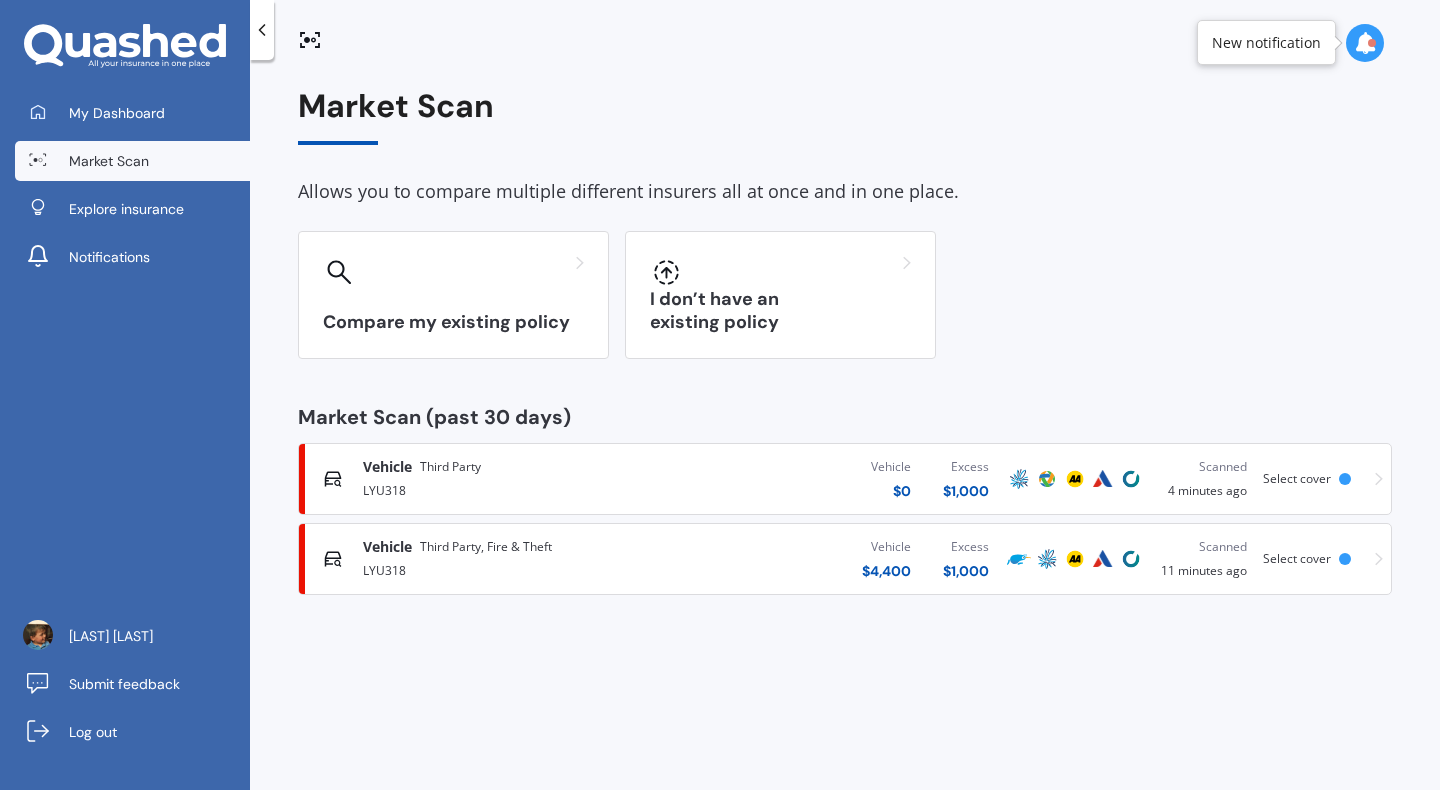 click on "$ 0" at bounding box center (891, 491) 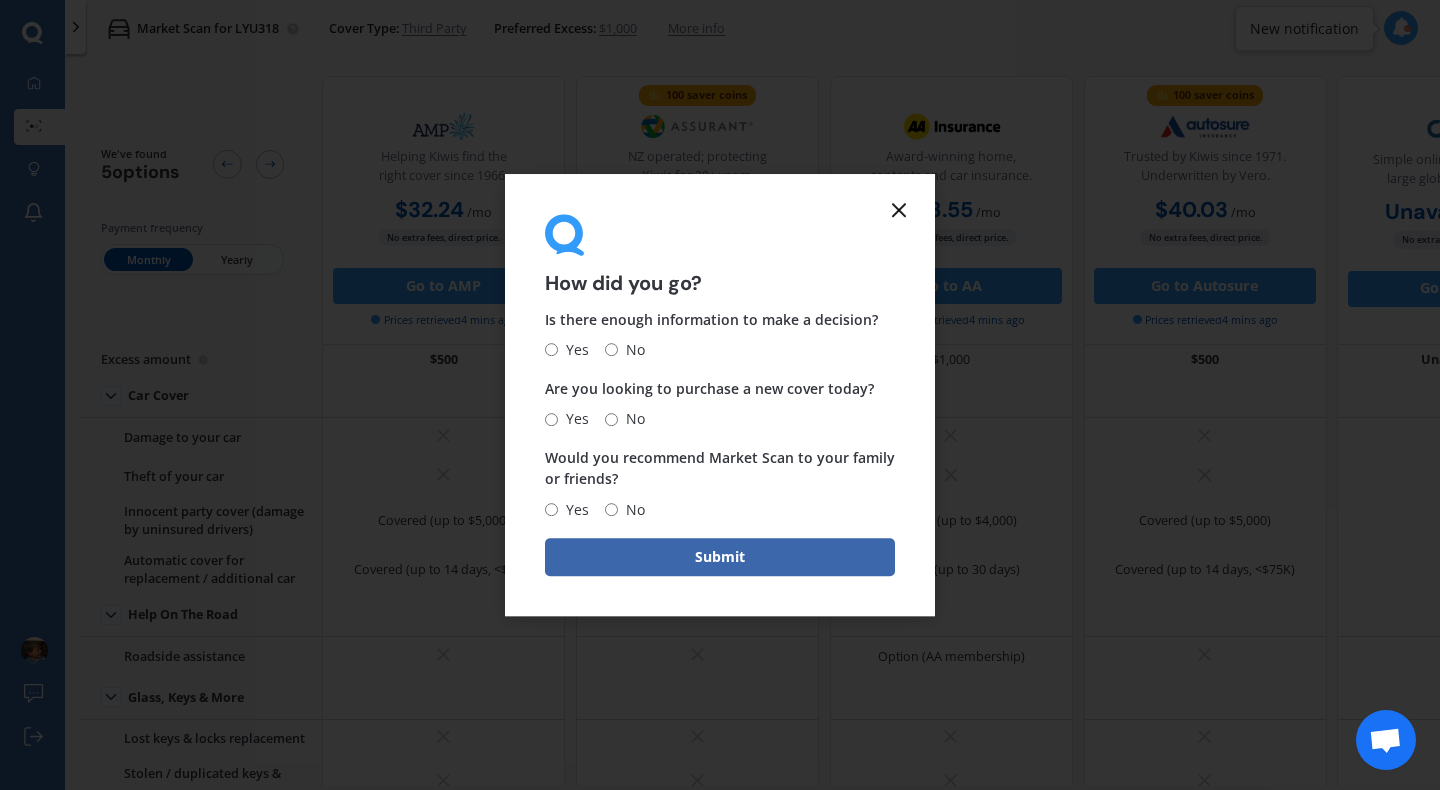 click 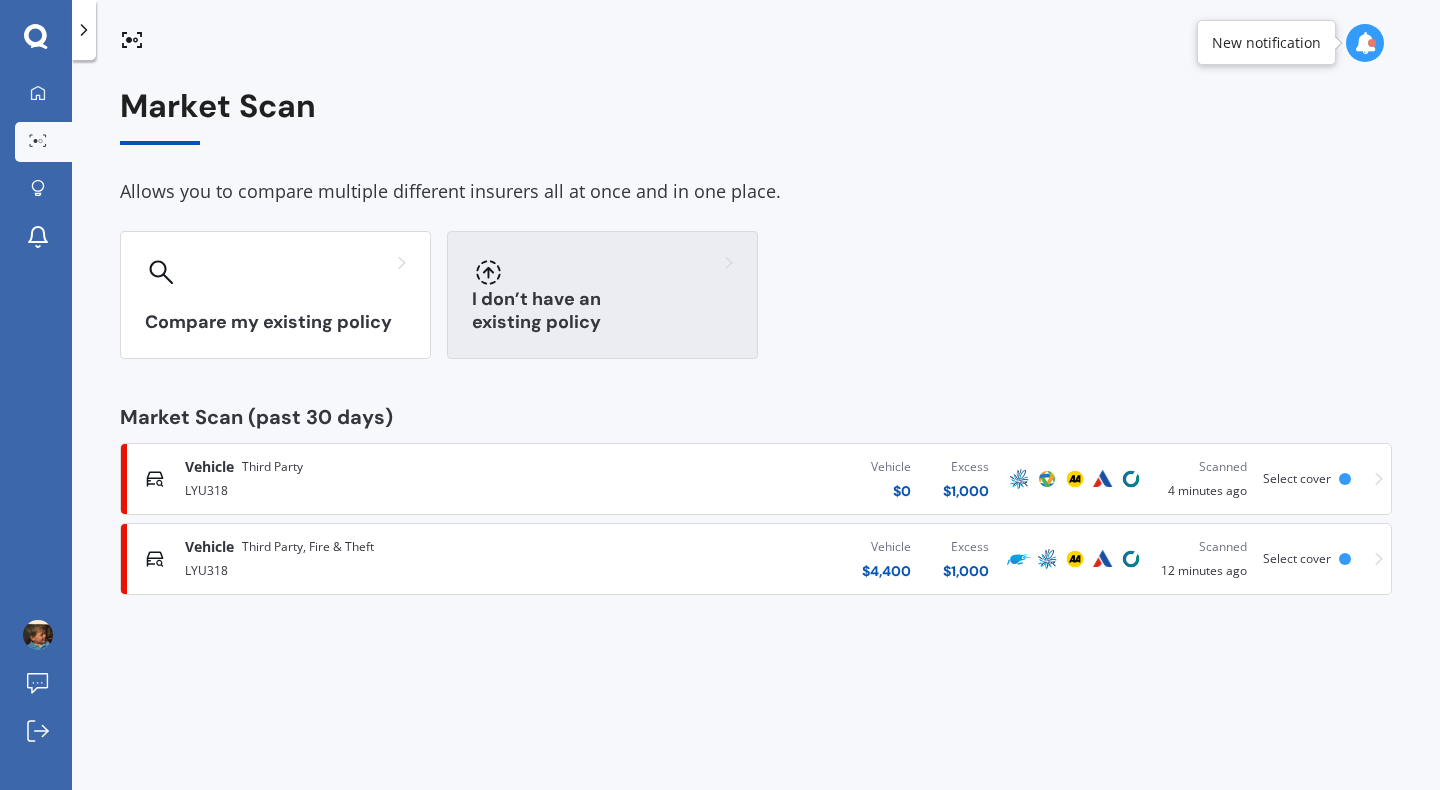 click on "I don’t have an existing policy" at bounding box center (602, 295) 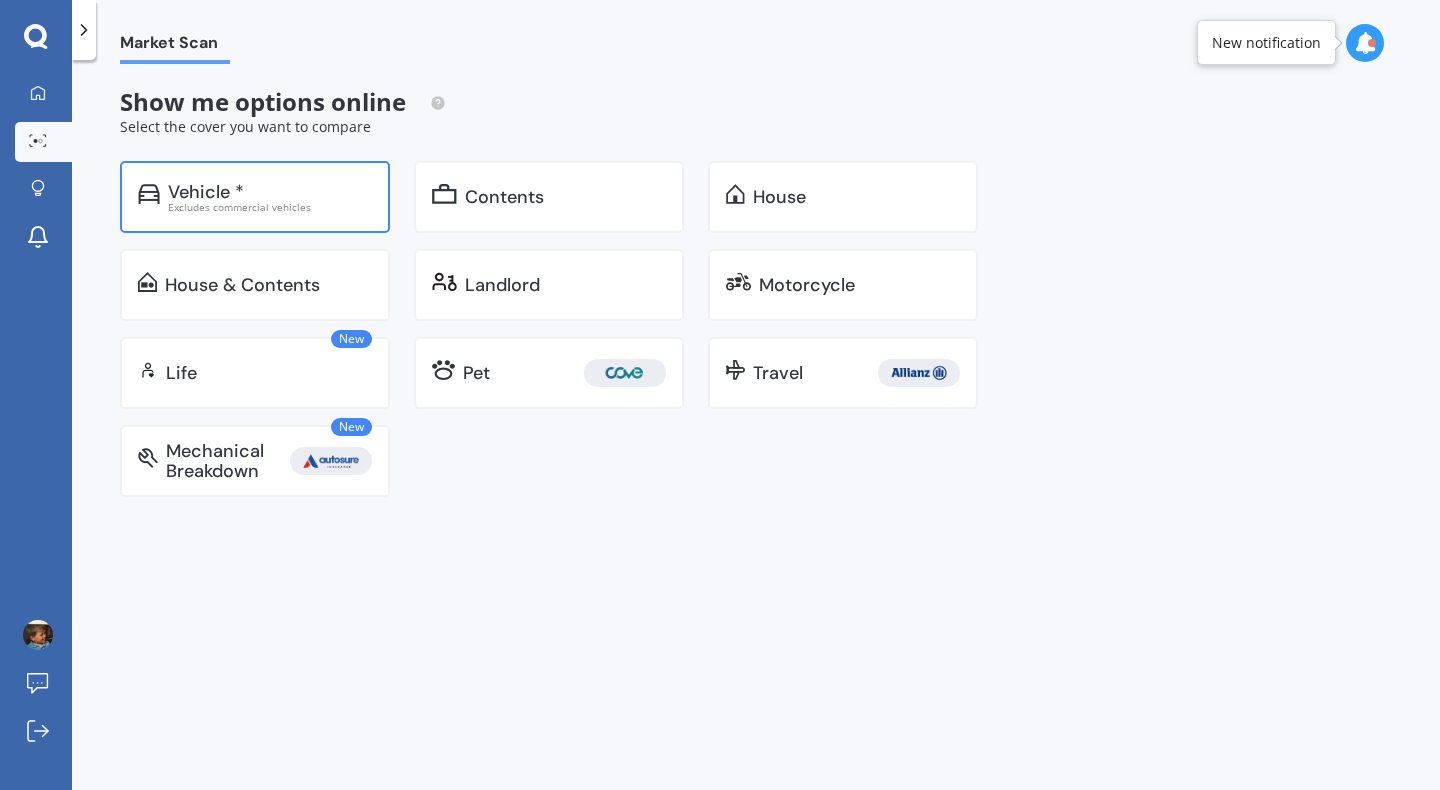 click on "Vehicle * Excludes commercial vehicles" at bounding box center (255, 197) 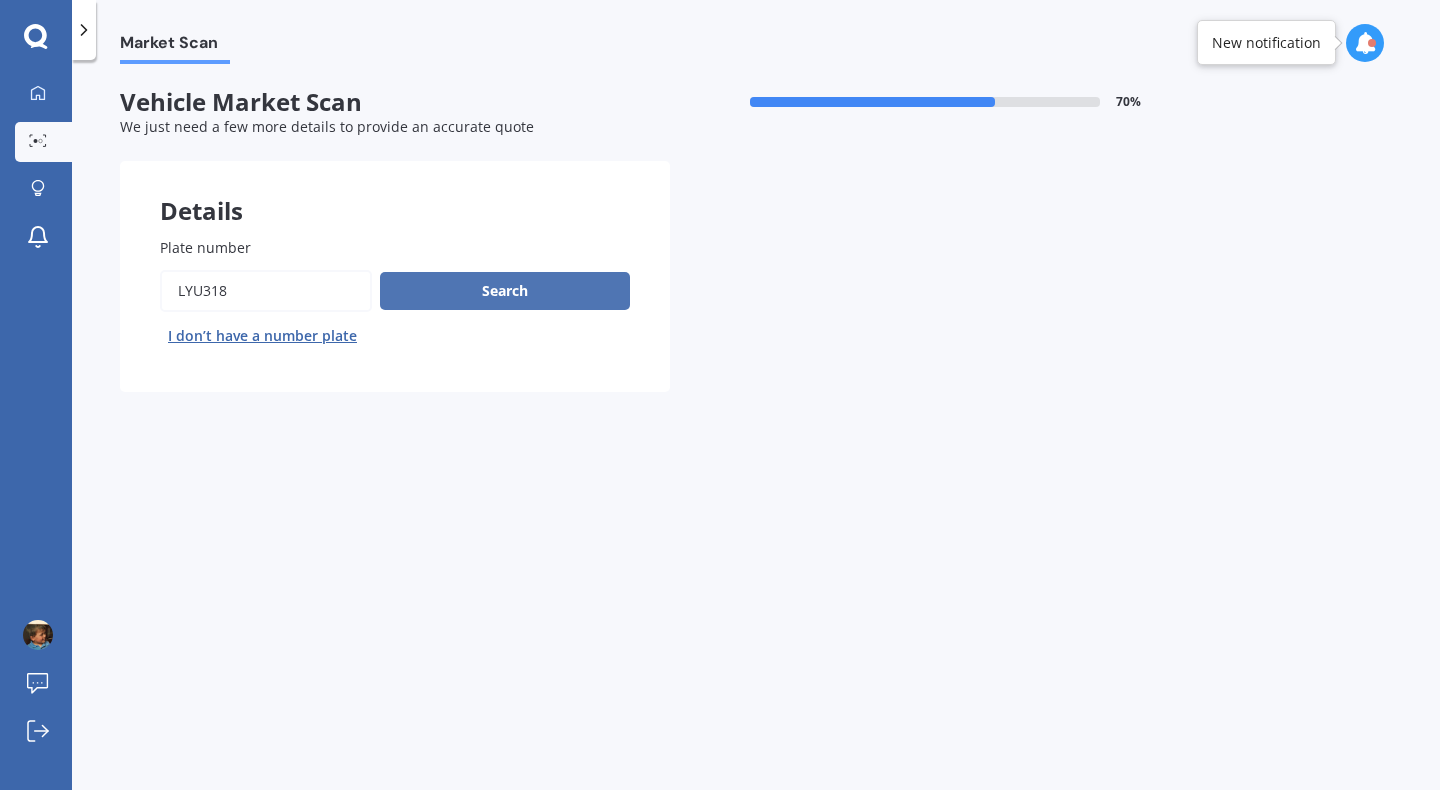 click on "Search" at bounding box center (505, 291) 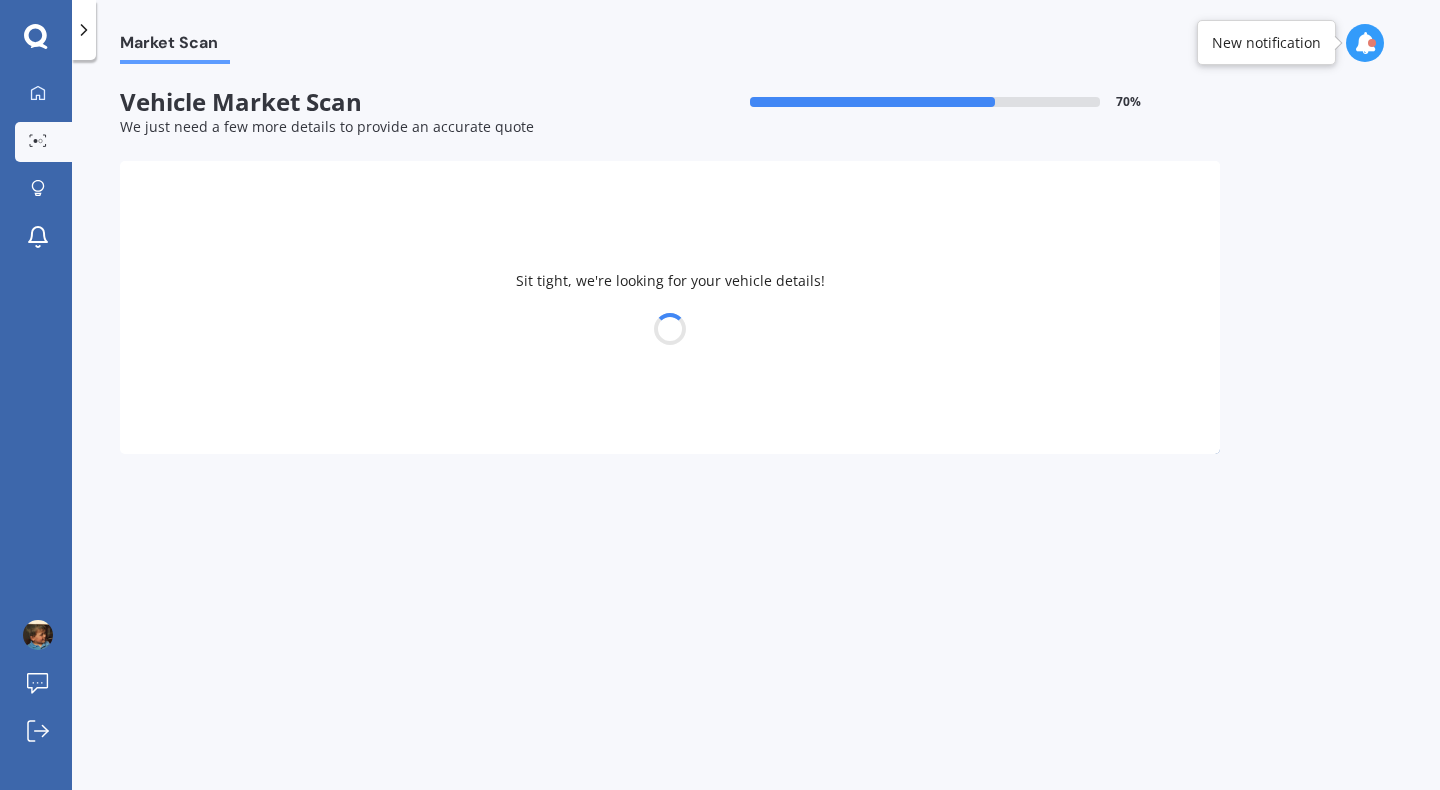 select on "MITSUBISHI" 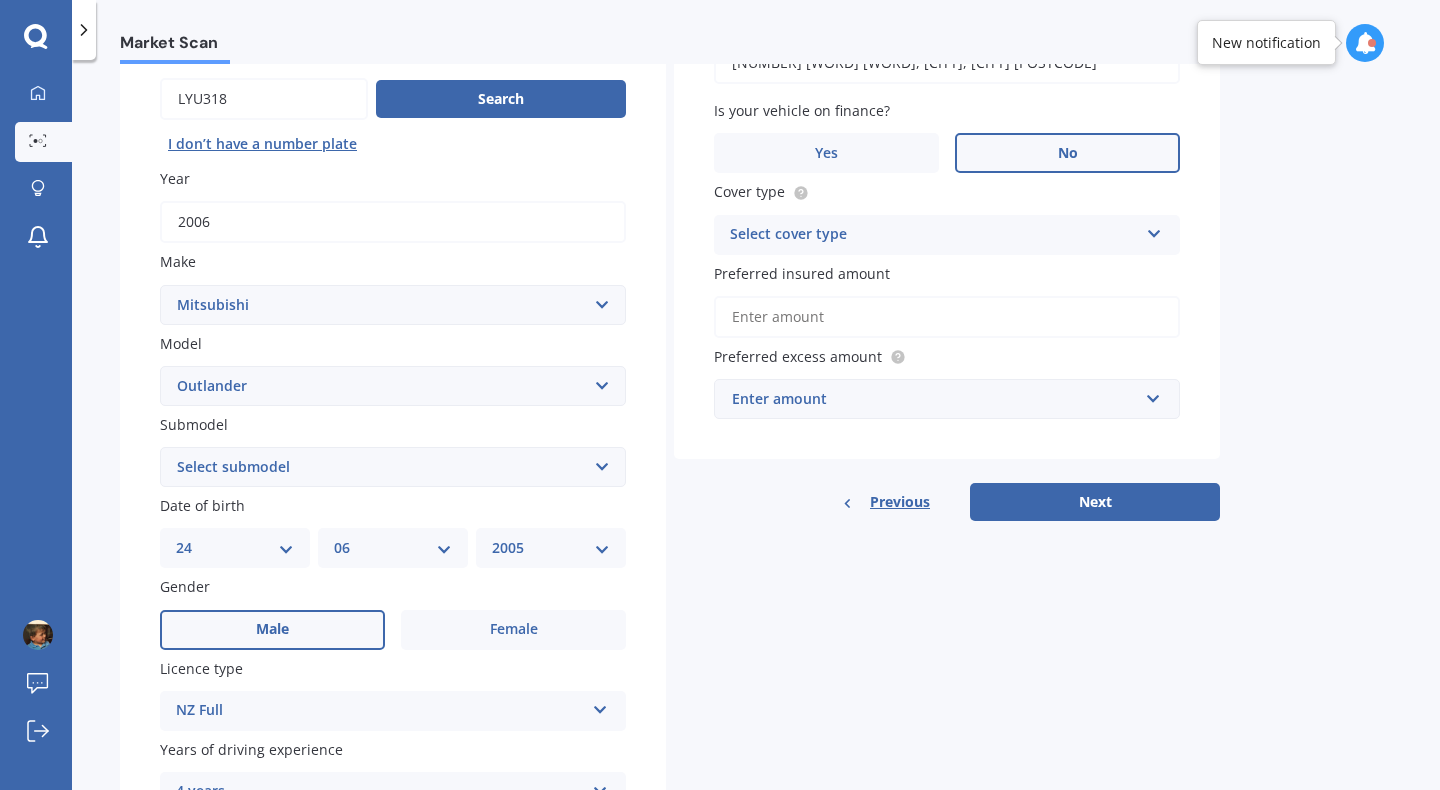 scroll, scrollTop: 198, scrollLeft: 0, axis: vertical 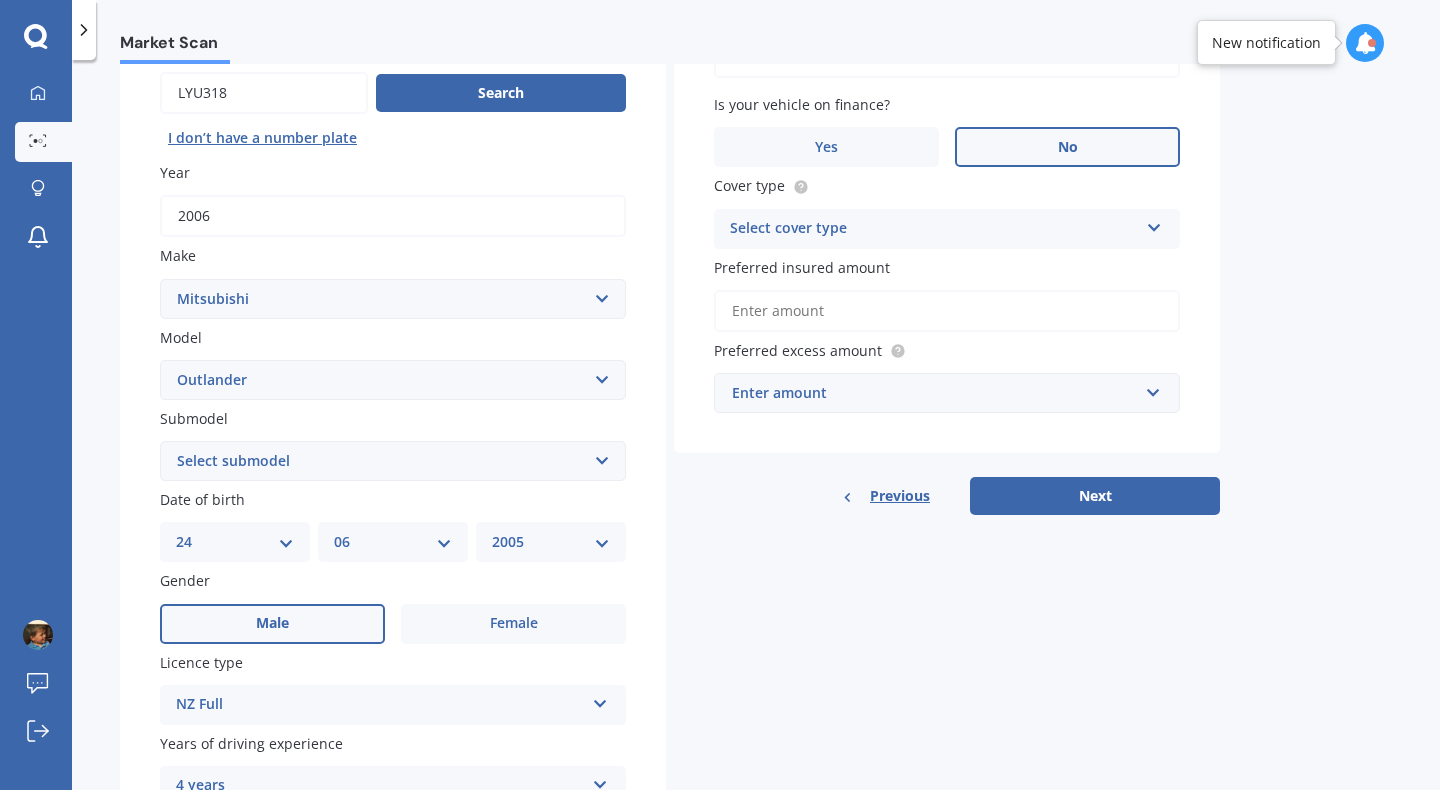 click on "Select cover type" at bounding box center (934, 229) 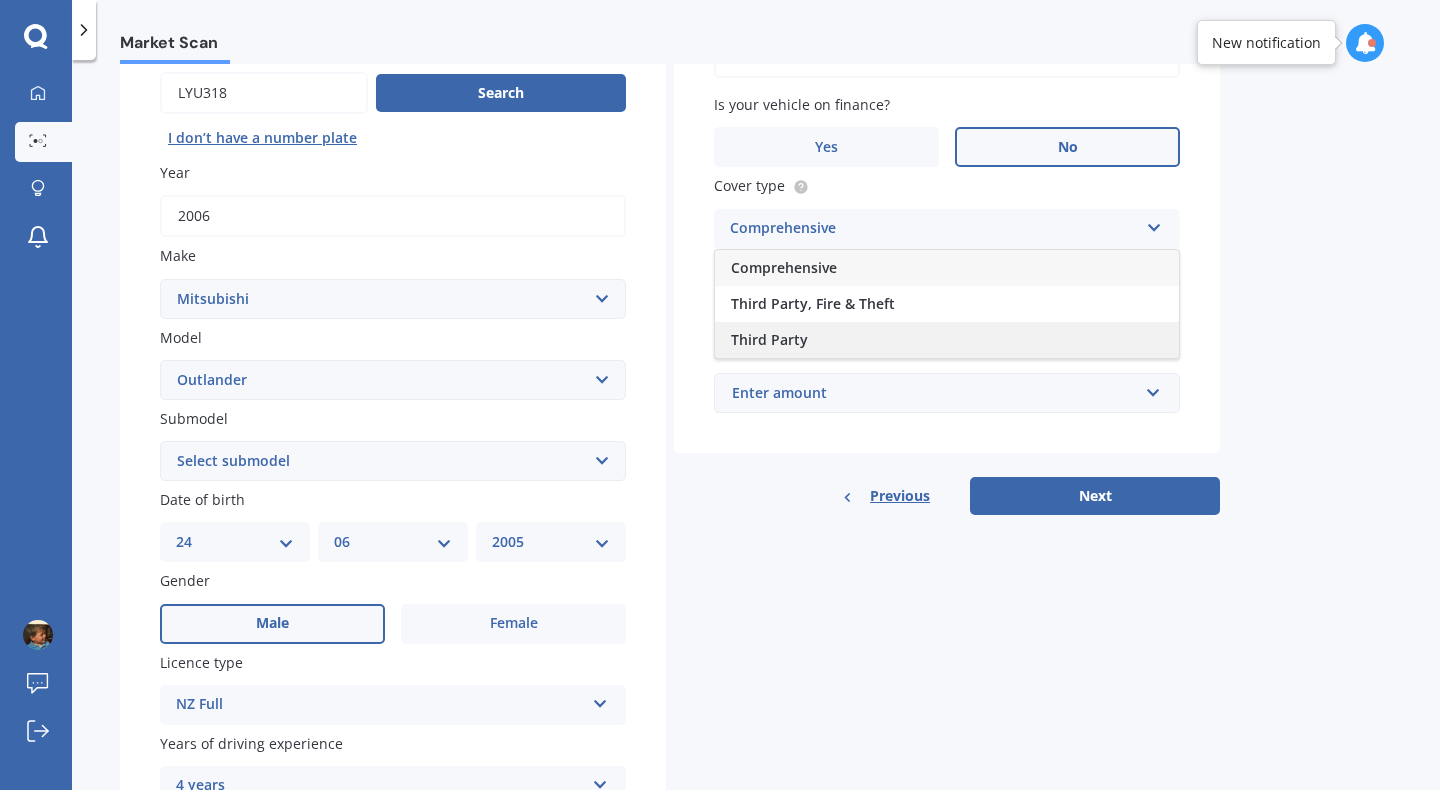 click on "Third Party" at bounding box center (769, 339) 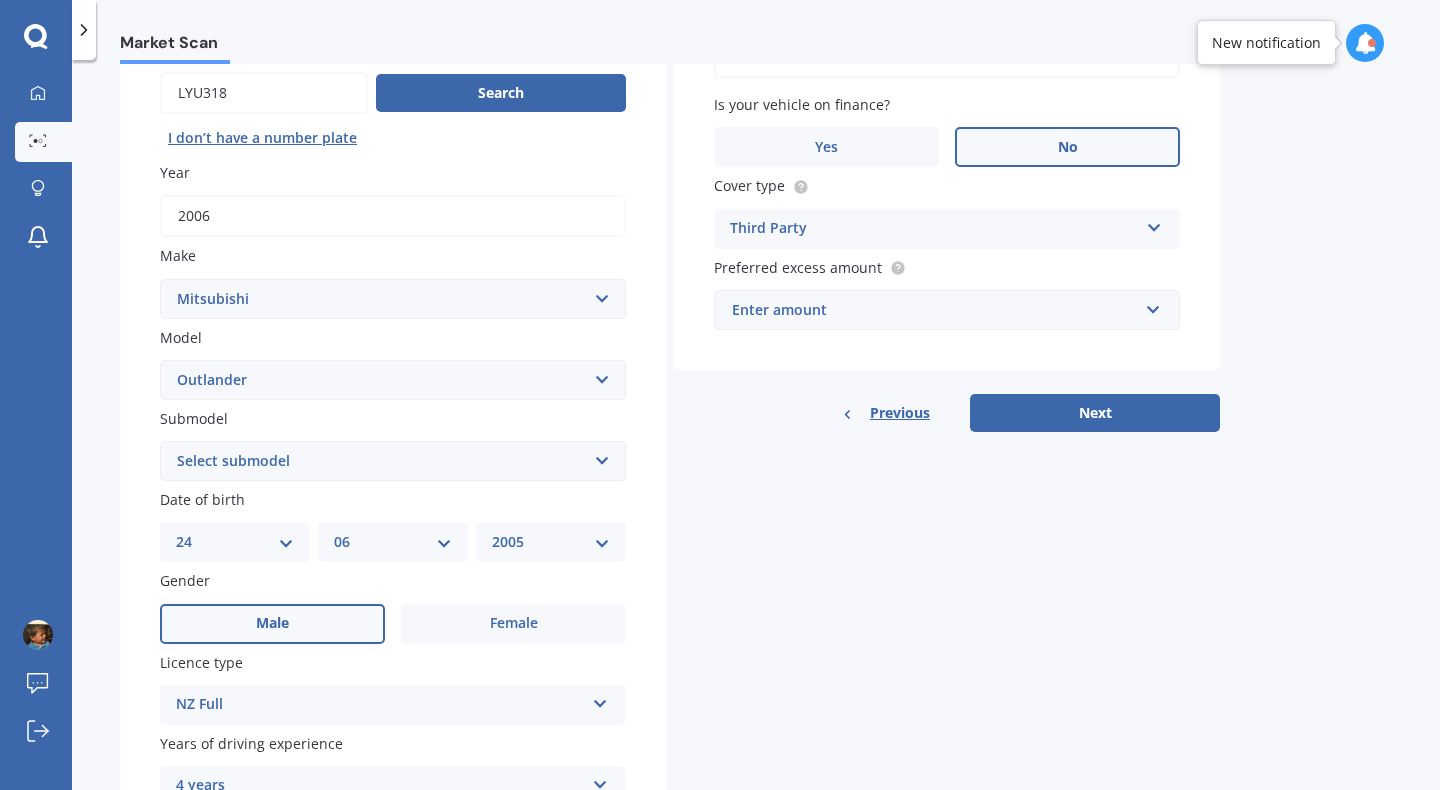click on "Third Party" at bounding box center (934, 229) 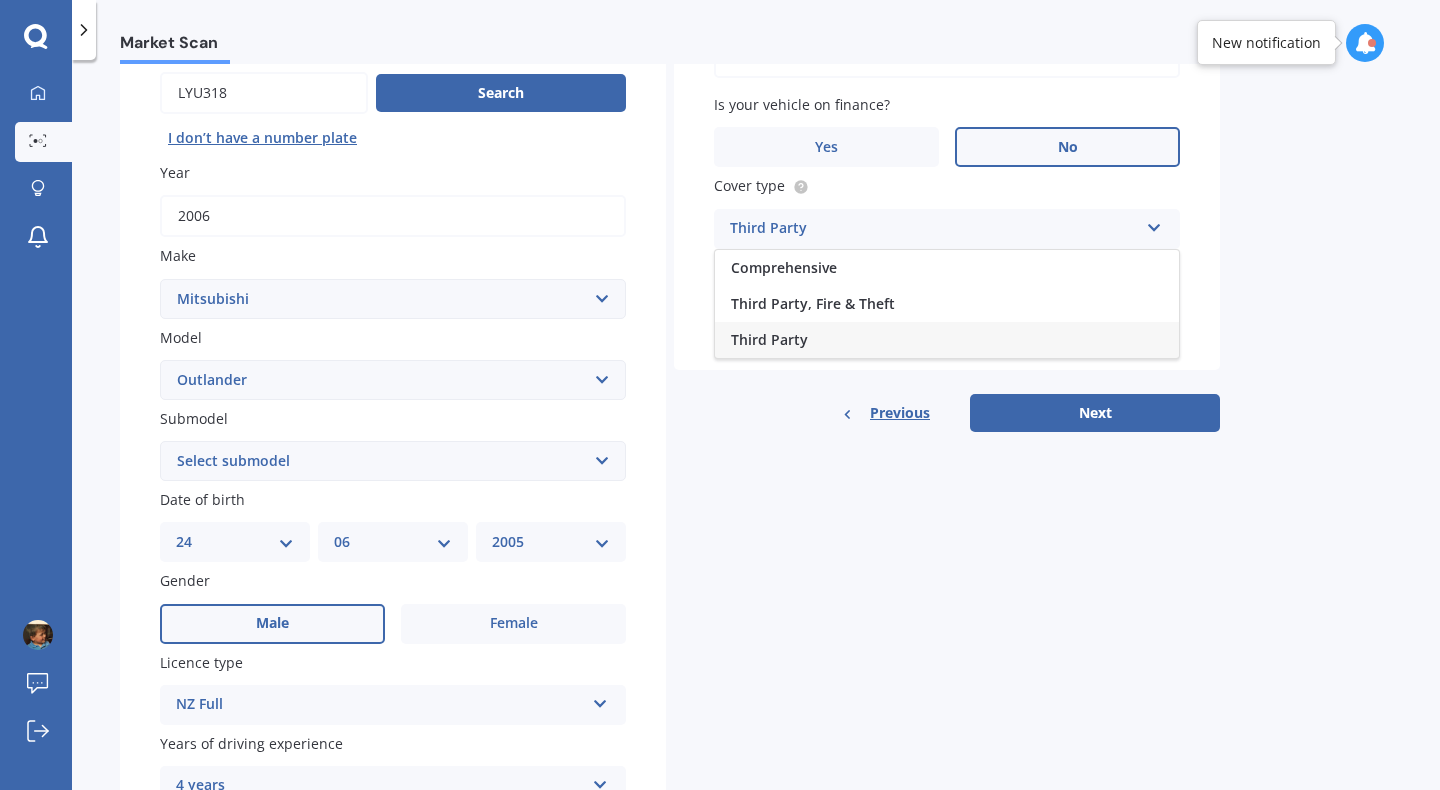 click on "Third Party" at bounding box center [769, 339] 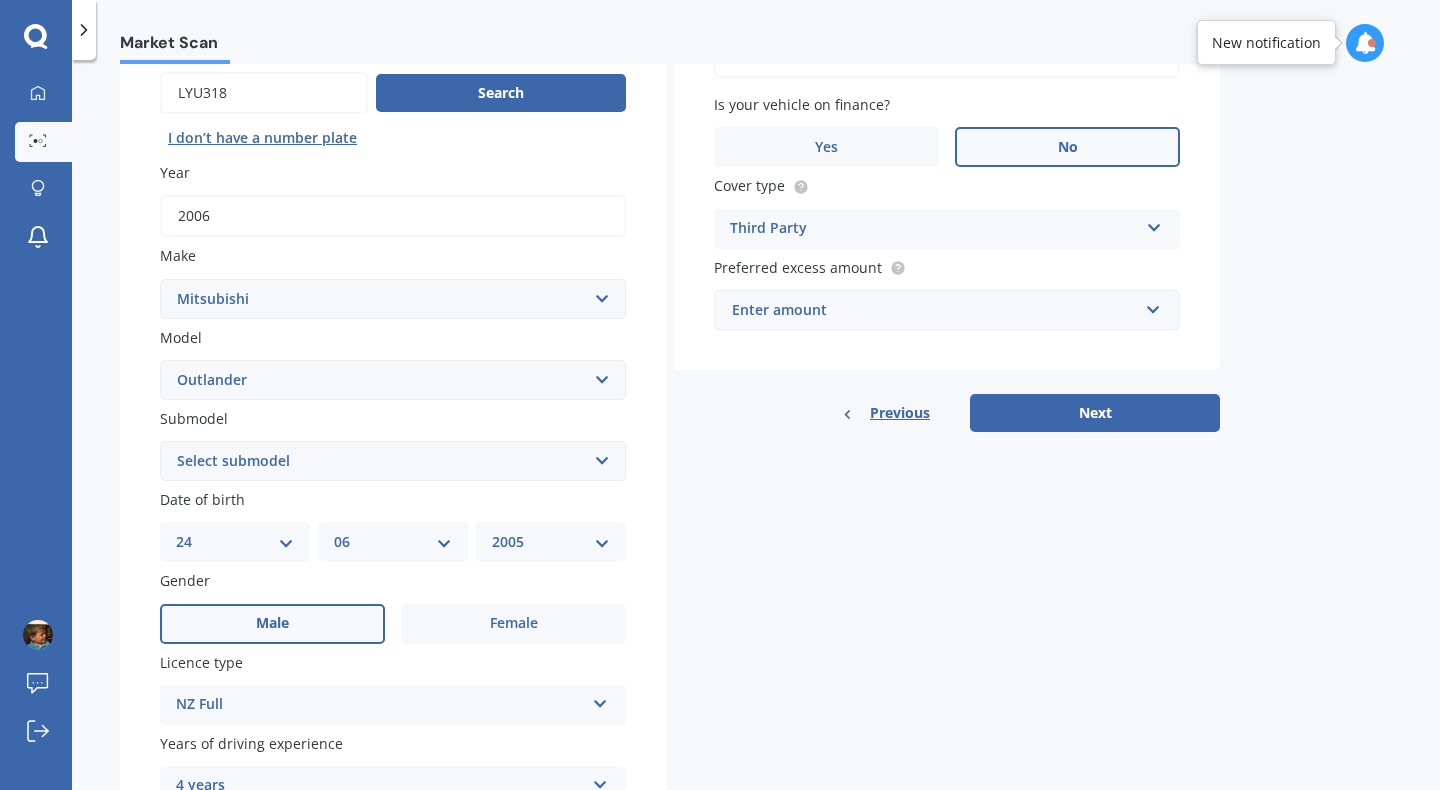 click on "Enter amount" at bounding box center (935, 310) 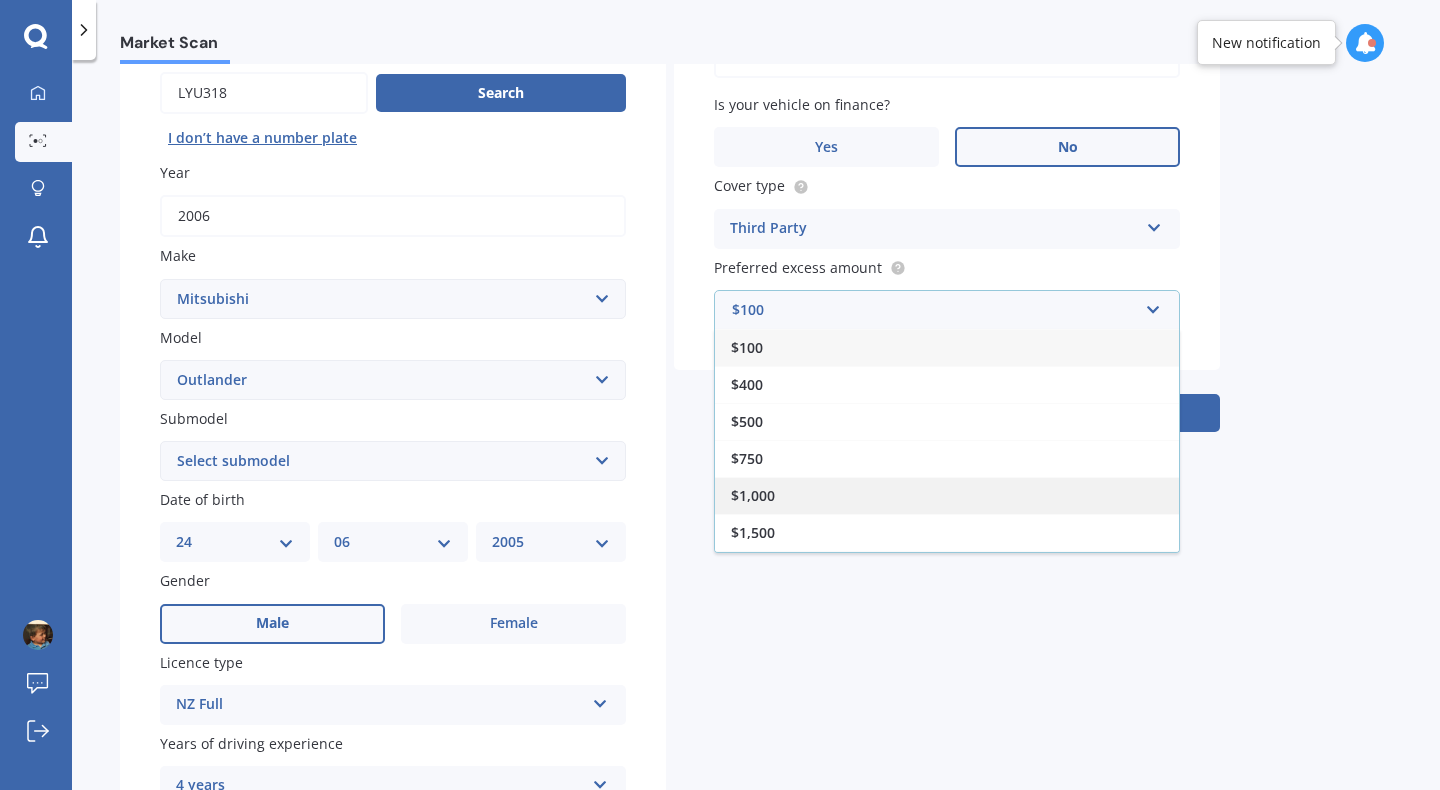 click on "$1,000" at bounding box center [947, 495] 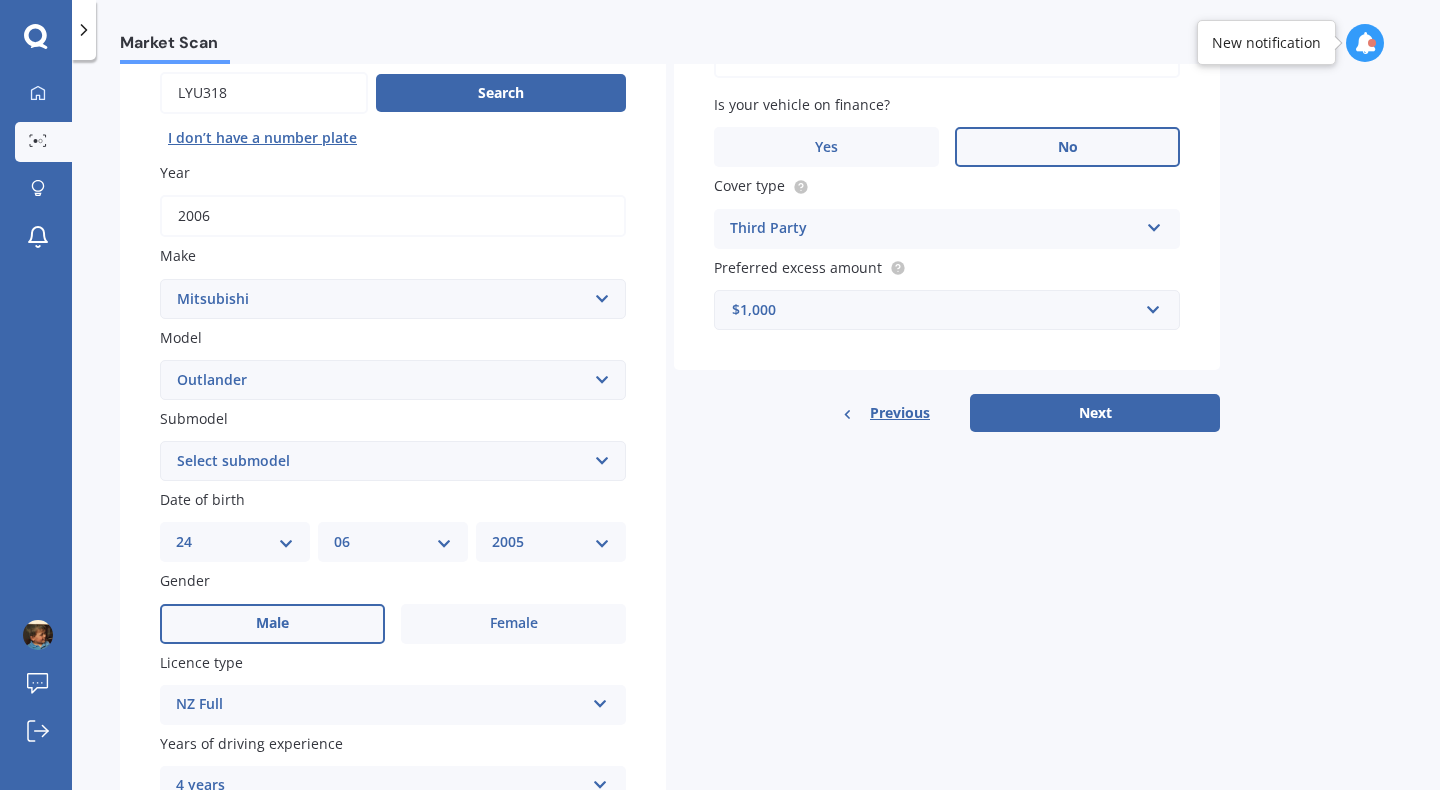 click on "No" at bounding box center (1067, 147) 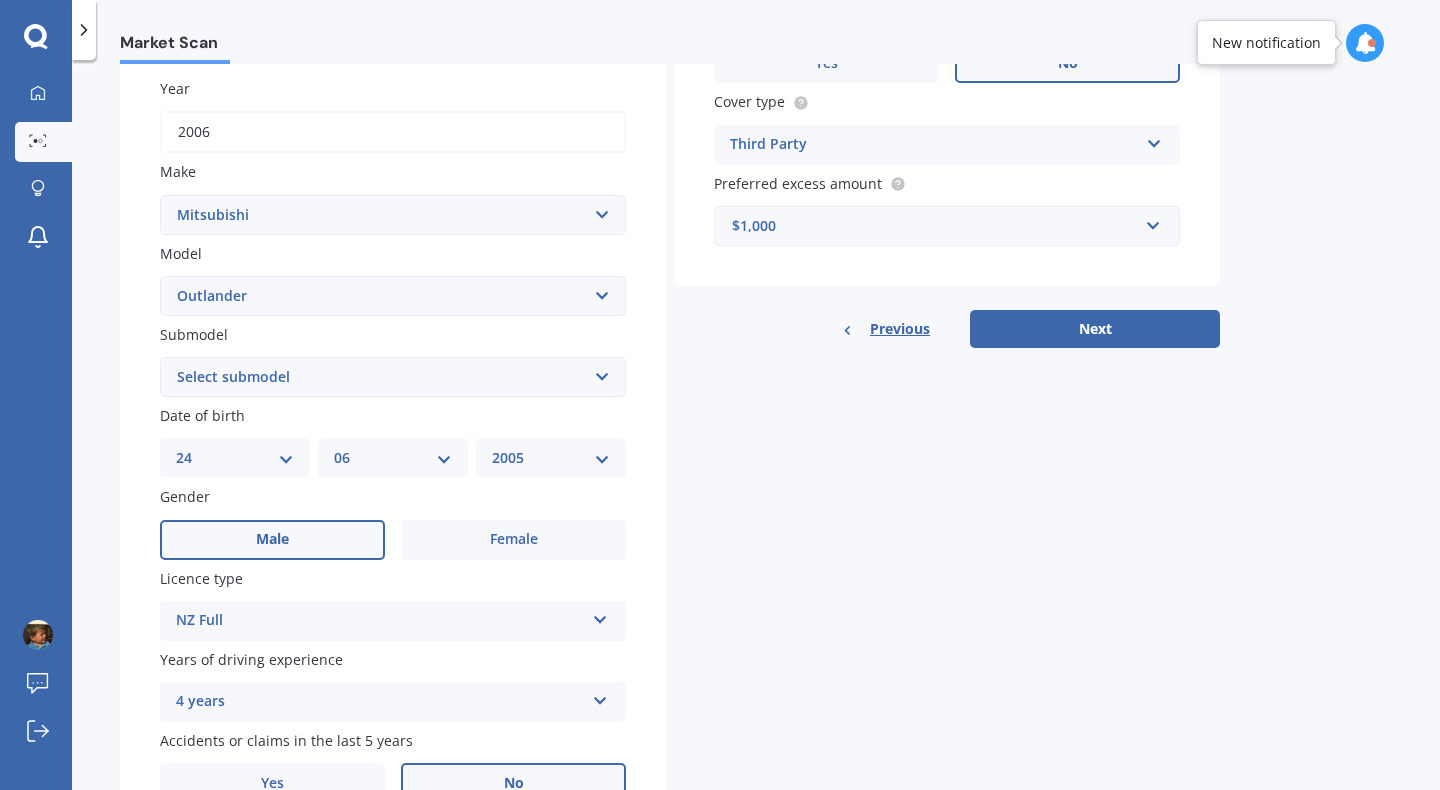 scroll, scrollTop: 277, scrollLeft: 0, axis: vertical 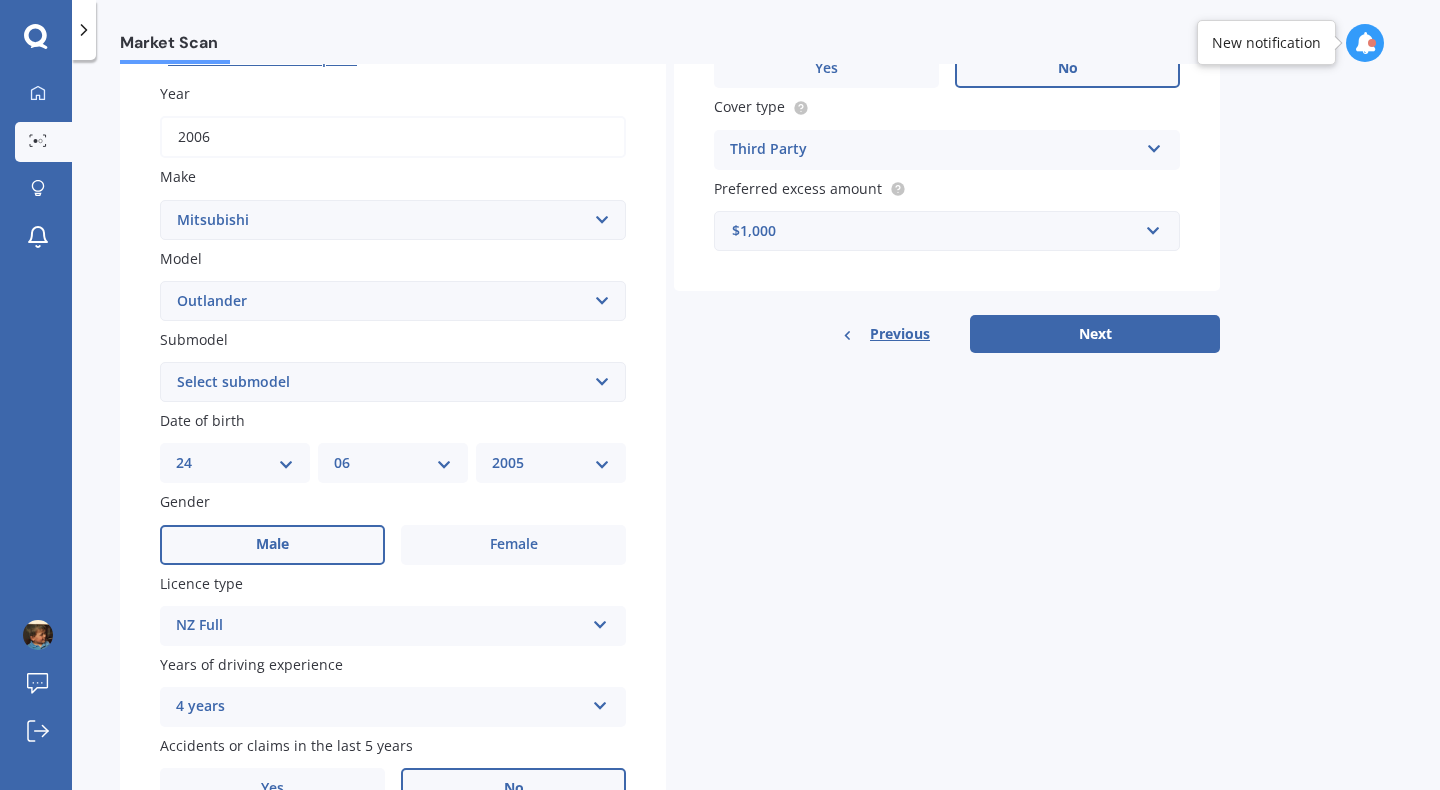click on "Third Party" at bounding box center (934, 150) 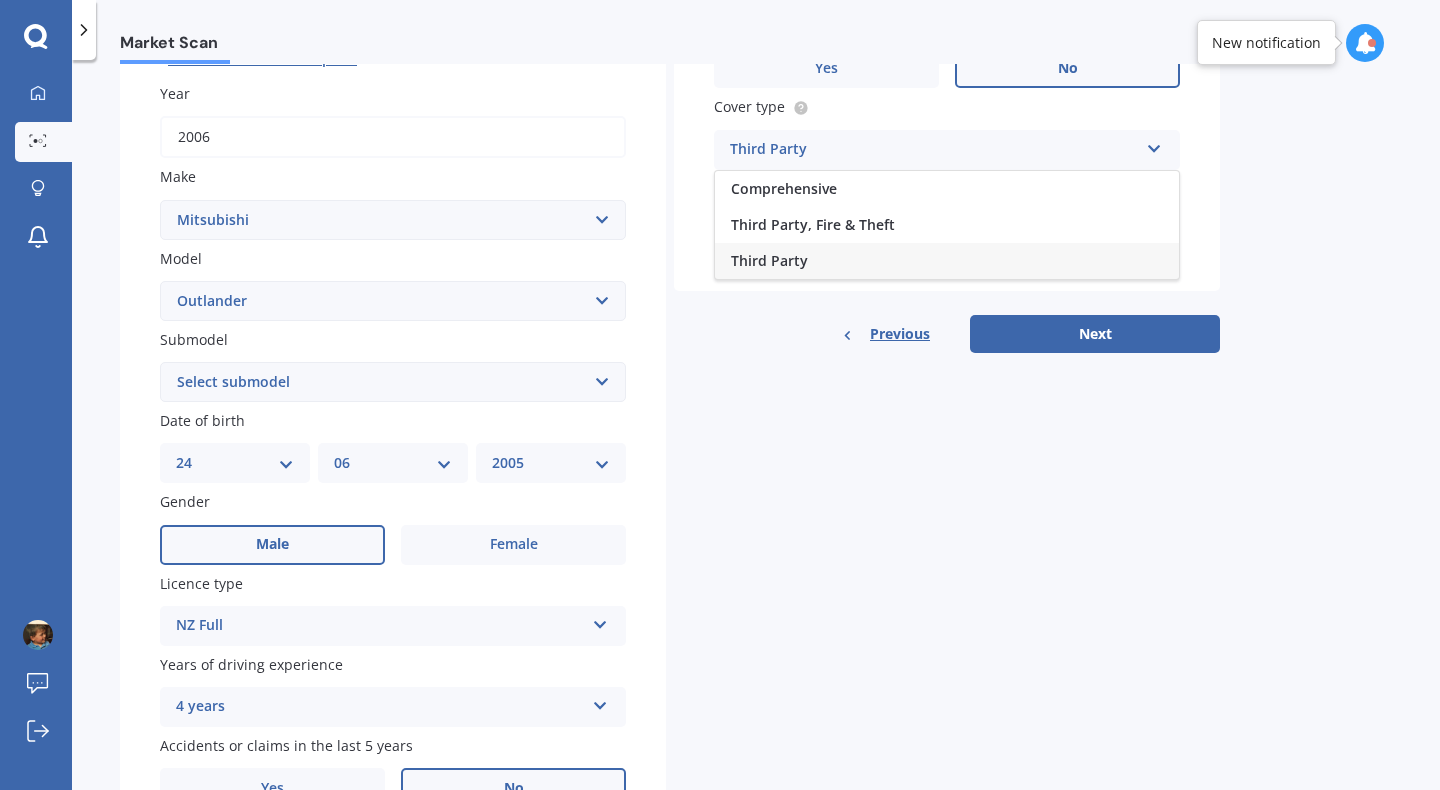click on "Vehicle is parked at [NUMBER] [WORD] [WORD], [CITY], [CITY] [POSTCODE] Enter address manually Is your vehicle on finance? Yes No Cover type Third Party Comprehensive Third Party, Fire & Theft Third Party Preferred excess amount $1,000 $100 $400 $500 $750 $1,000 $1,500 $2,000" at bounding box center [947, 87] 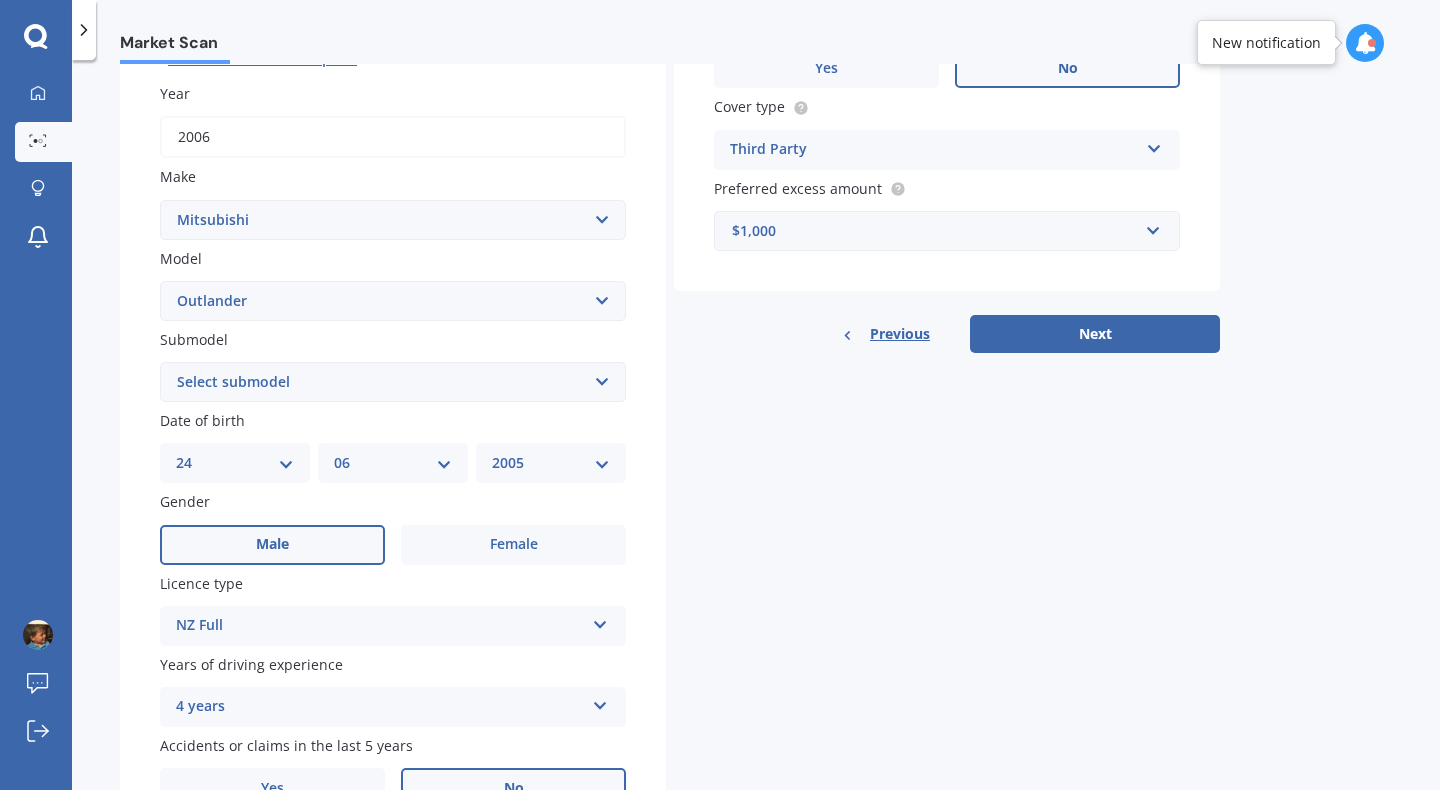 click on "Third Party" at bounding box center [934, 150] 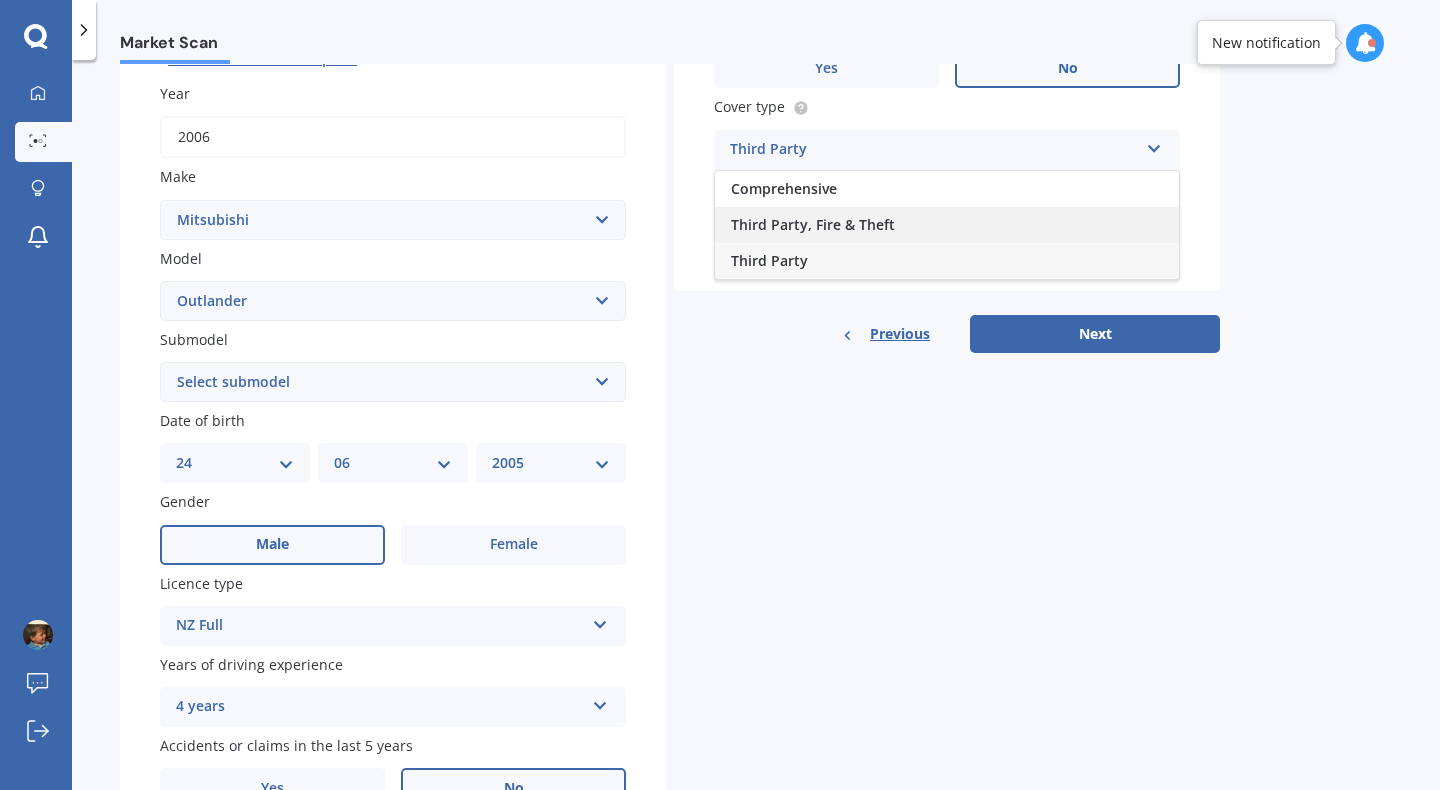 click on "Third Party, Fire & Theft" at bounding box center (813, 224) 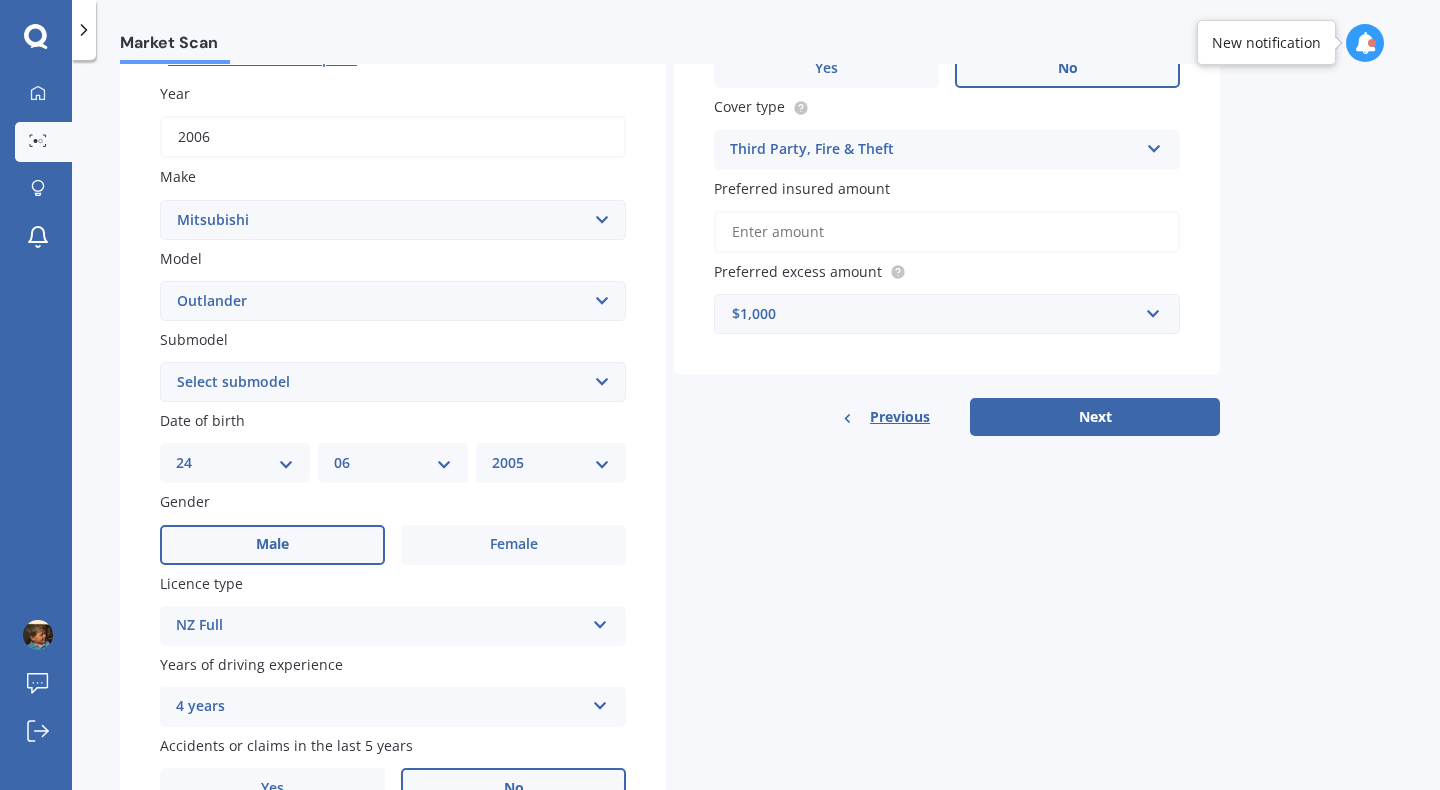 click on "Preferred insured amount" at bounding box center (947, 232) 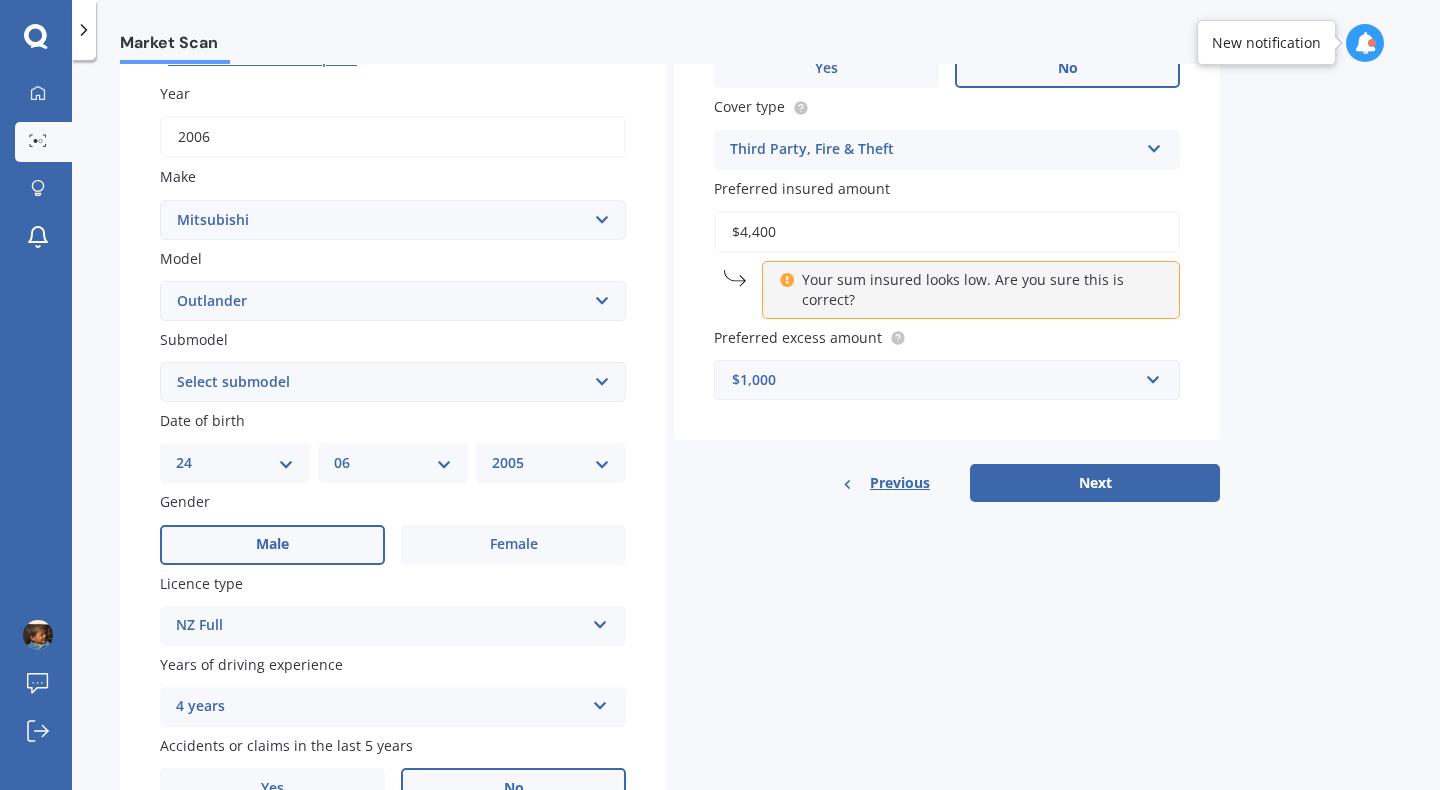 click on "Vehicle is parked at [NUMBER] [WORD] [WORD], [CITY], [CITY] [POSTCODE] Enter address manually Is your vehicle on finance? Yes No Cover type Third Party, Fire & Theft Comprehensive Third Party, Fire & Theft Third Party Preferred insured amount $4,400 Your sum insured looks low. Are you sure this is correct? Preferred excess amount $100 $400 $500 $750 $1,000 $1,500 $2,000" at bounding box center (947, 162) 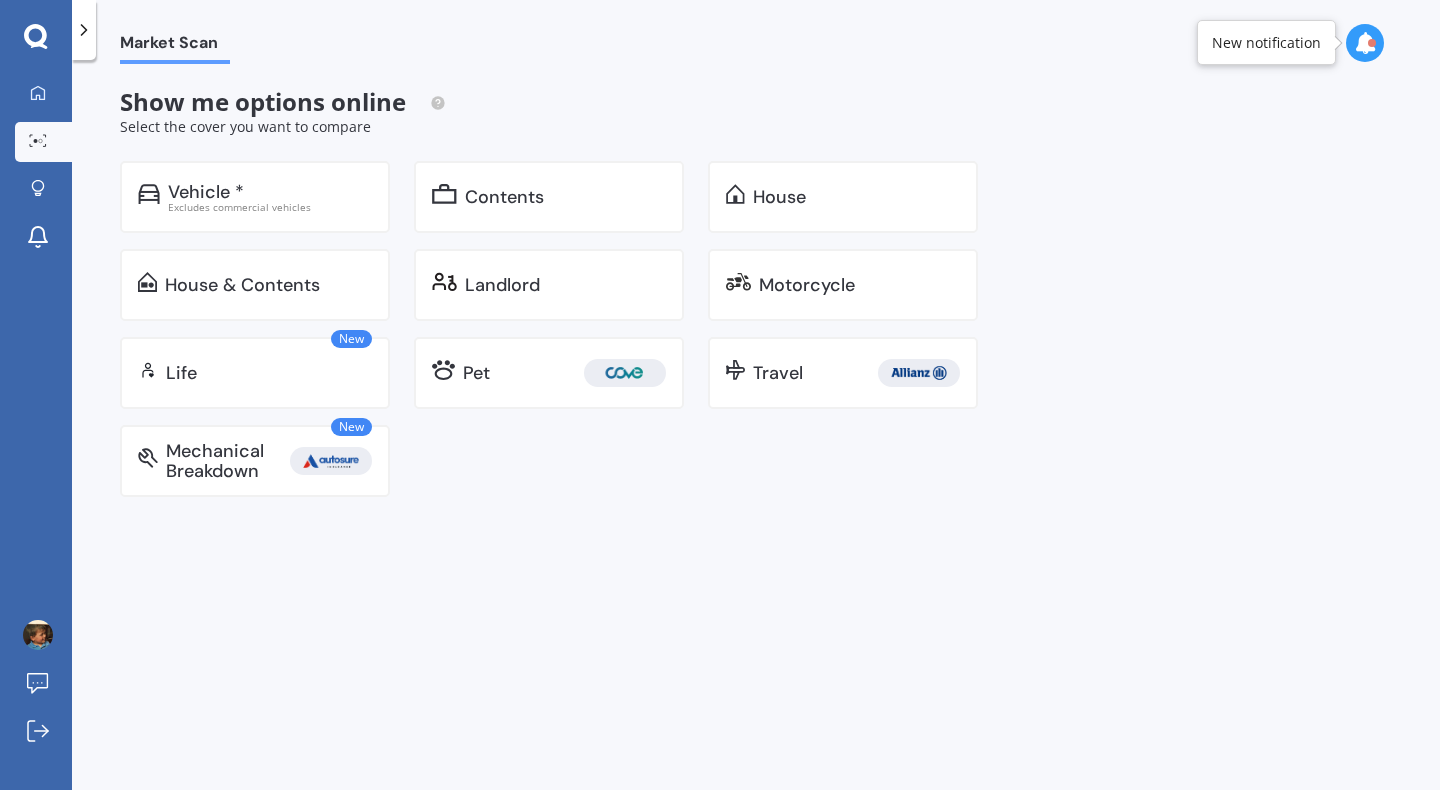 scroll, scrollTop: 0, scrollLeft: 0, axis: both 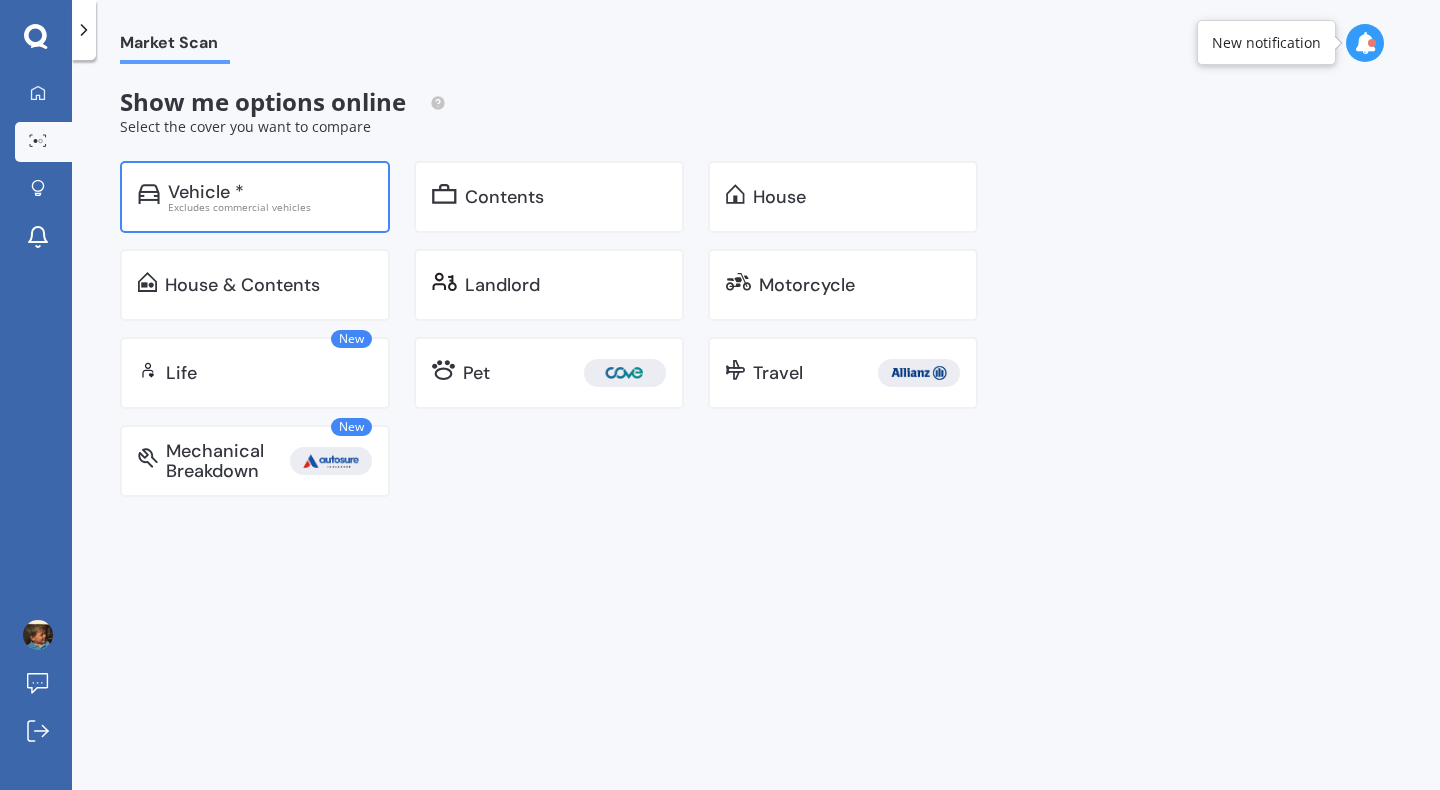 click on "Vehicle *" at bounding box center (270, 192) 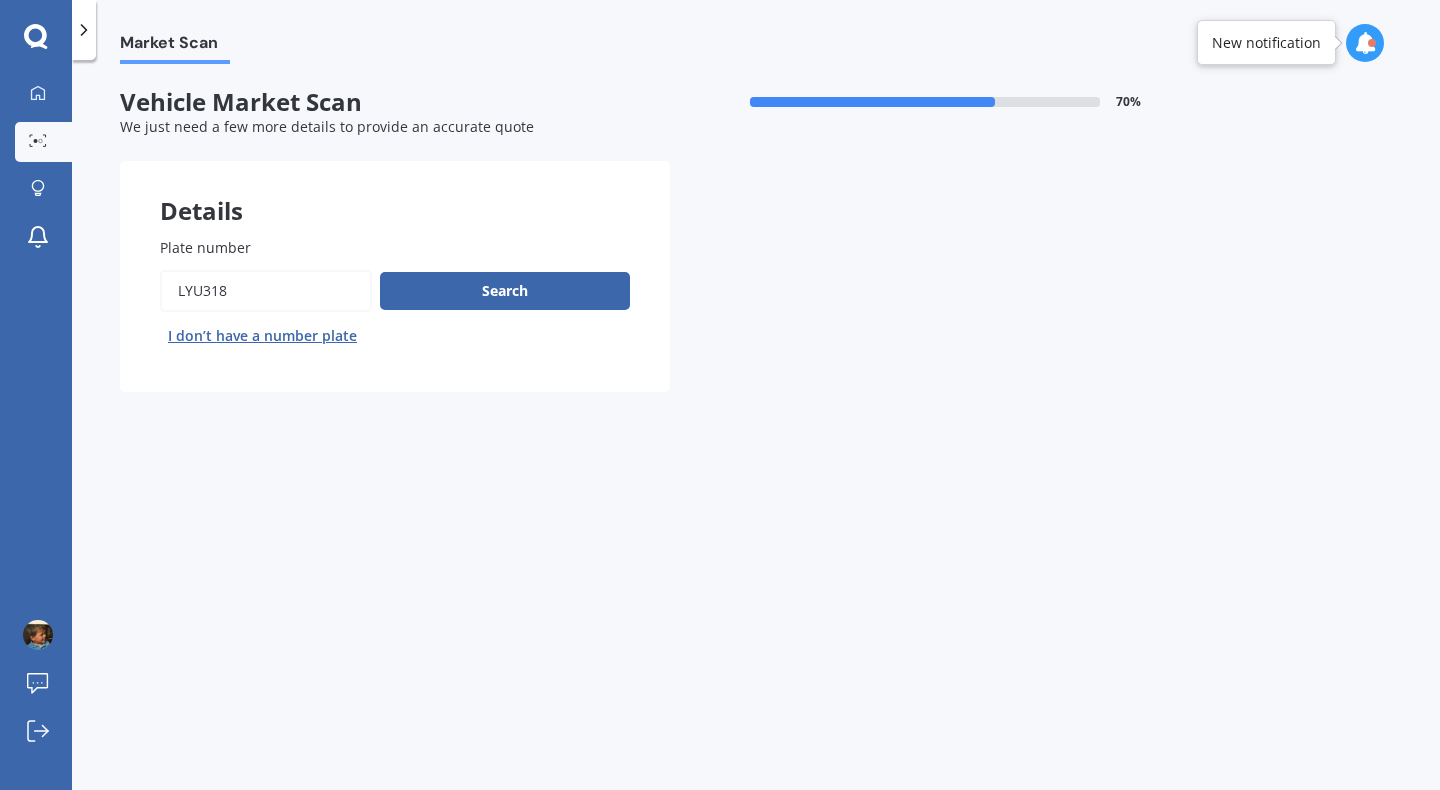 click on "My Dashboard Market Scan Explore insurance Notifications" at bounding box center [36, 170] 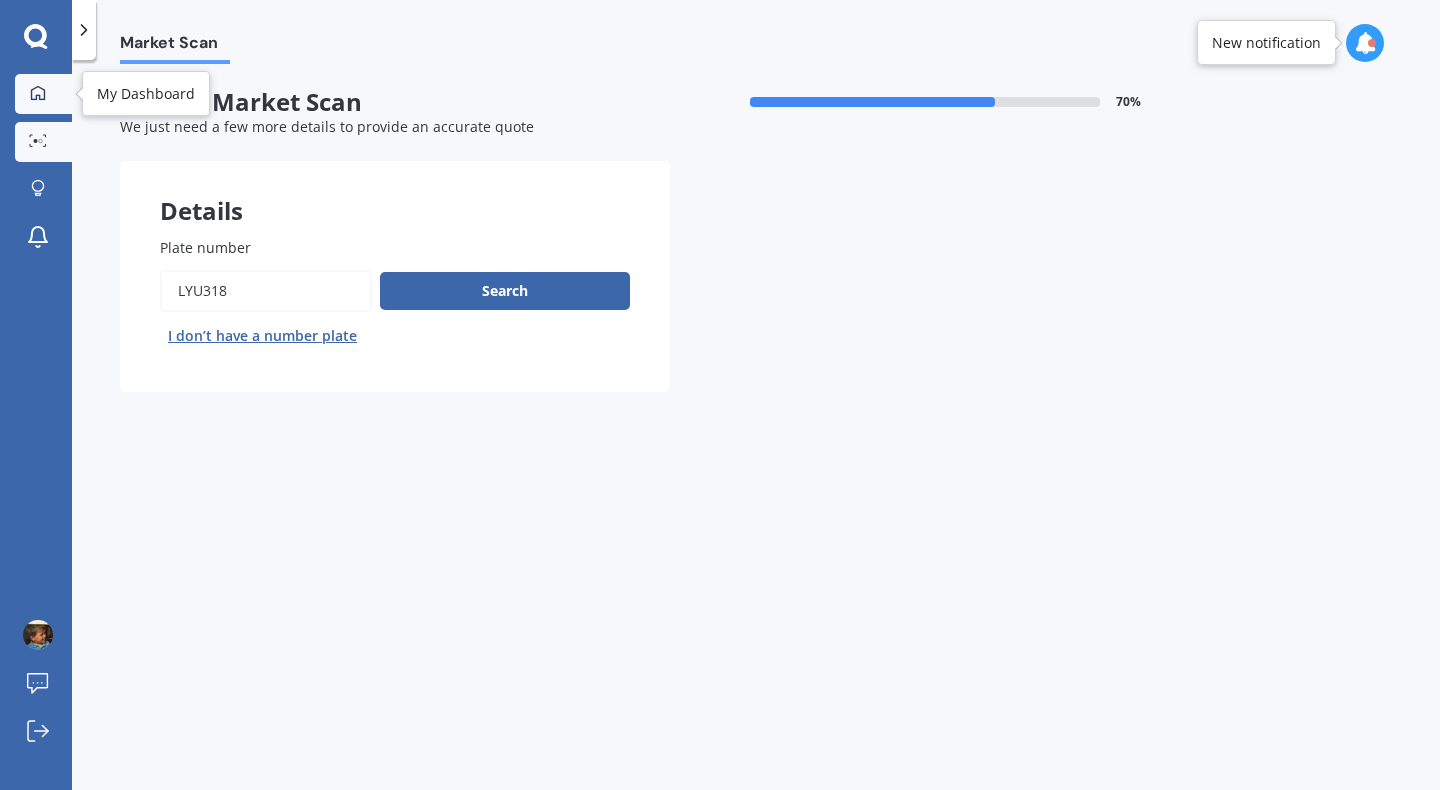 click at bounding box center (38, 94) 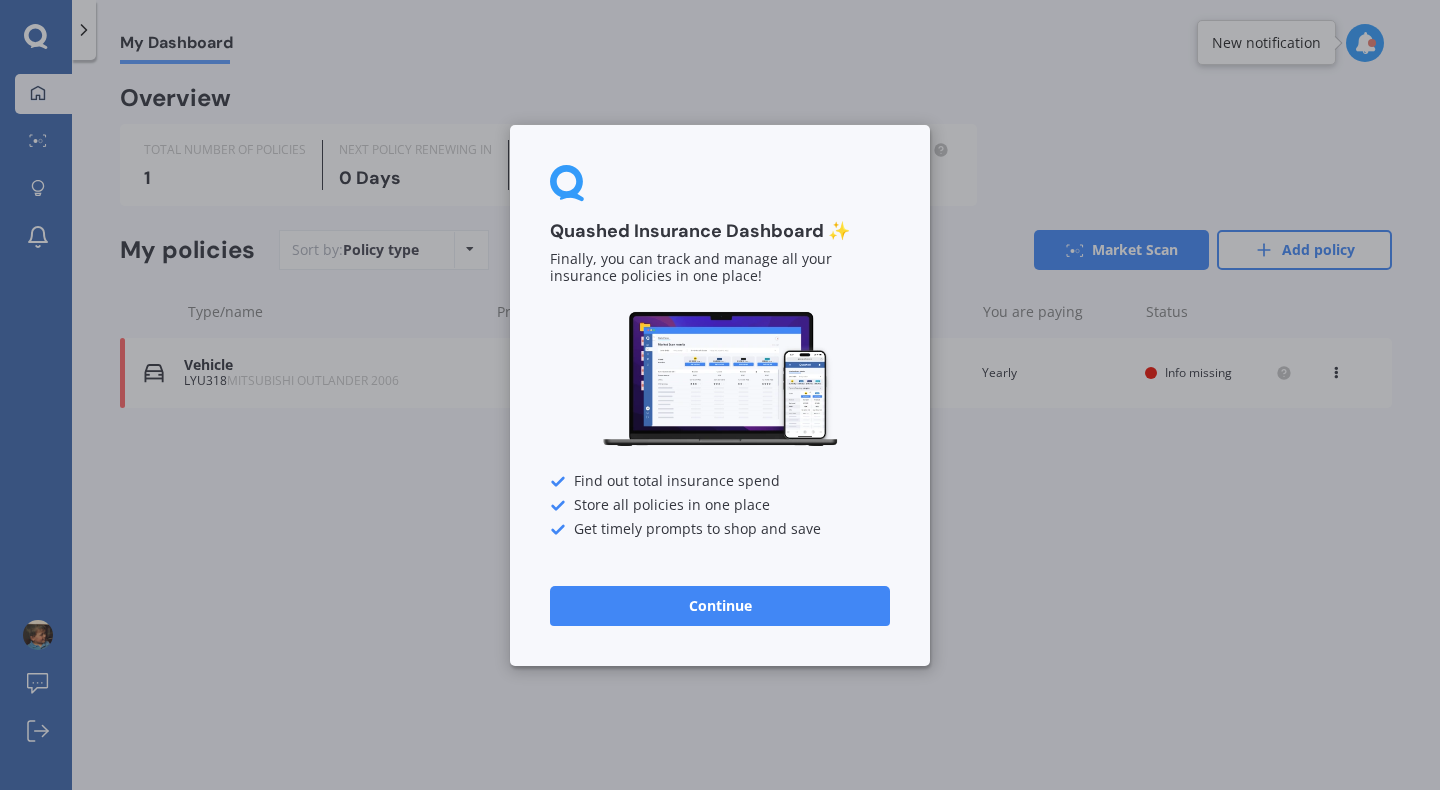 click on "Continue" at bounding box center (720, 605) 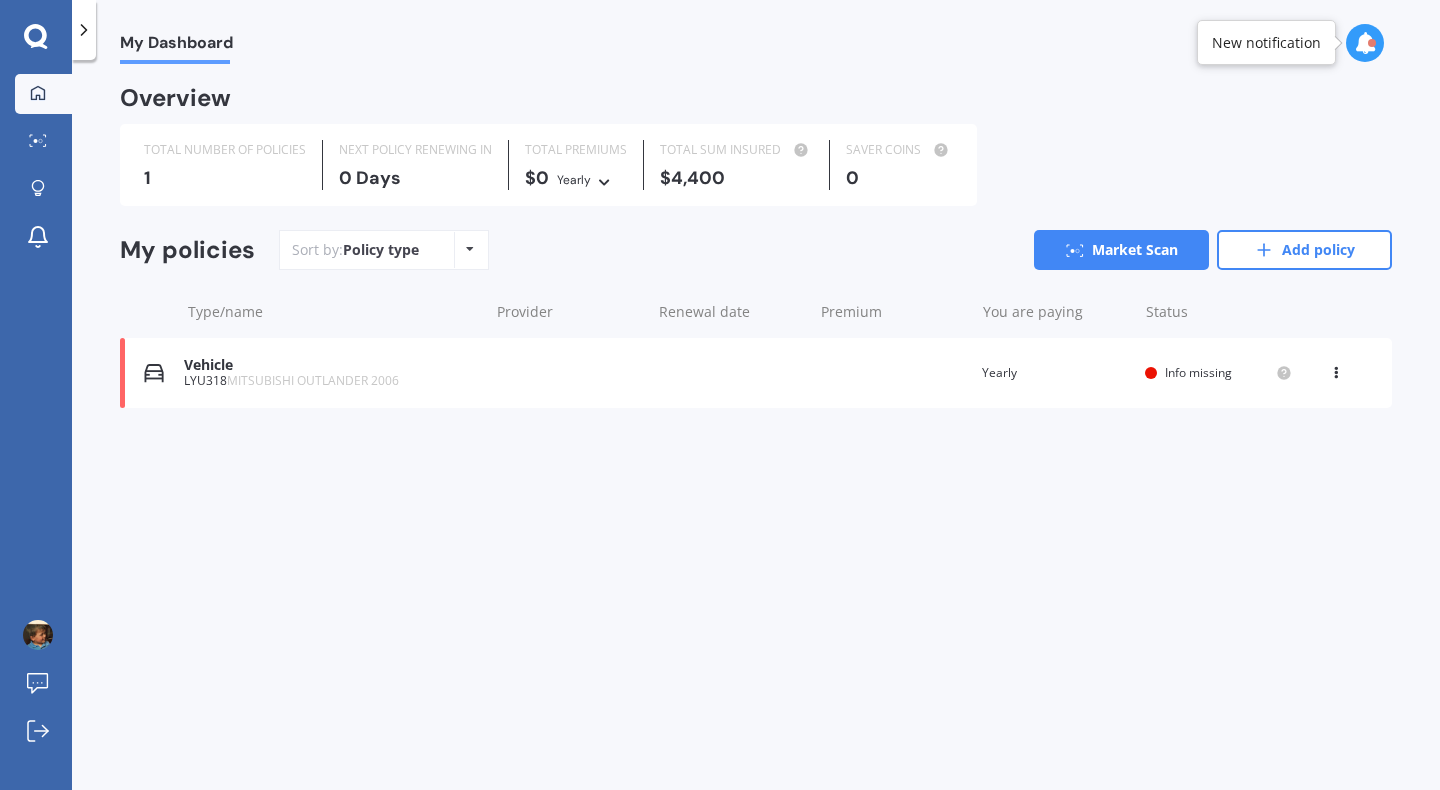 click on "LYU318  MITSUBISHI OUTLANDER 2006" at bounding box center [331, 381] 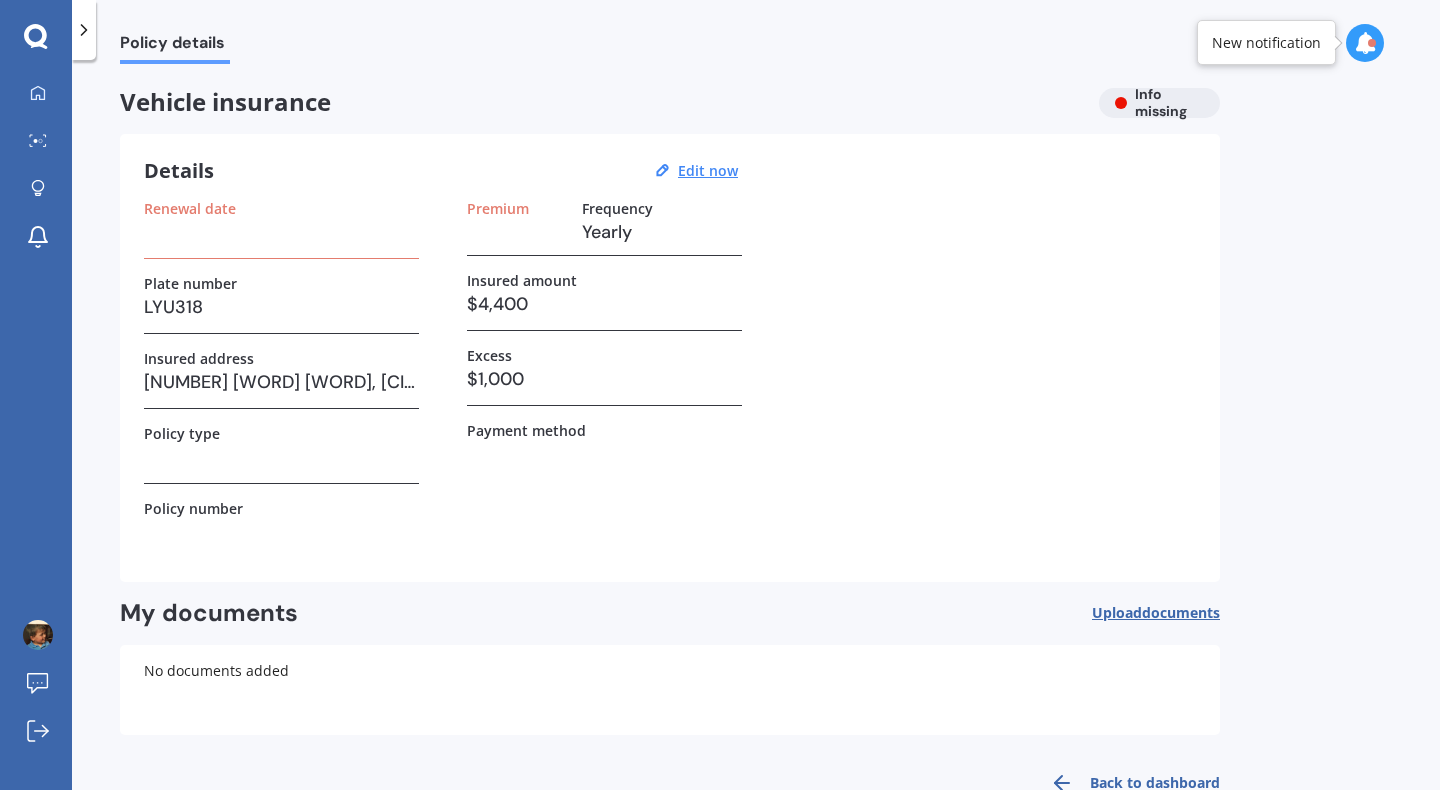 click at bounding box center (281, 232) 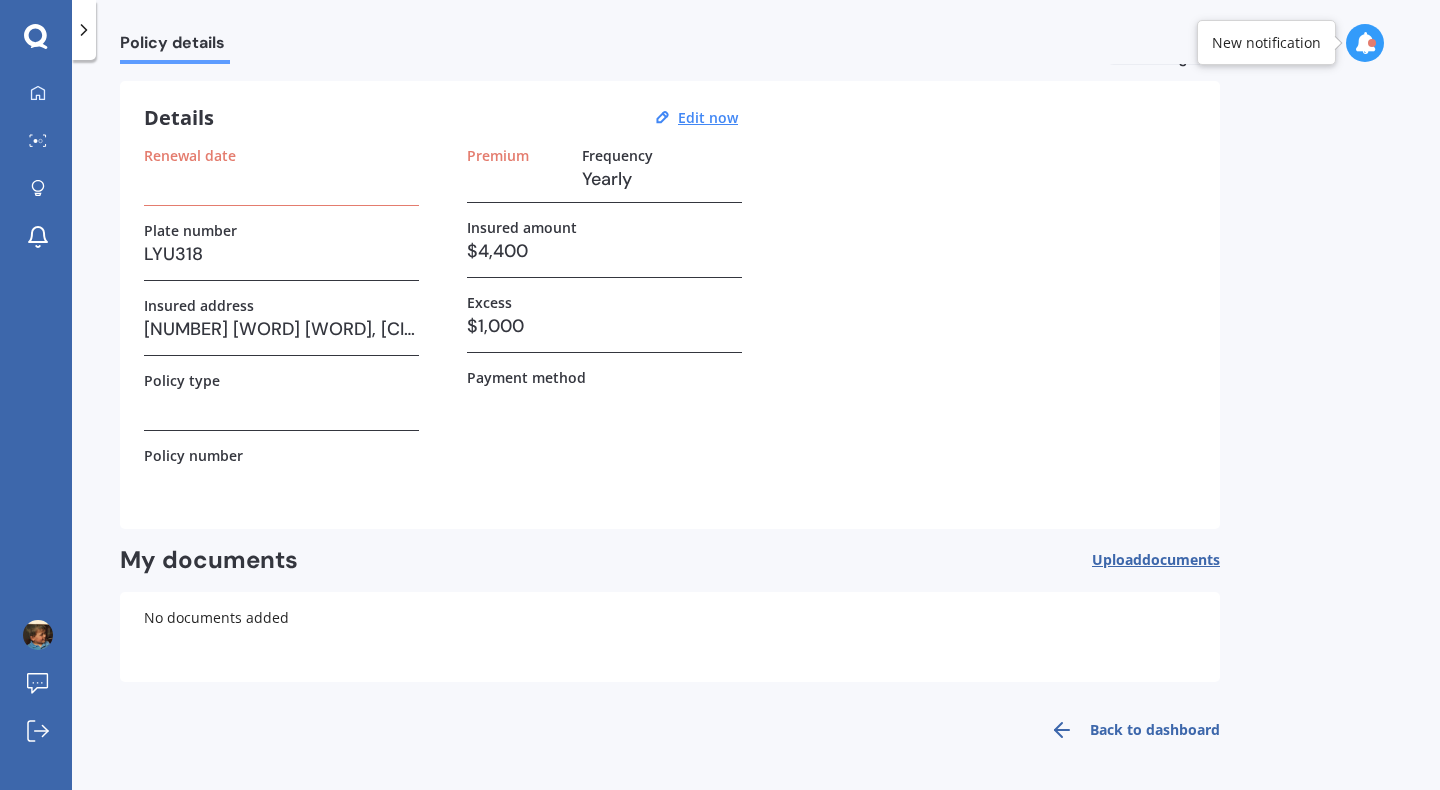 scroll, scrollTop: 0, scrollLeft: 0, axis: both 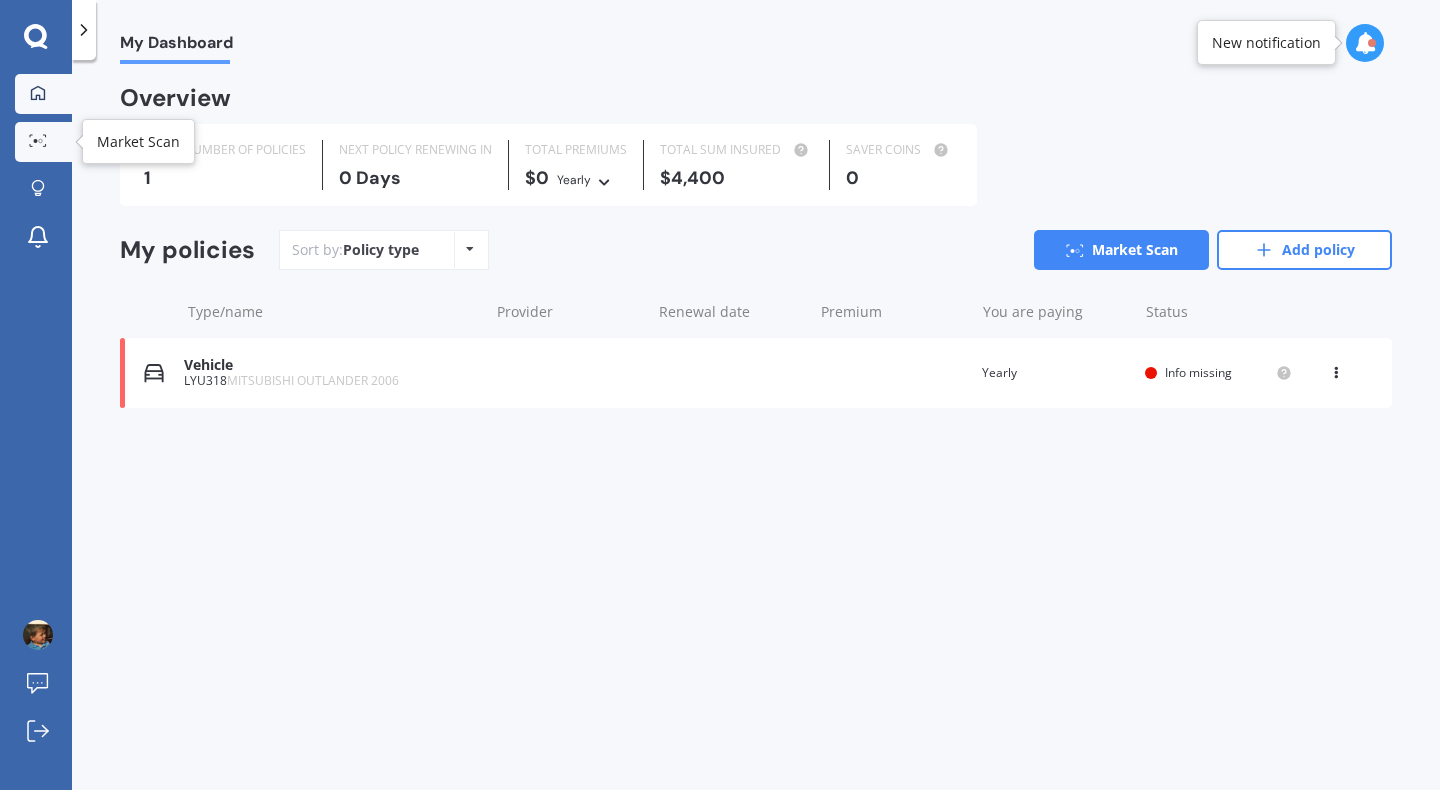 click 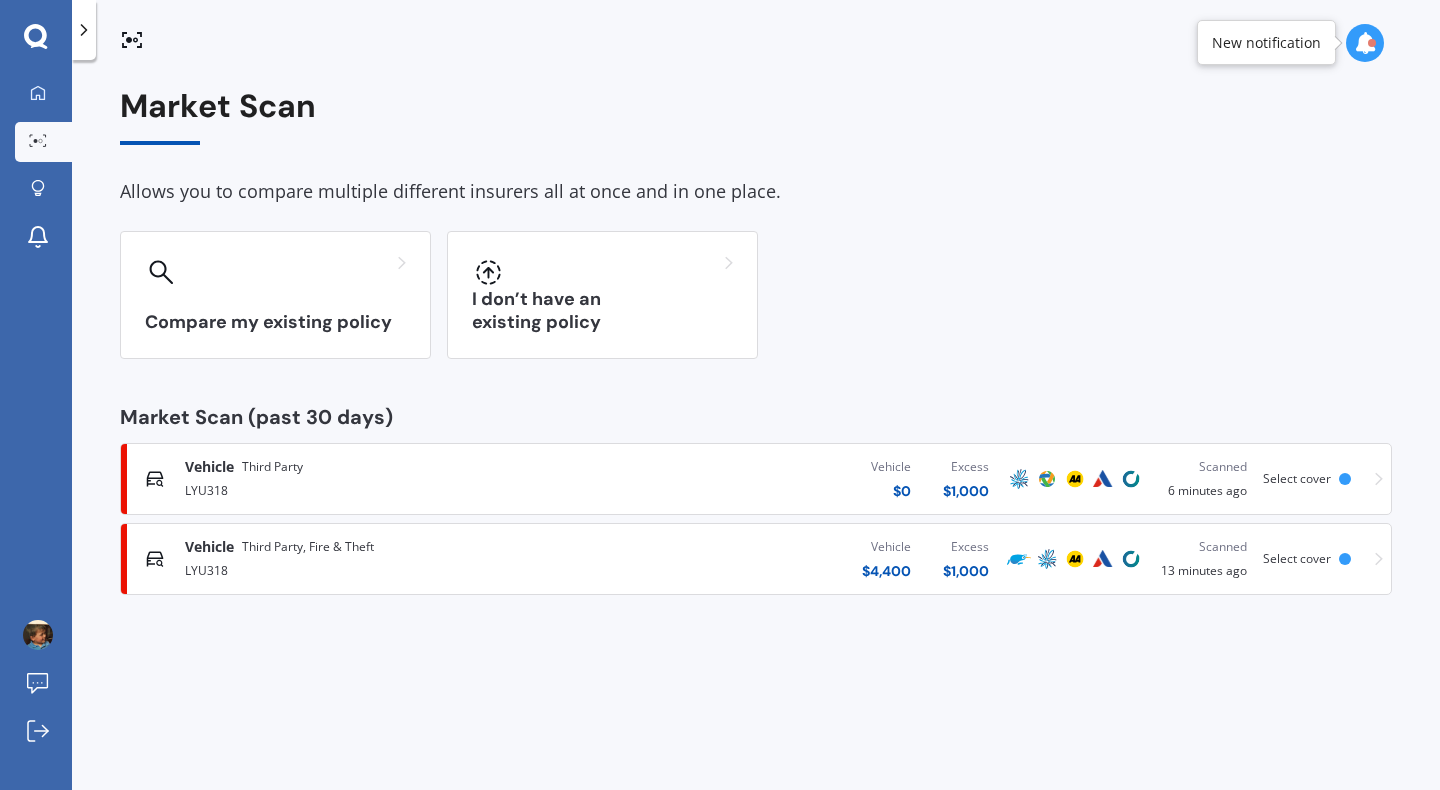 click on "LYU318" at bounding box center [380, 569] 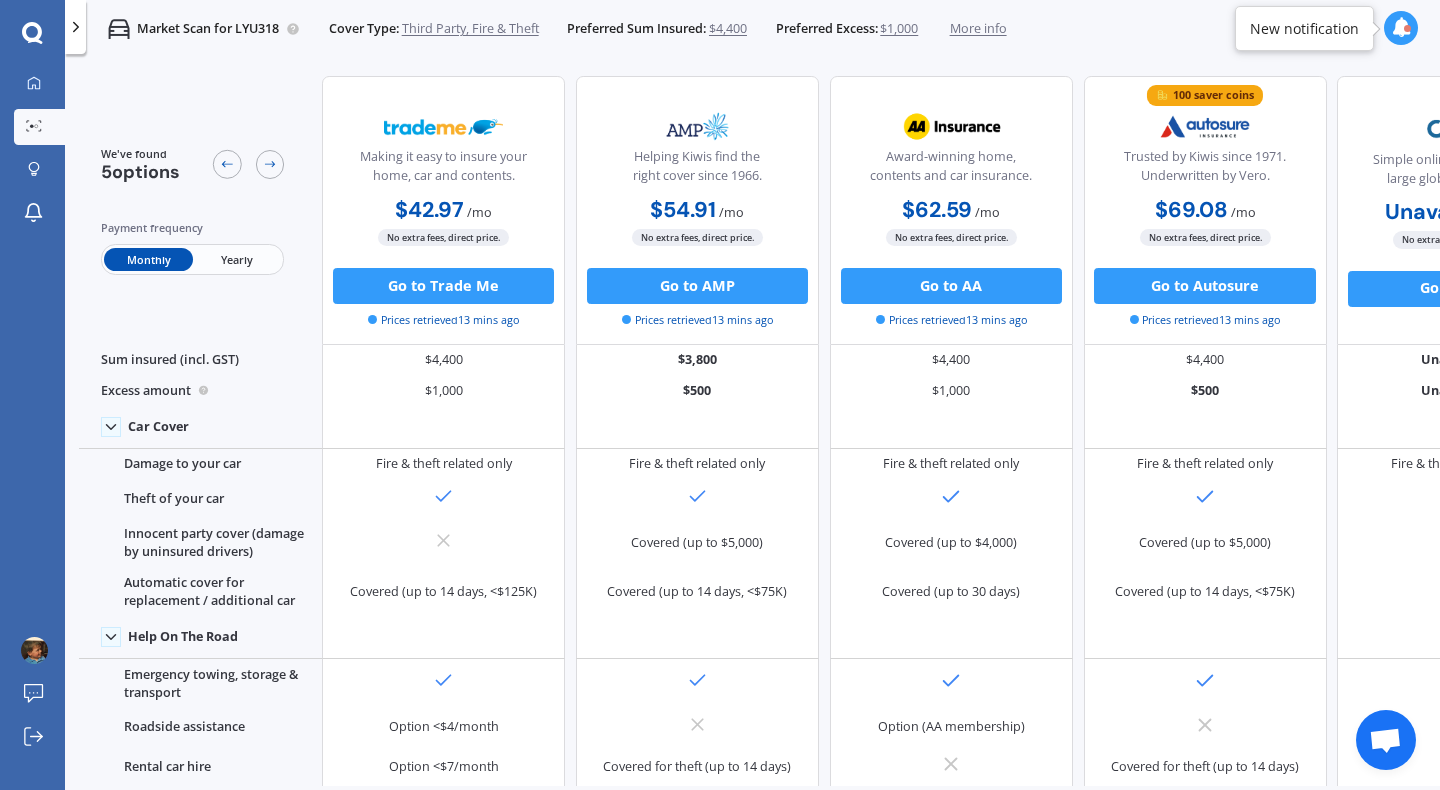 click on "Yearly" at bounding box center [237, 259] 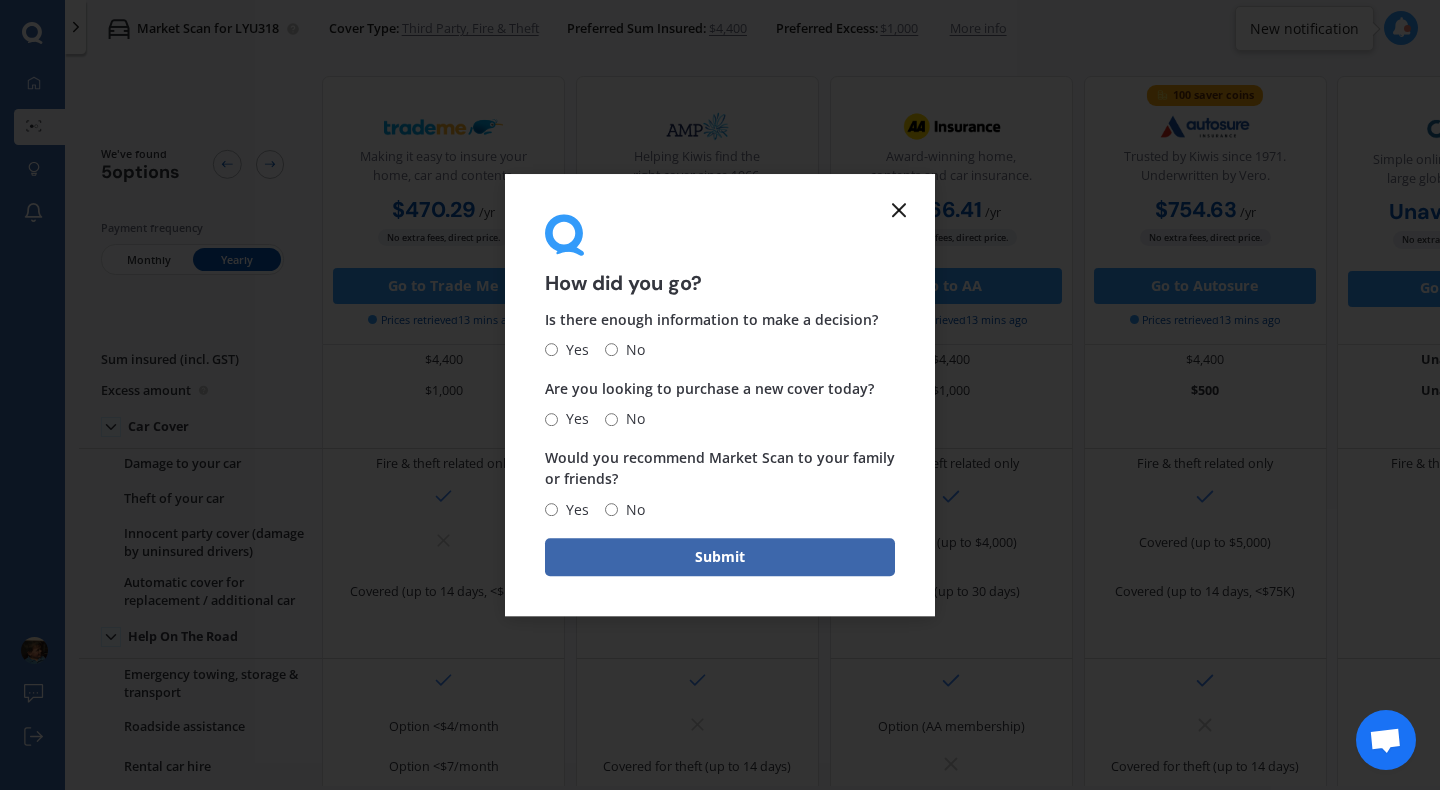click 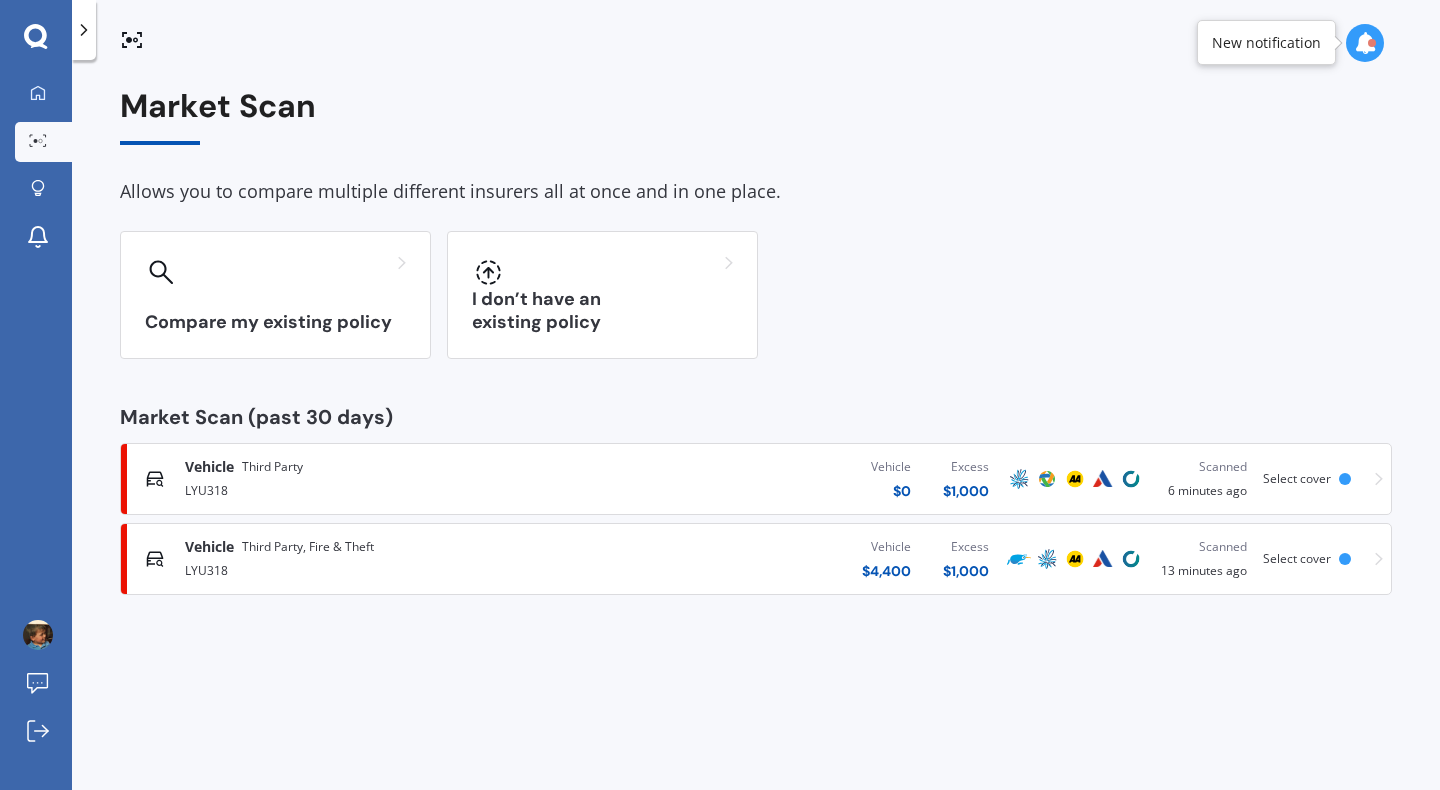 click on "LYU318" at bounding box center (380, 489) 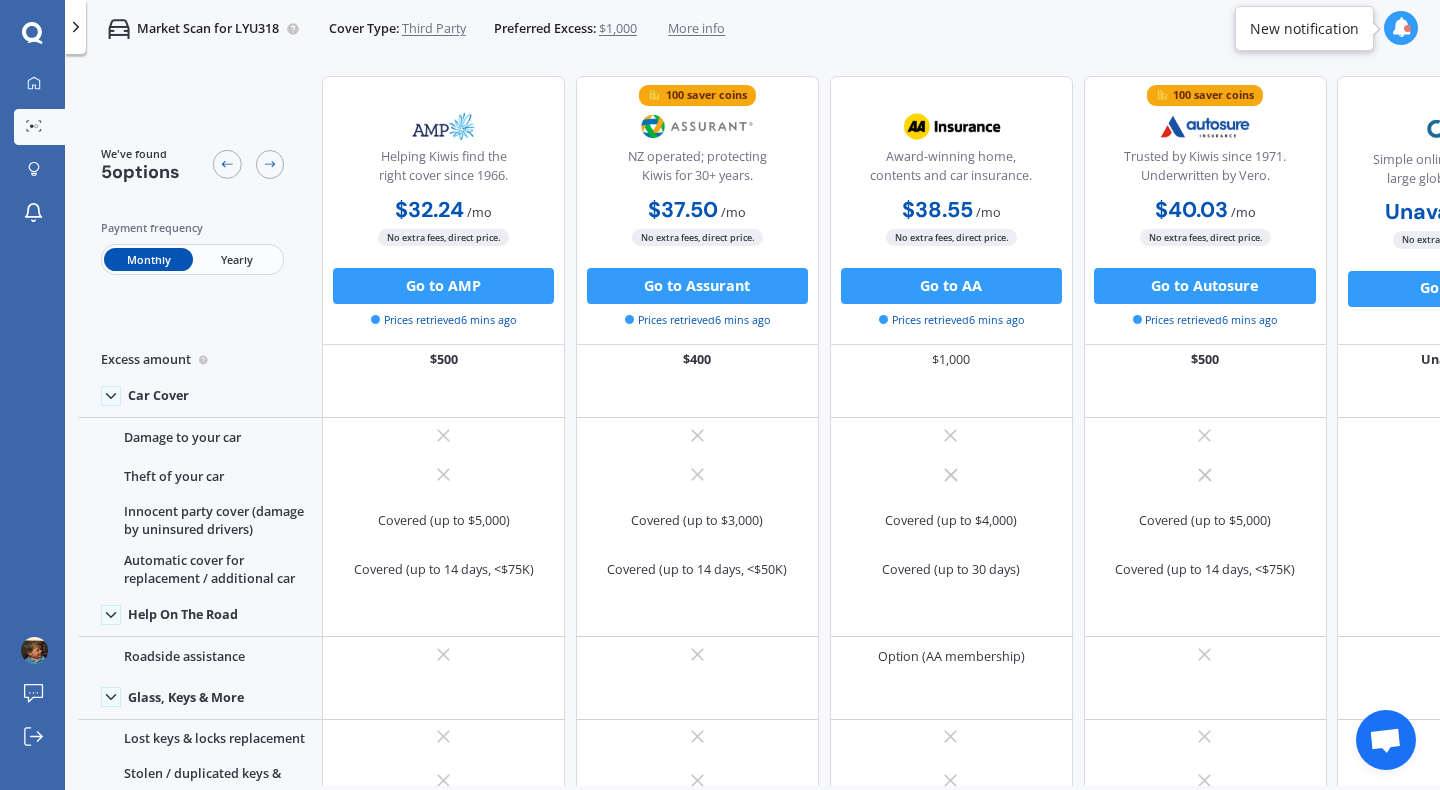 click on "Yearly" at bounding box center [237, 259] 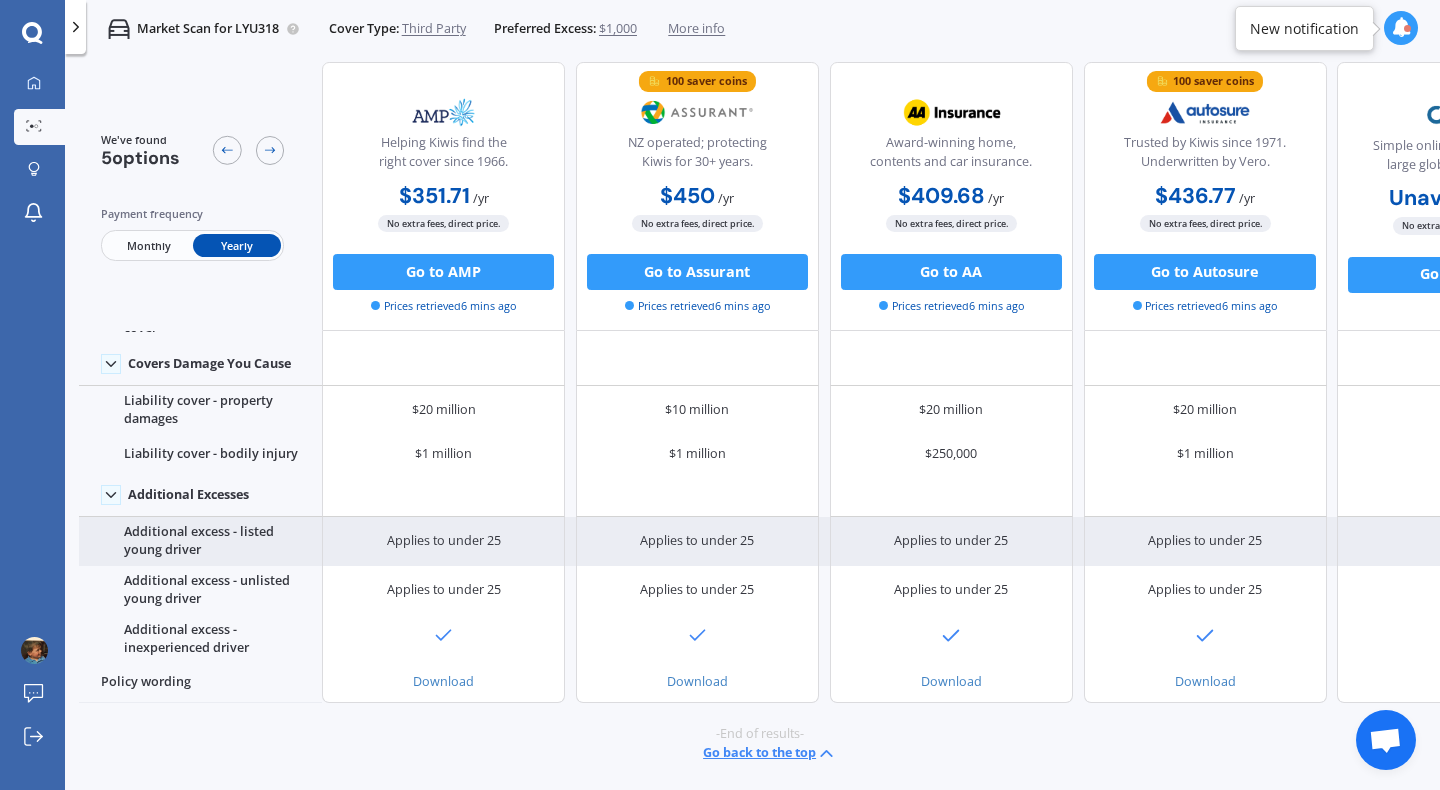 scroll, scrollTop: 0, scrollLeft: 0, axis: both 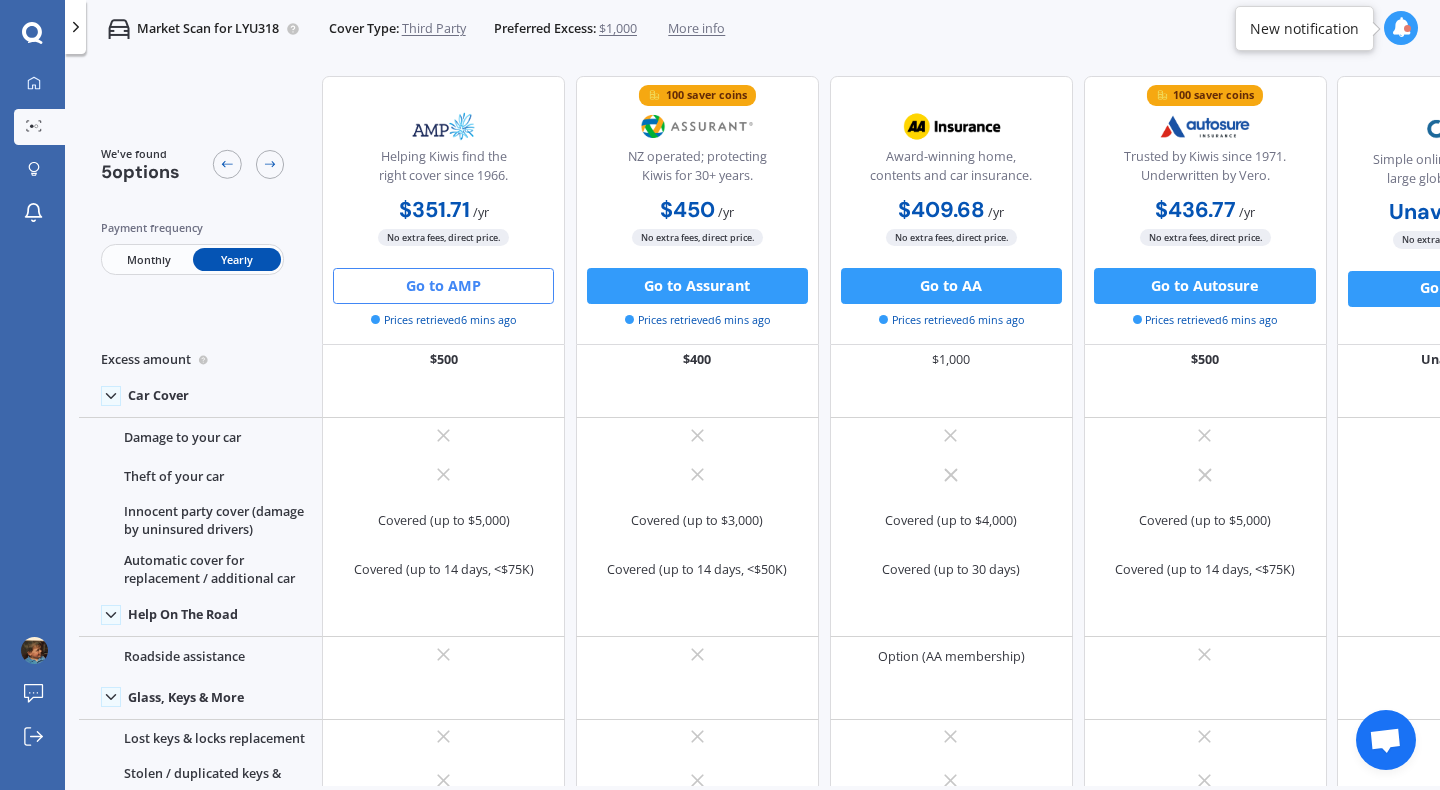 click on "Go to AMP" at bounding box center (443, 286) 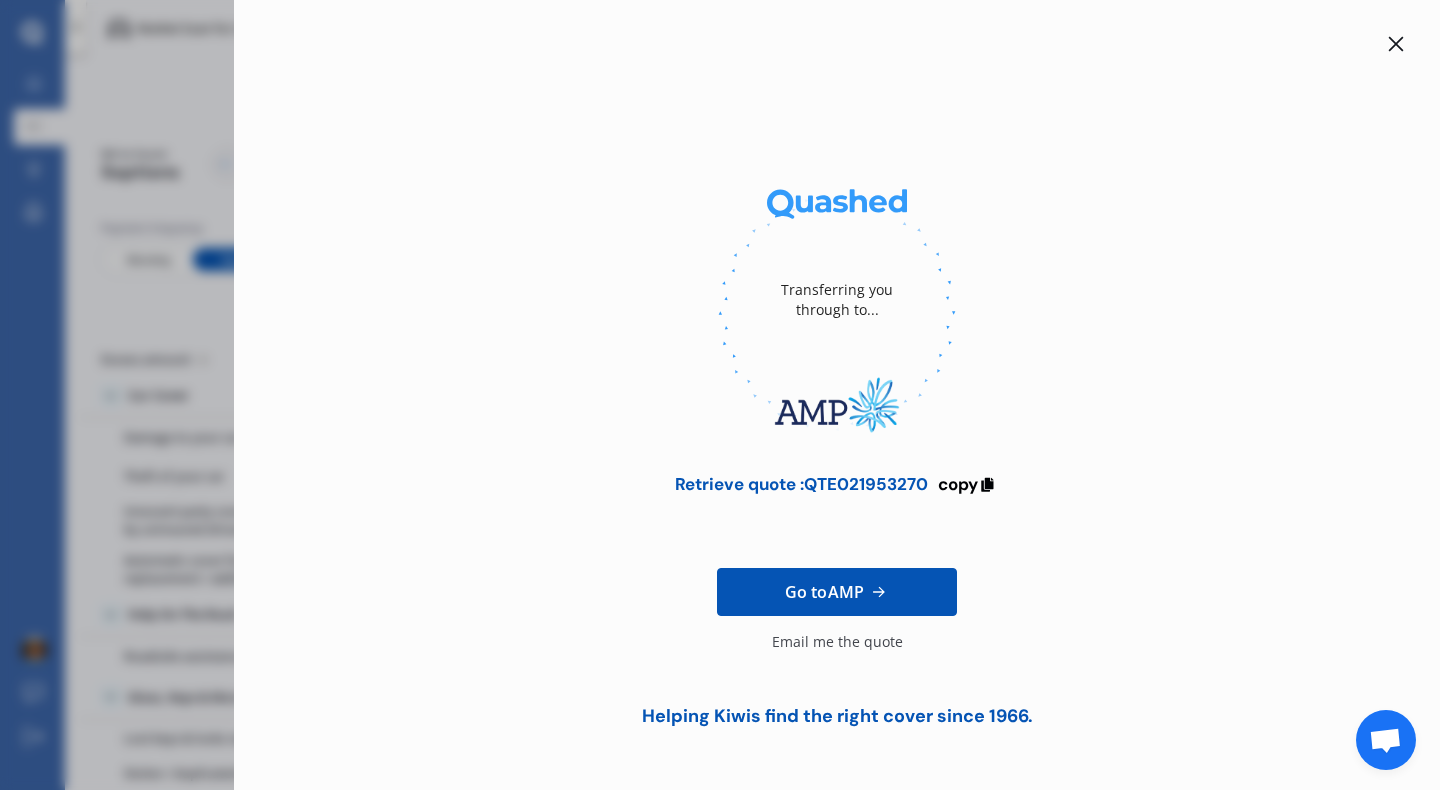 click 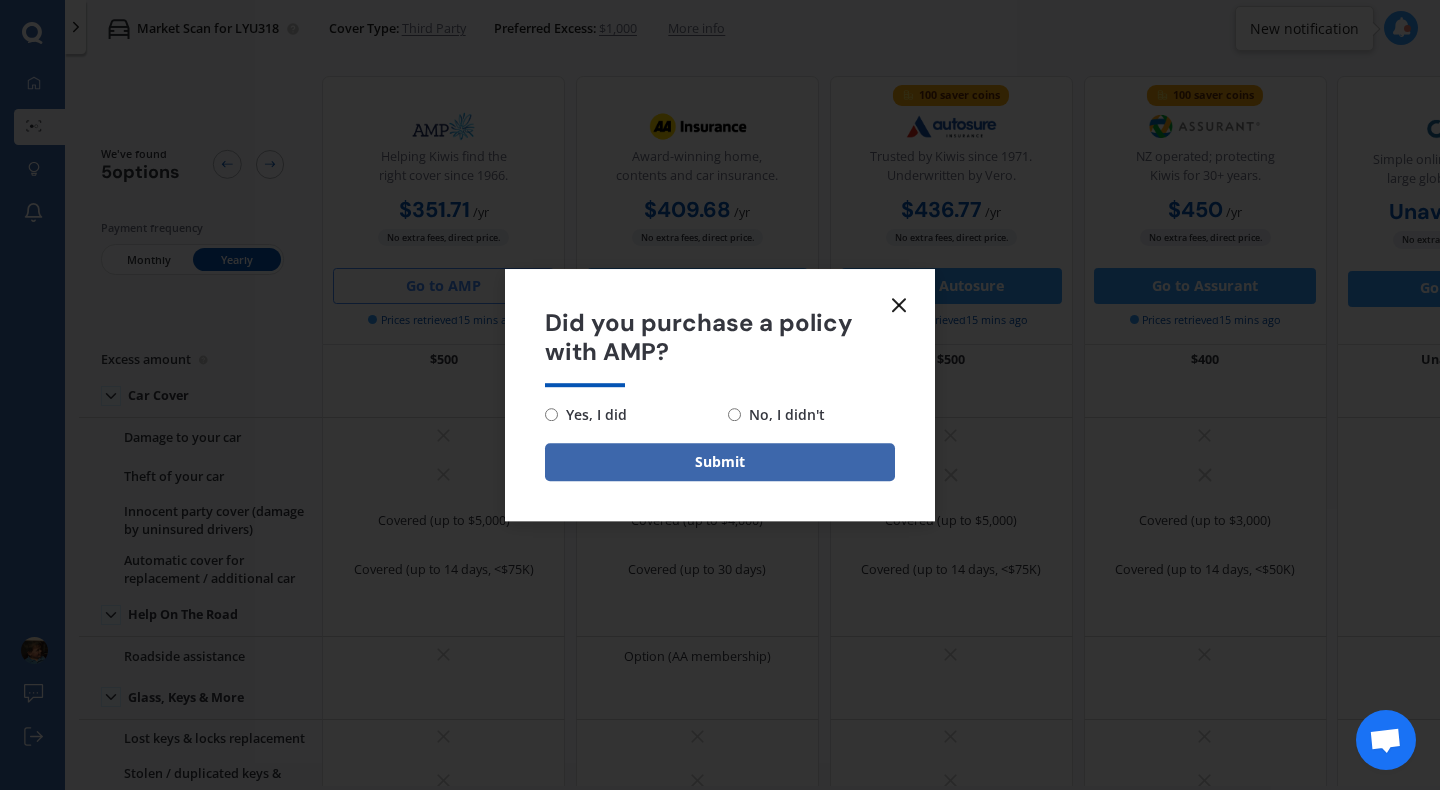 click 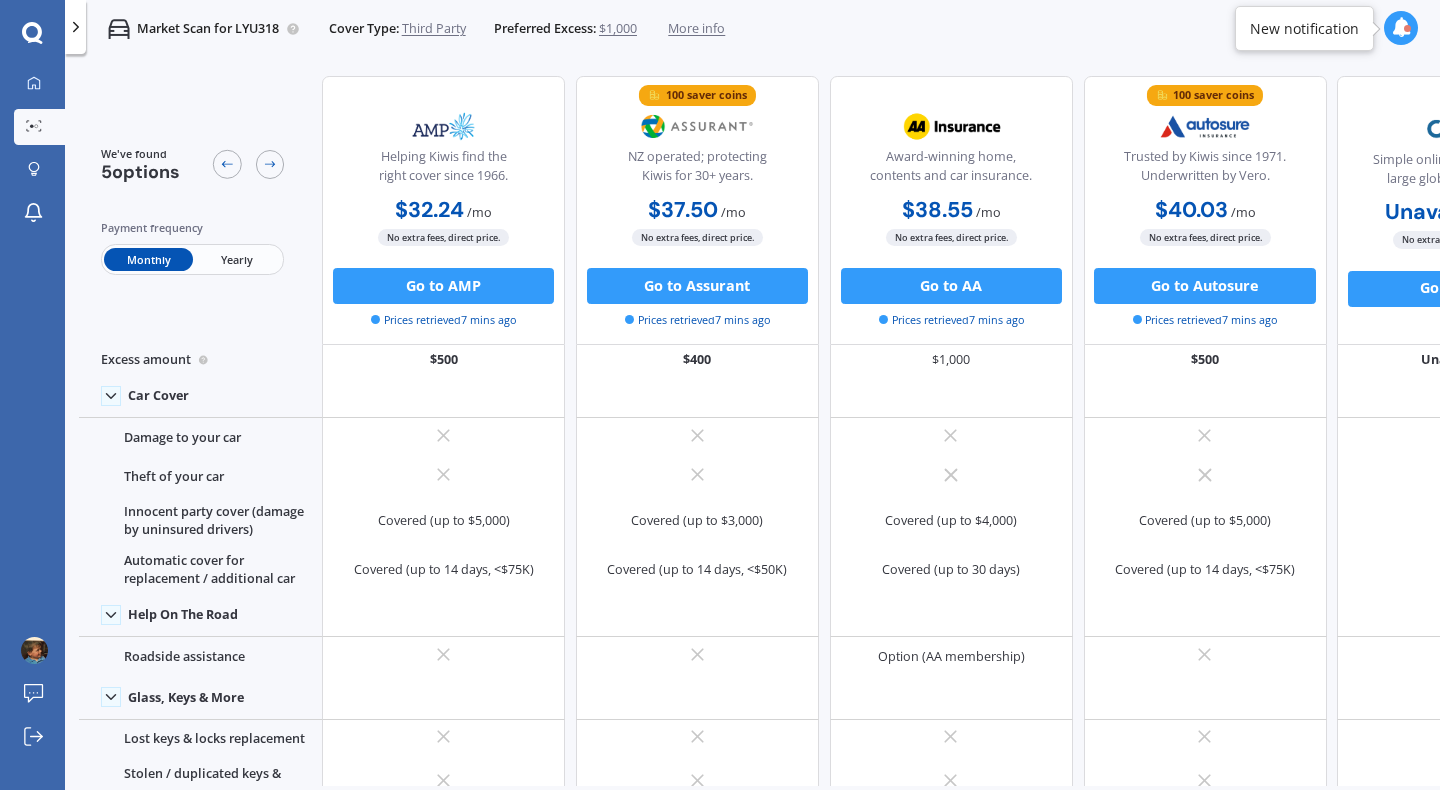 scroll, scrollTop: 0, scrollLeft: 0, axis: both 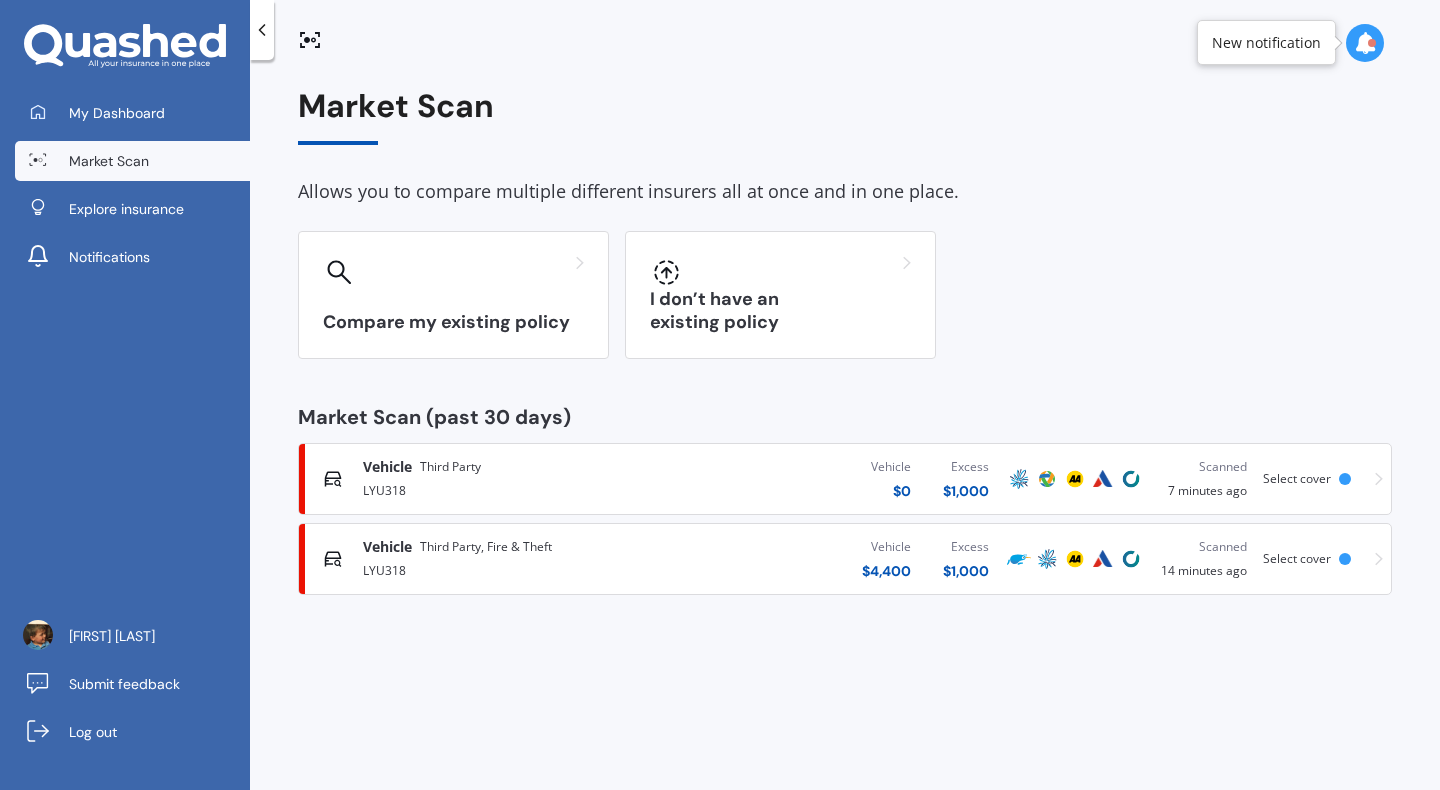 click on "LYU318" at bounding box center [513, 569] 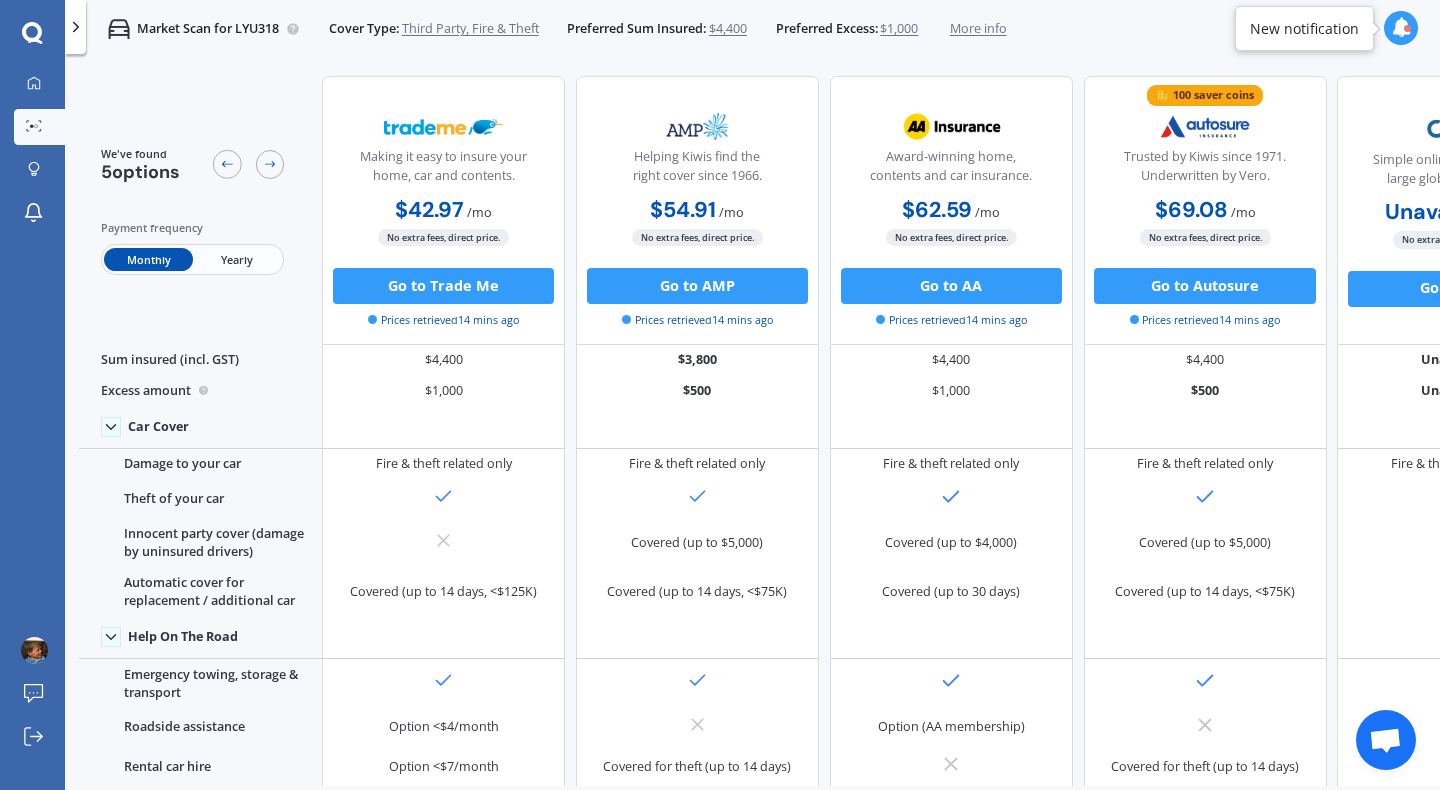 click on "Yearly" at bounding box center (237, 259) 